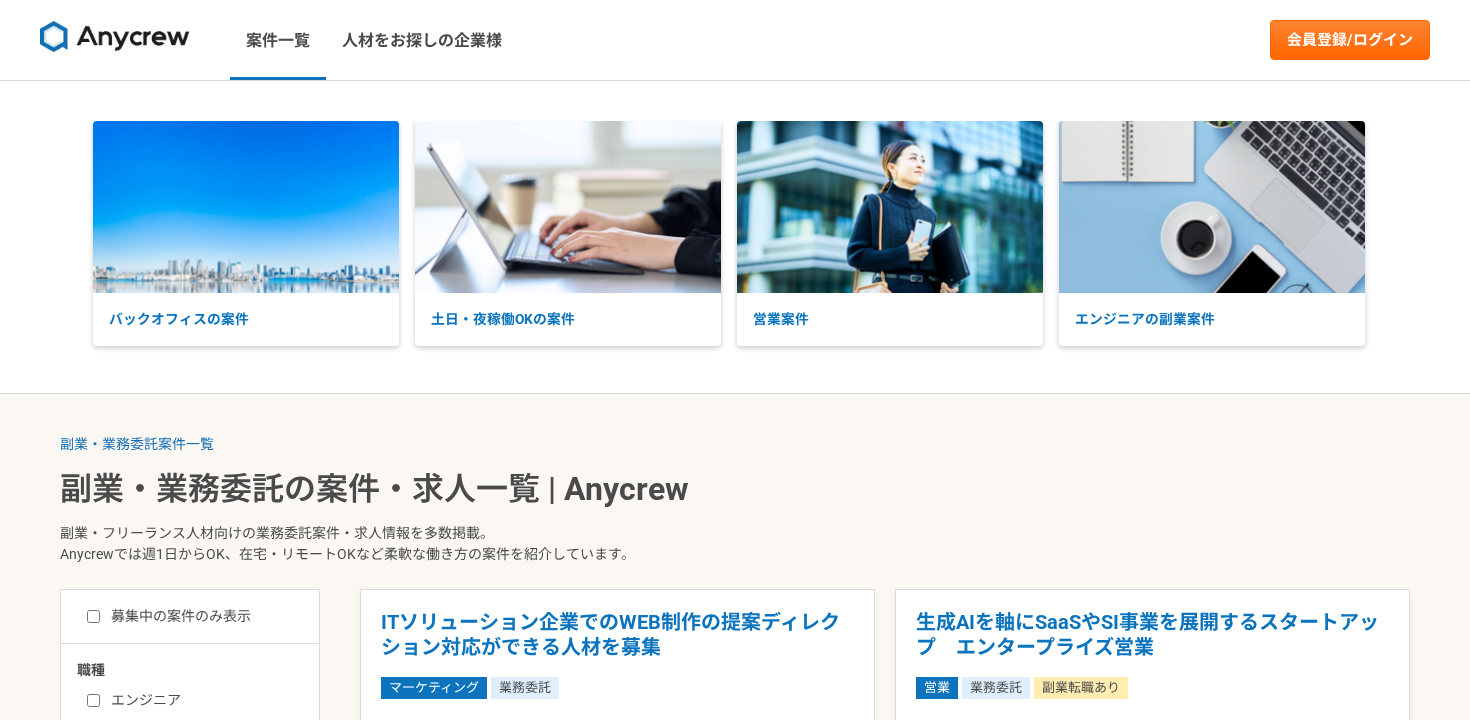 scroll, scrollTop: 0, scrollLeft: 0, axis: both 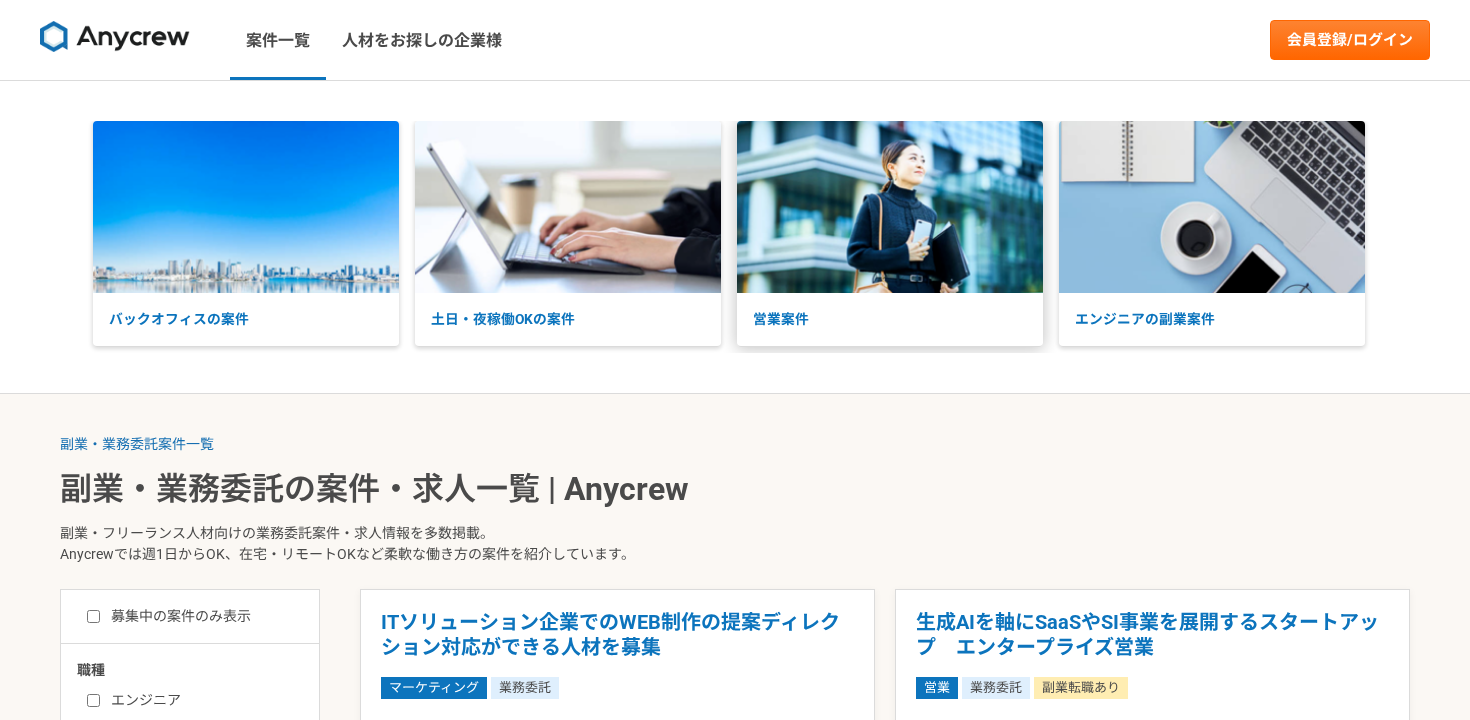 click at bounding box center [890, 207] 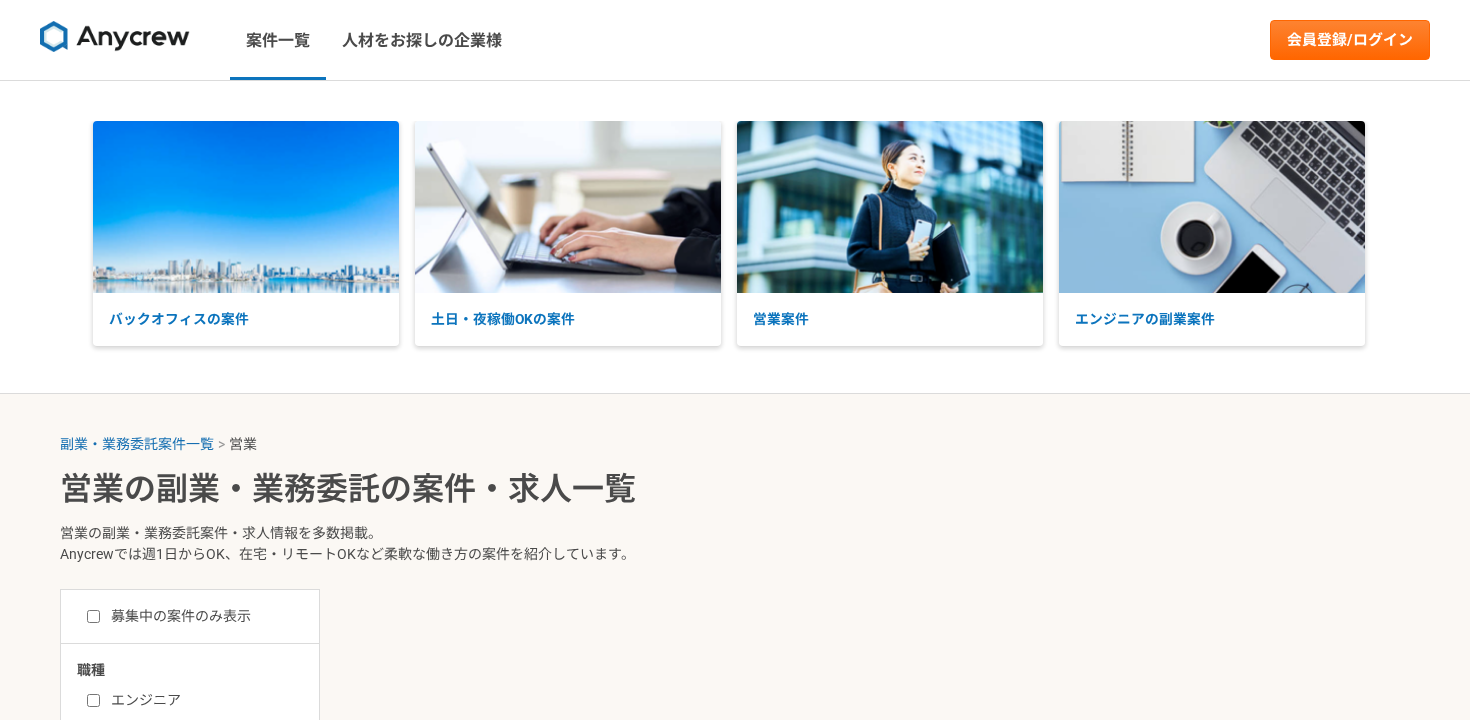 scroll, scrollTop: 0, scrollLeft: 0, axis: both 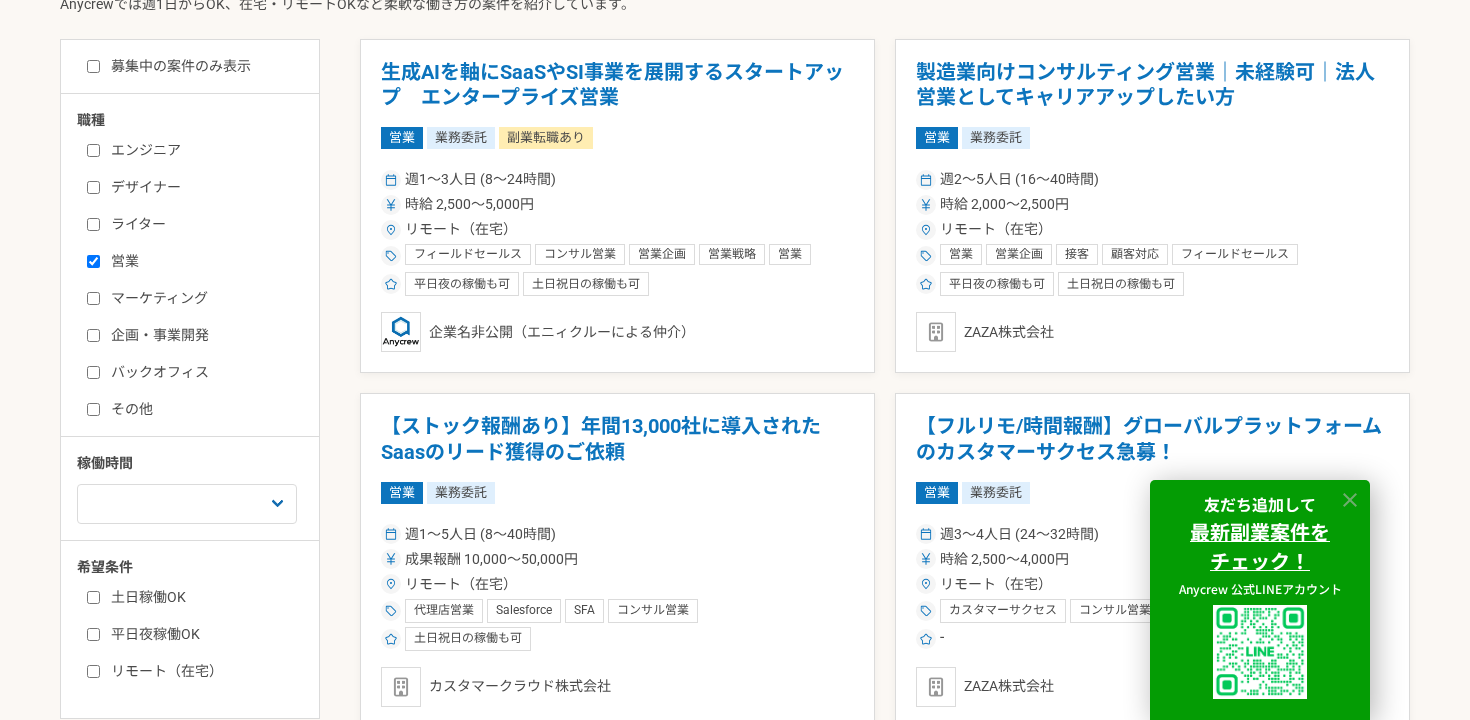 click 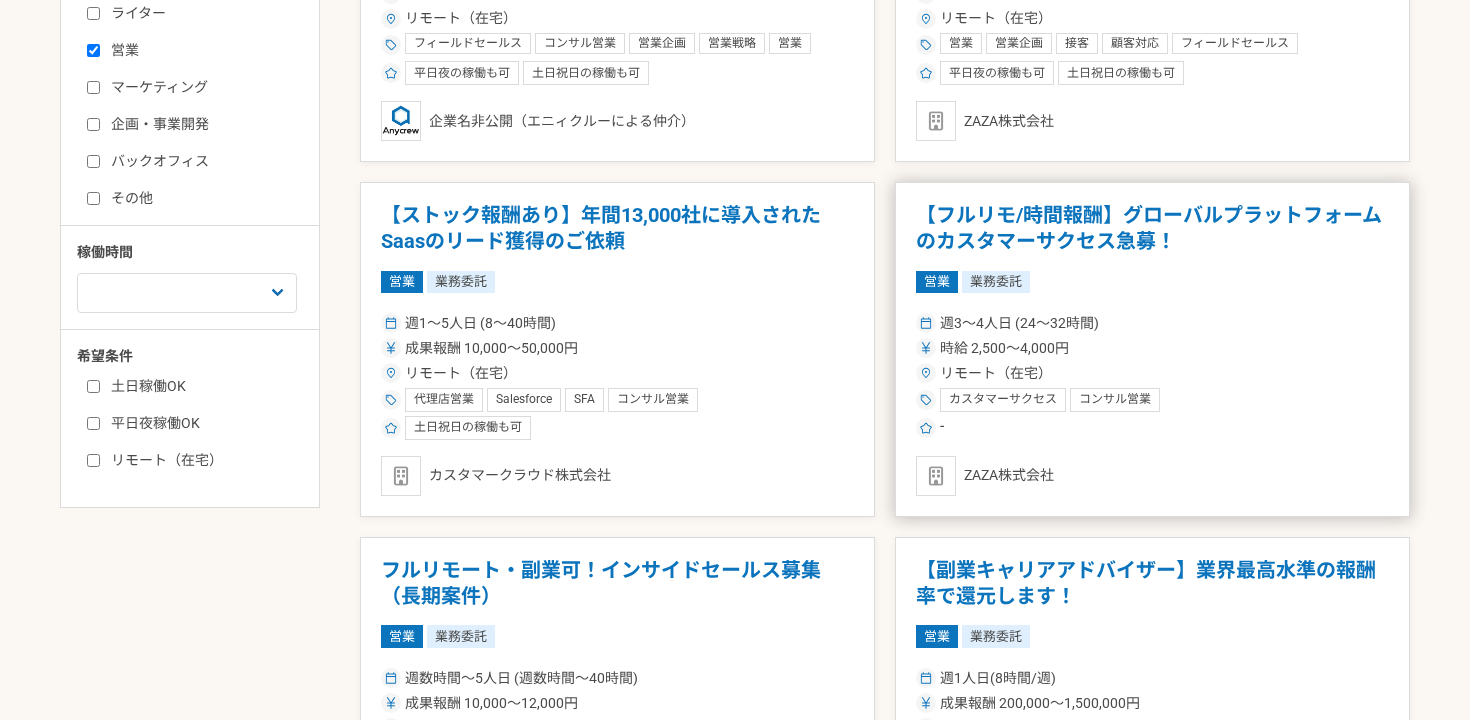 scroll, scrollTop: 0, scrollLeft: 0, axis: both 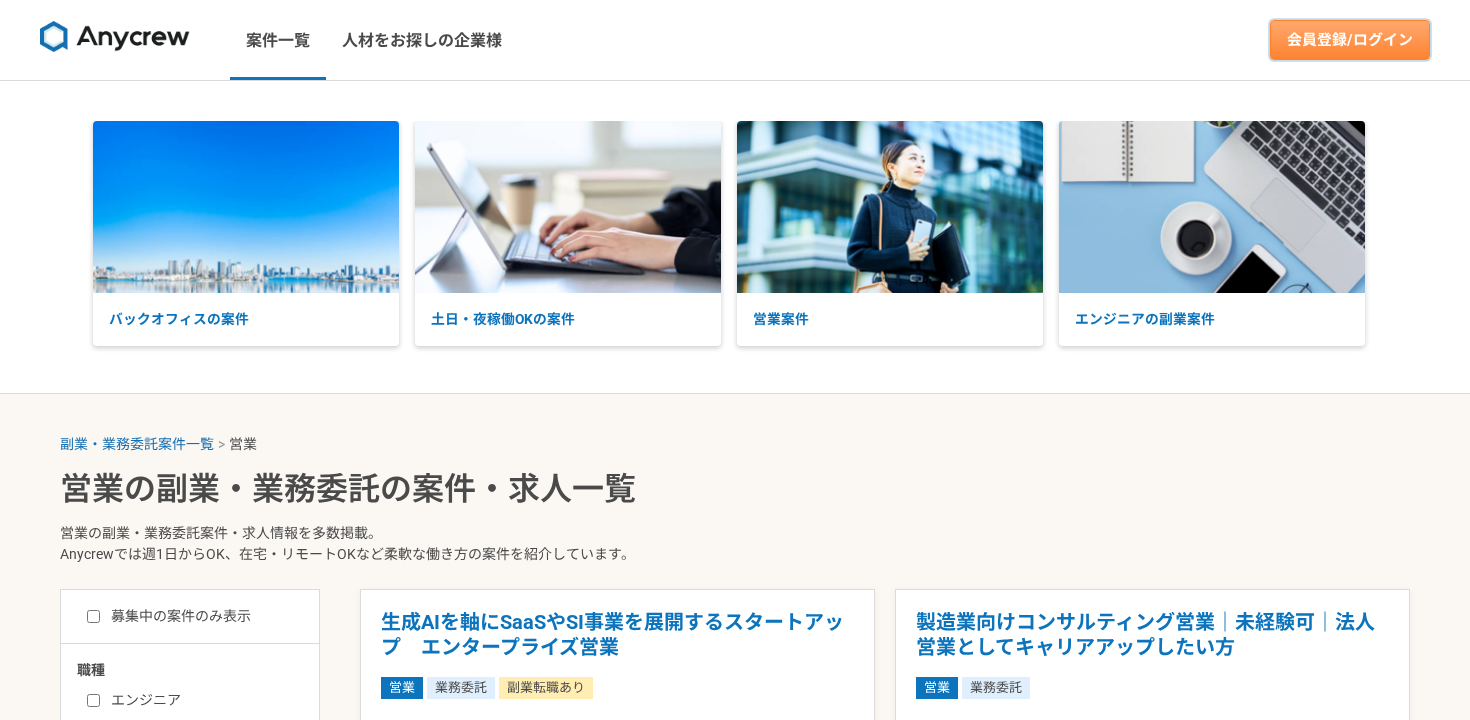 click on "会員登録/ログイン" at bounding box center (1350, 40) 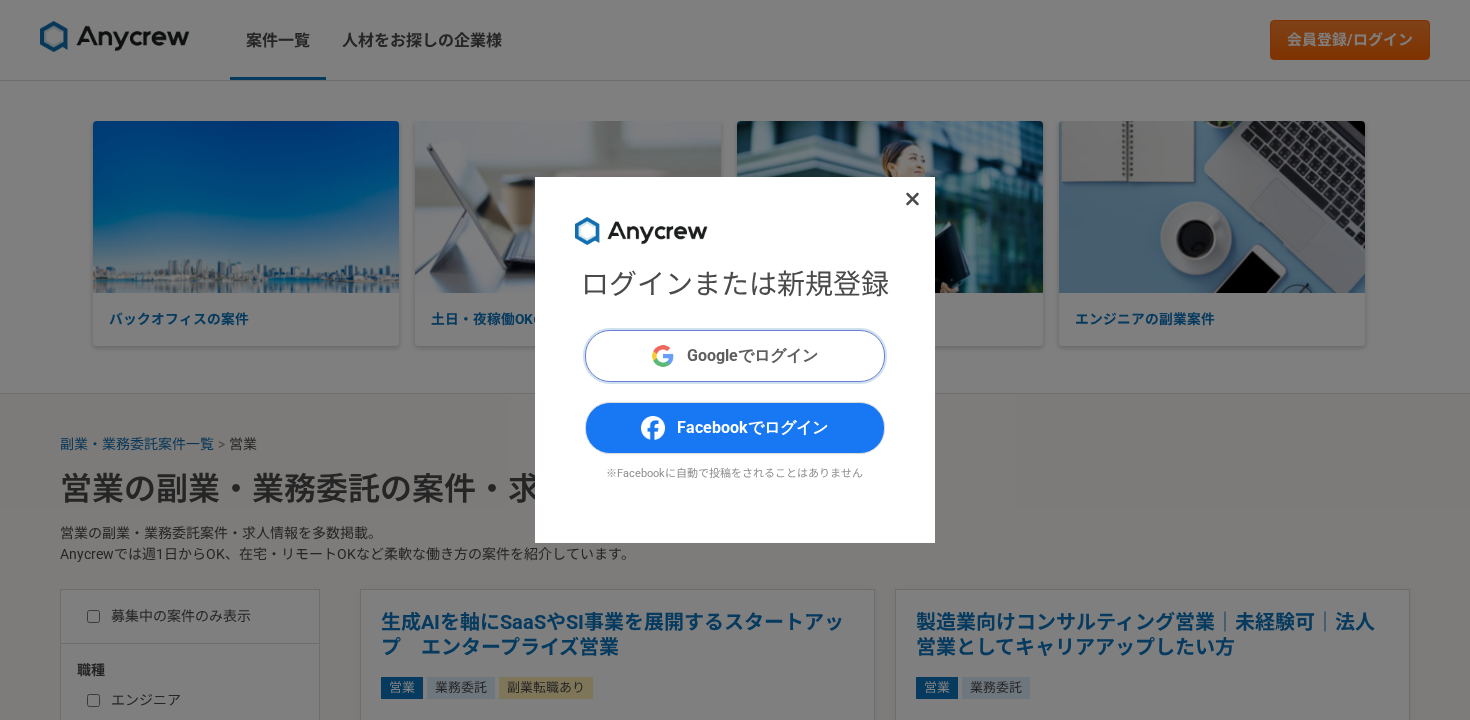 click on "Googleでログイン" at bounding box center [735, 356] 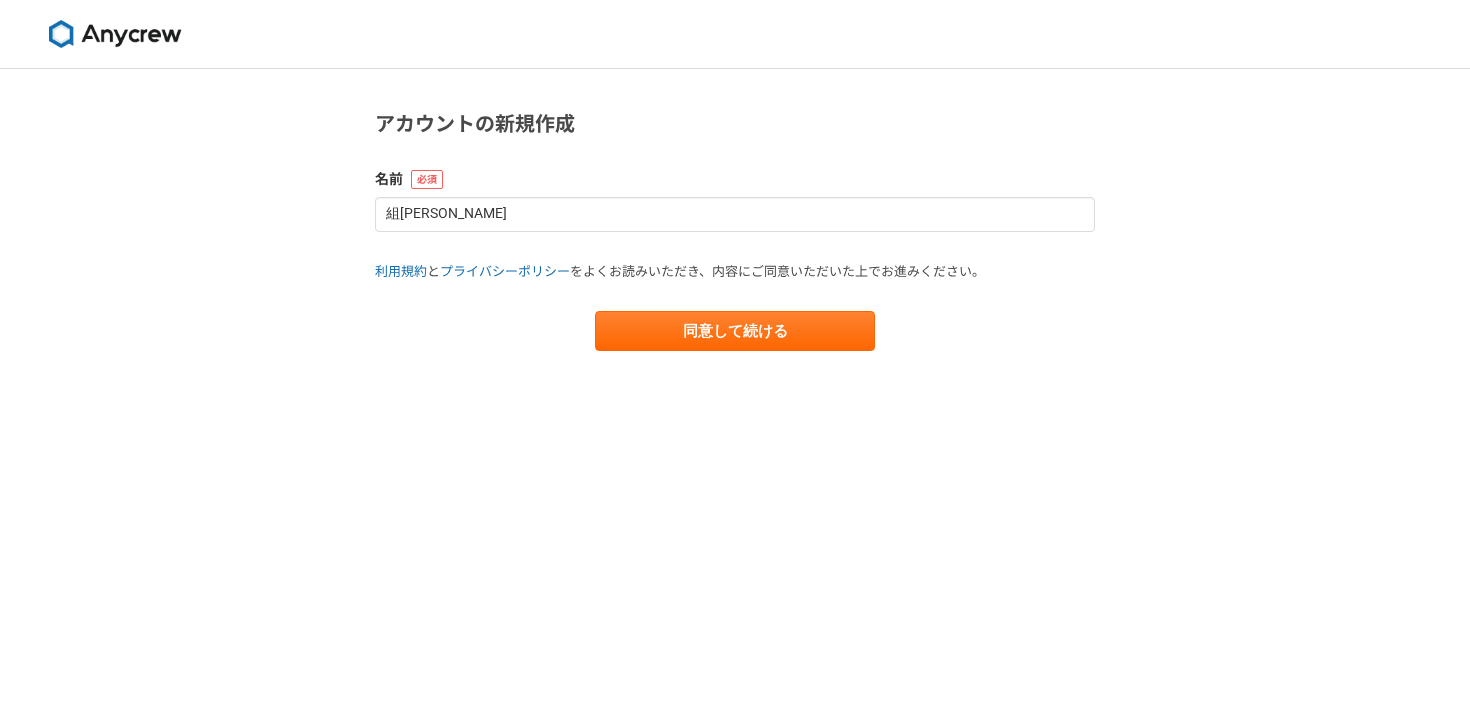 scroll, scrollTop: 0, scrollLeft: 0, axis: both 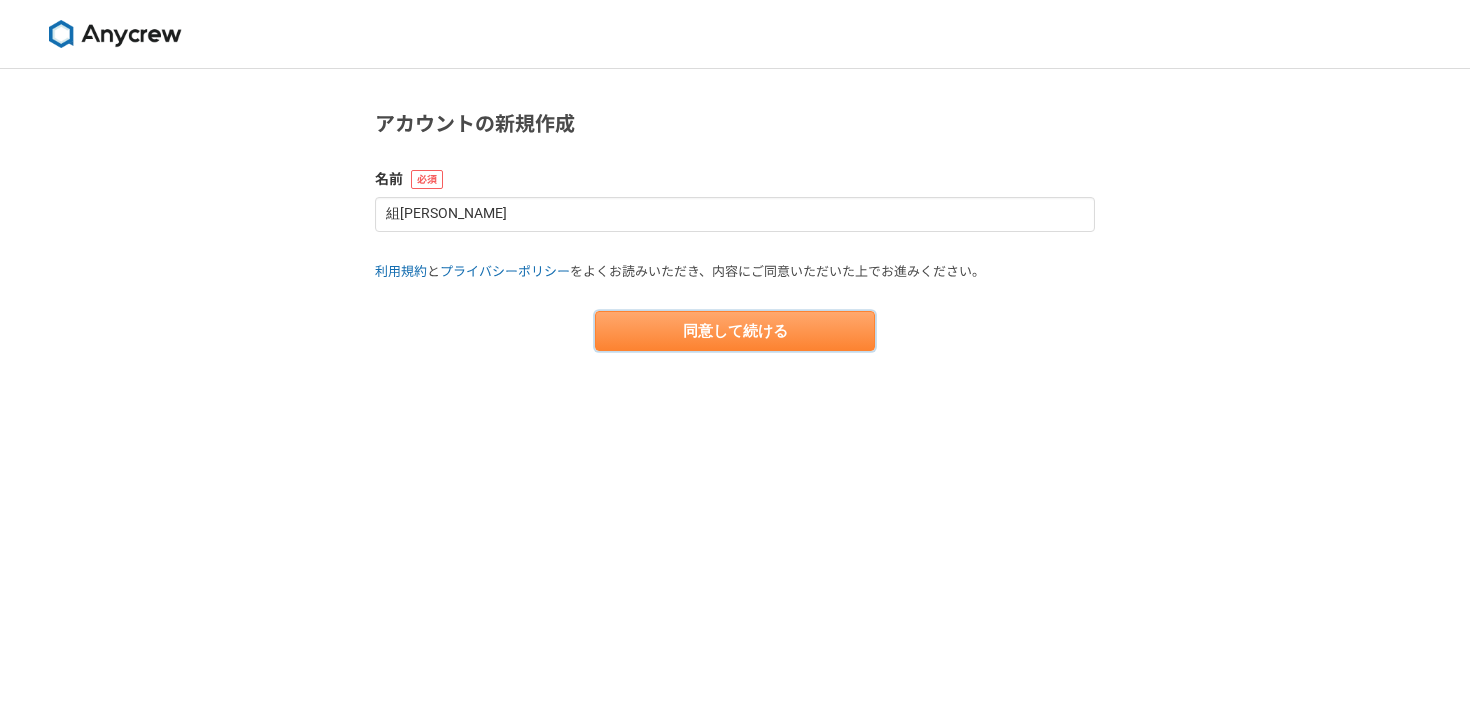 click on "同意して続ける" at bounding box center [735, 331] 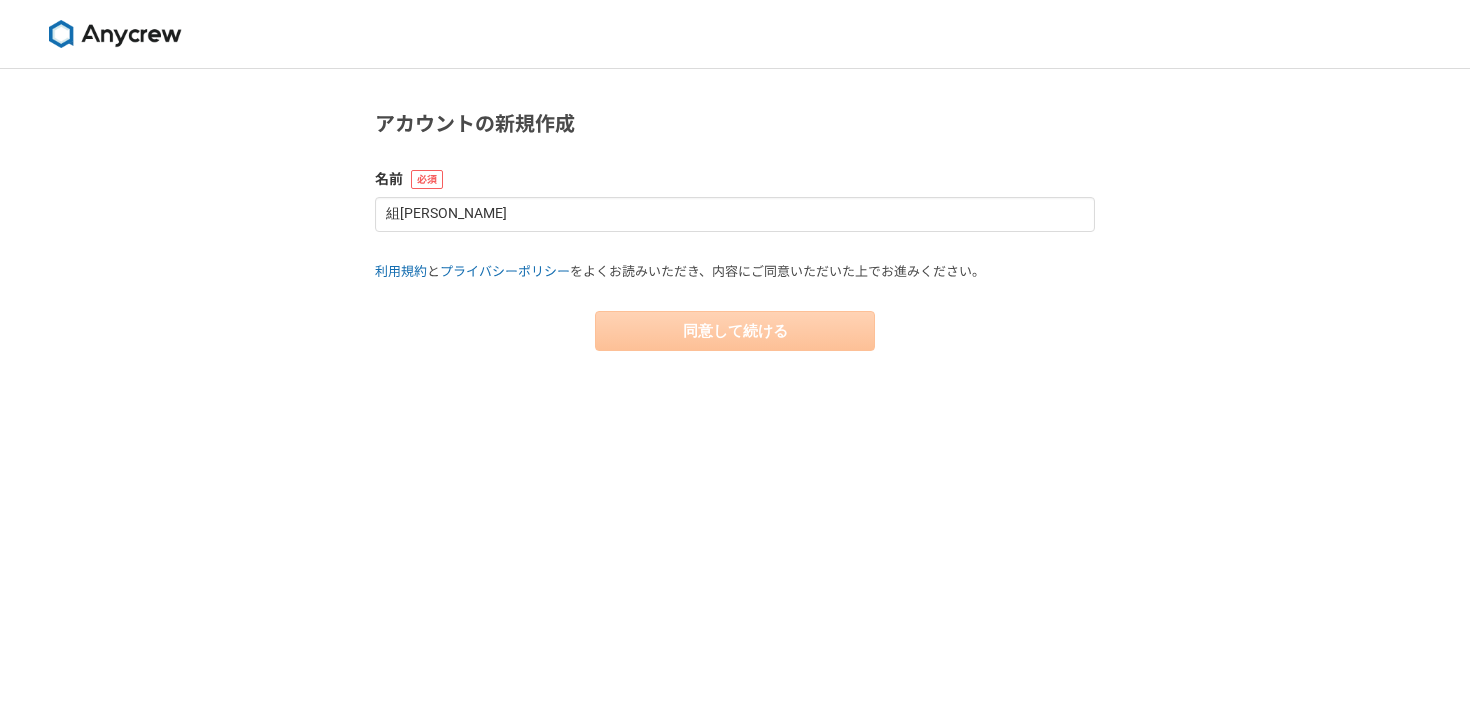 select on "13" 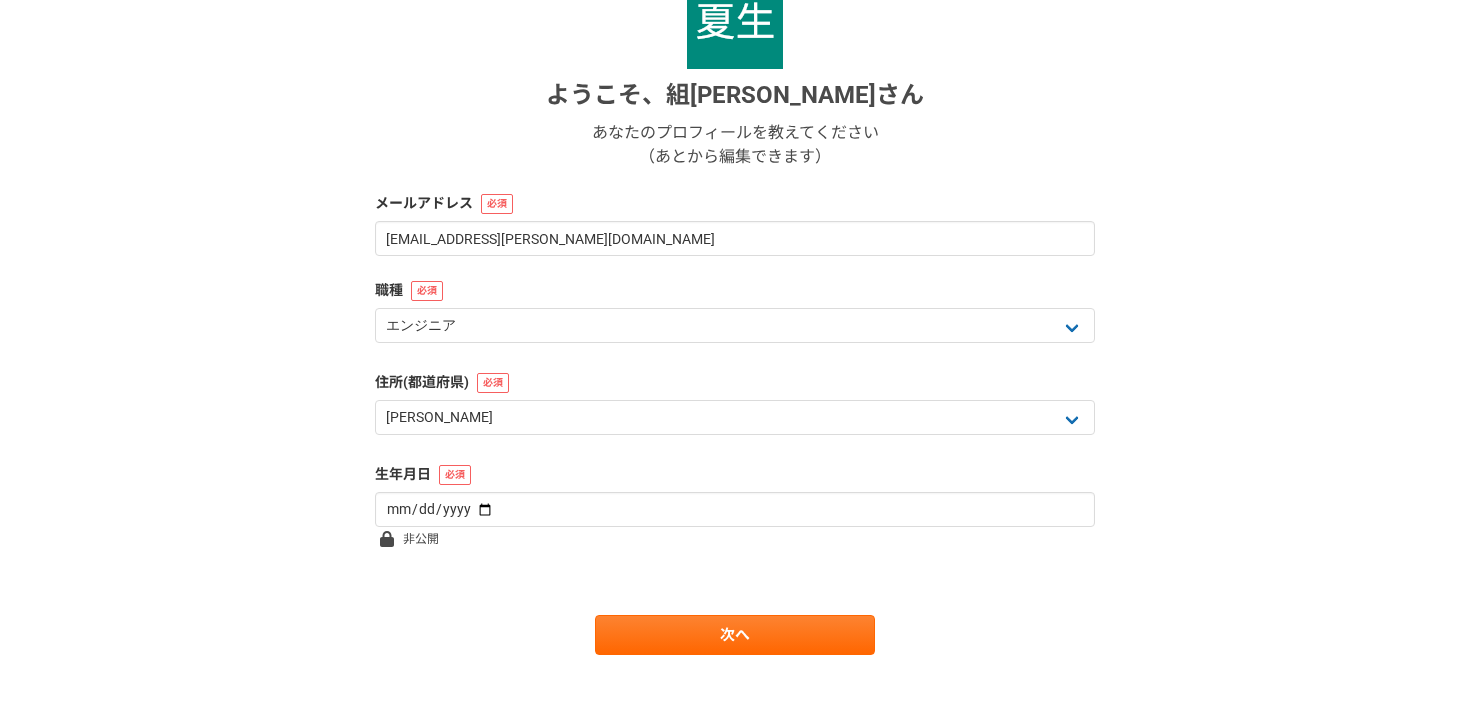 scroll, scrollTop: 277, scrollLeft: 0, axis: vertical 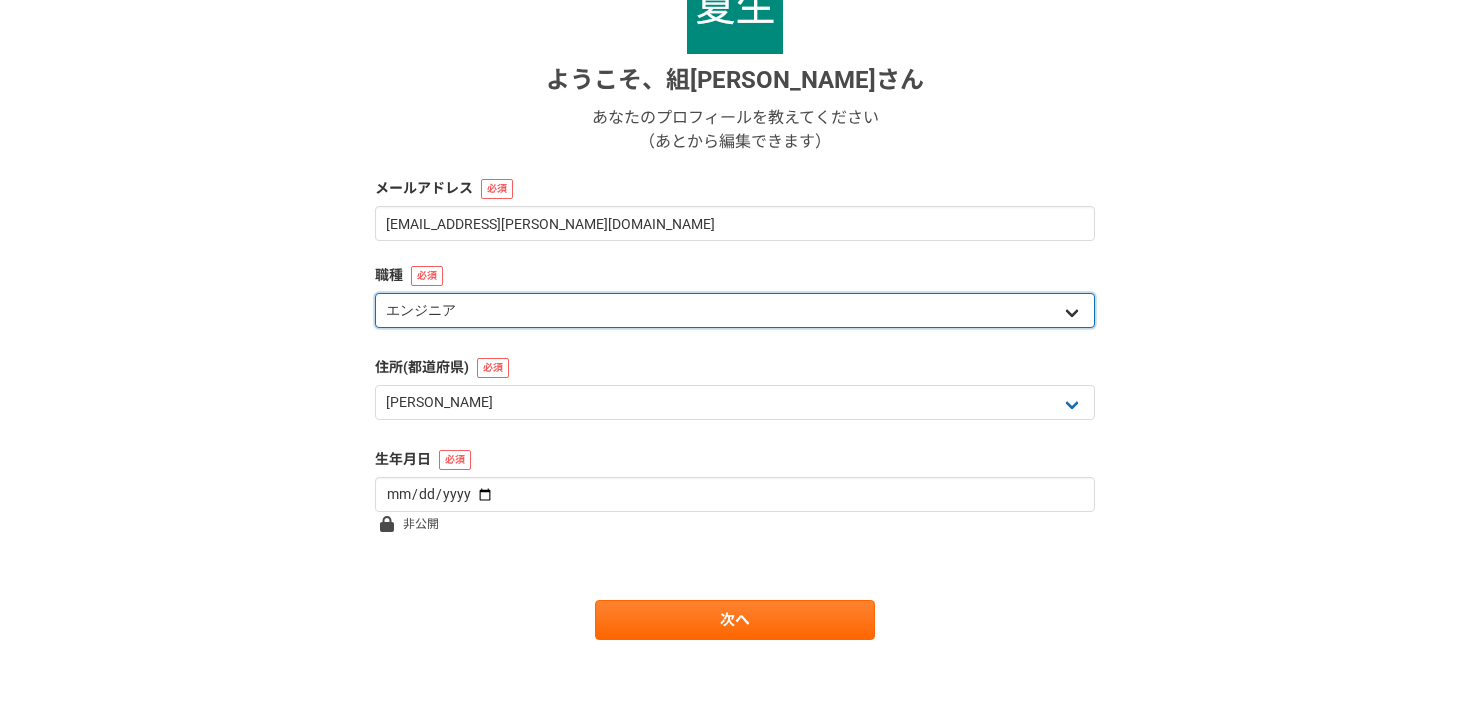 click on "エンジニア デザイナー ライター 営業 マーケティング 企画・事業開発 バックオフィス その他" at bounding box center (735, 310) 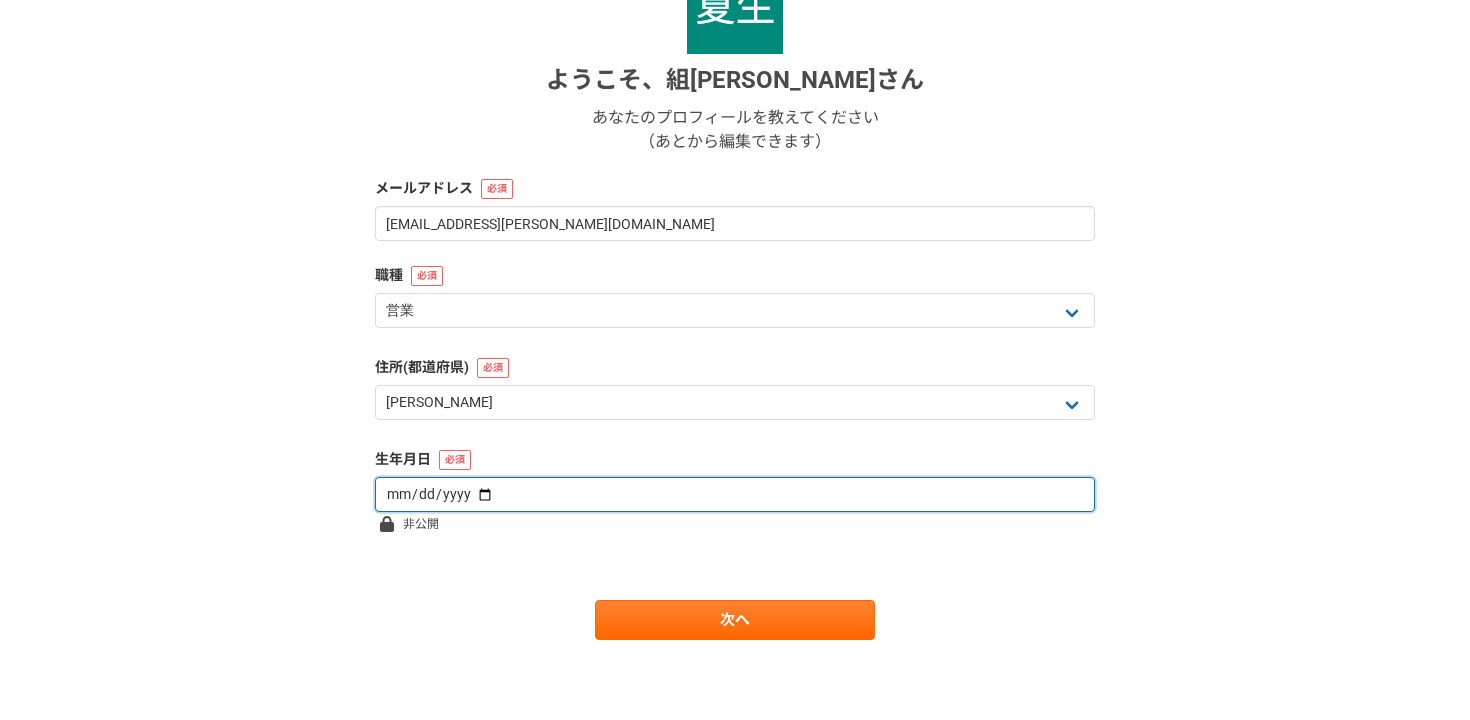 click at bounding box center (735, 494) 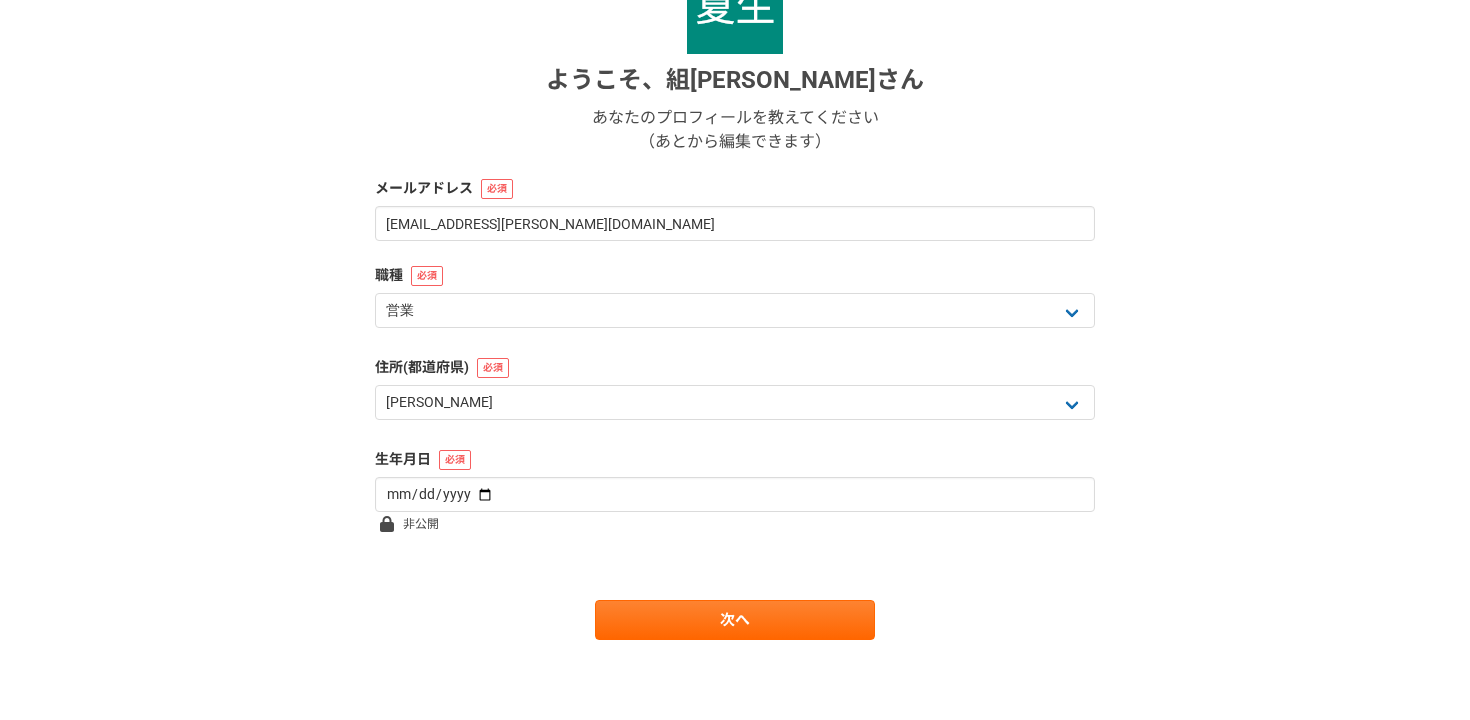 click on "1 2 3 4 5 6 基本情報 ようこそ、 組田夏生 さん あなたのプロフィールを教えてください （あとから編集できます） メールアドレス n-kumita@feelfree.work 職種 エンジニア デザイナー ライター 営業 マーケティング 企画・事業開発 バックオフィス その他 住所(都道府県) 北海道 青森県 岩手県 宮城県 秋田県 山形県 福島県 茨城県 栃木県 群馬県 埼玉県 千葉県 東京都 神奈川県 新潟県 富山県 石川県 福井県 山梨県 長野県 岐阜県 静岡県 愛知県 三重県 滋賀県 京都府 大阪府 兵庫県 奈良県 和歌山県 鳥取県 島根県 岡山県 広島県 山口県 徳島県 香川県 愛媛県 高知県 福岡県 佐賀県 長崎県 熊本県 大分県 宮崎県 鹿児島県 沖縄県 海外 生年月日 1990-07-20 非公開 次へ" at bounding box center [735, 256] 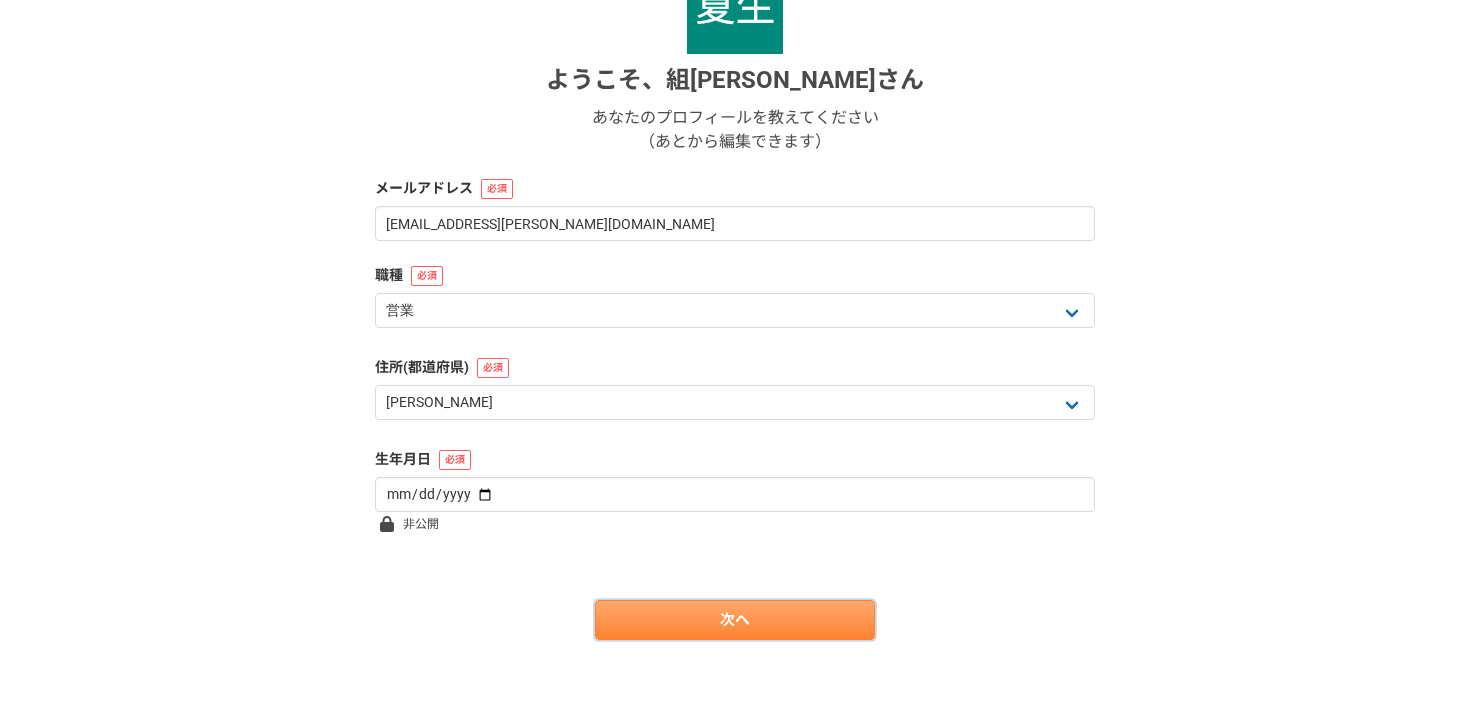 click on "次へ" at bounding box center (735, 620) 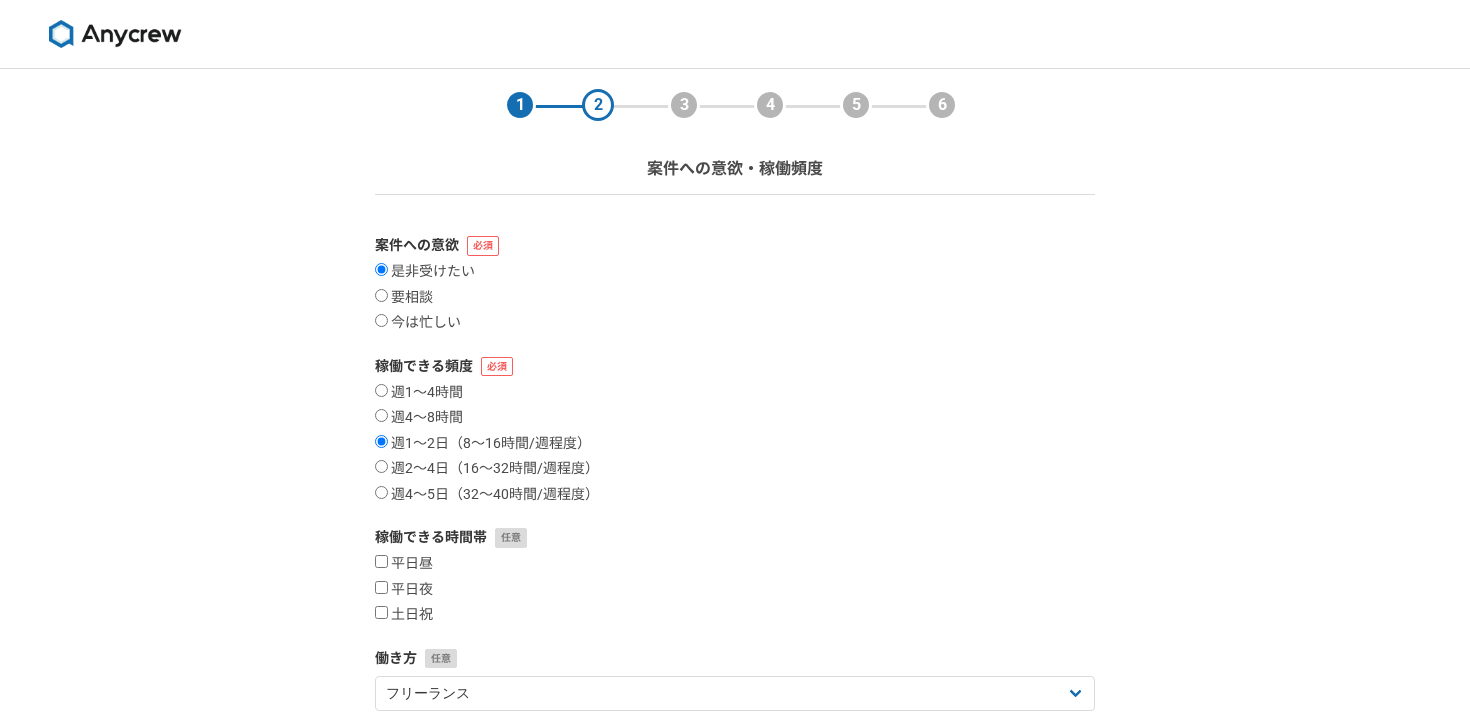 scroll, scrollTop: 94, scrollLeft: 0, axis: vertical 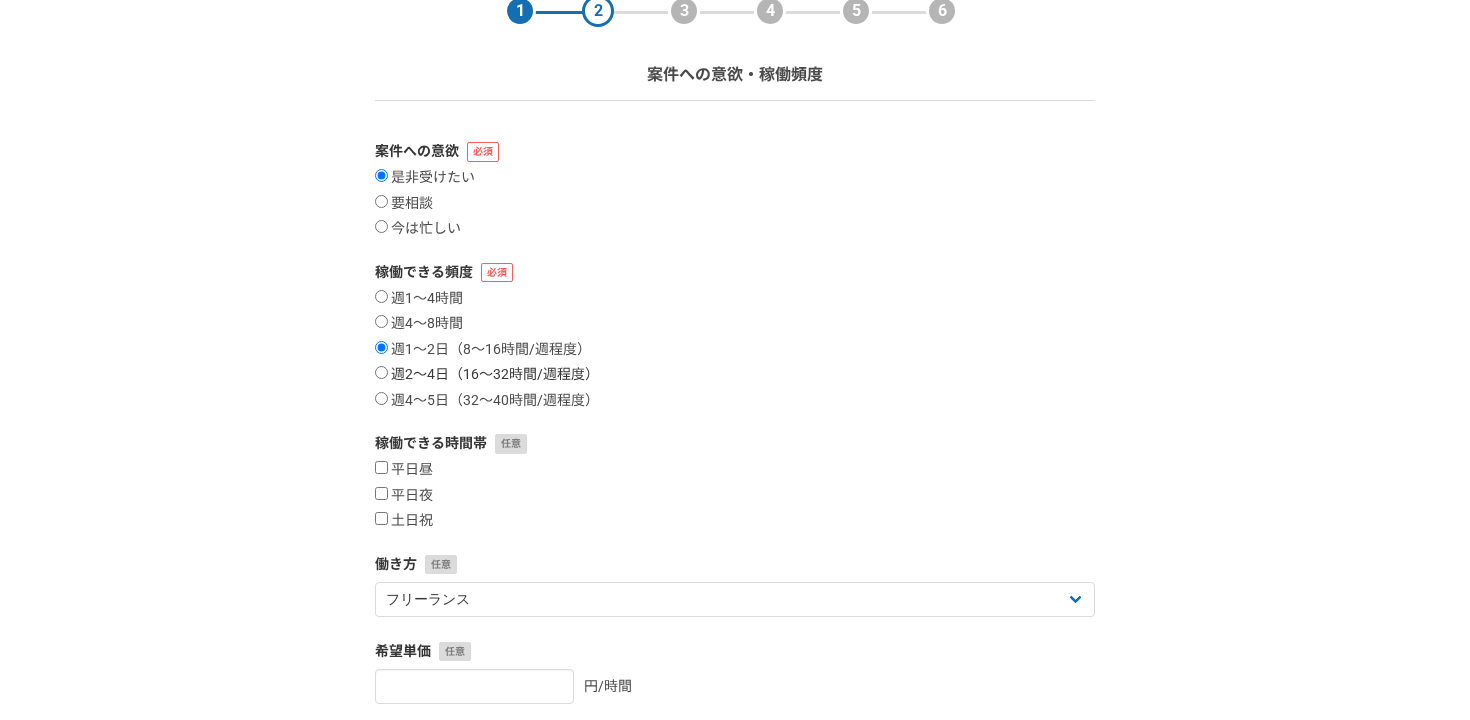 click on "週2〜4日（16〜32時間/週程度）" at bounding box center [381, 372] 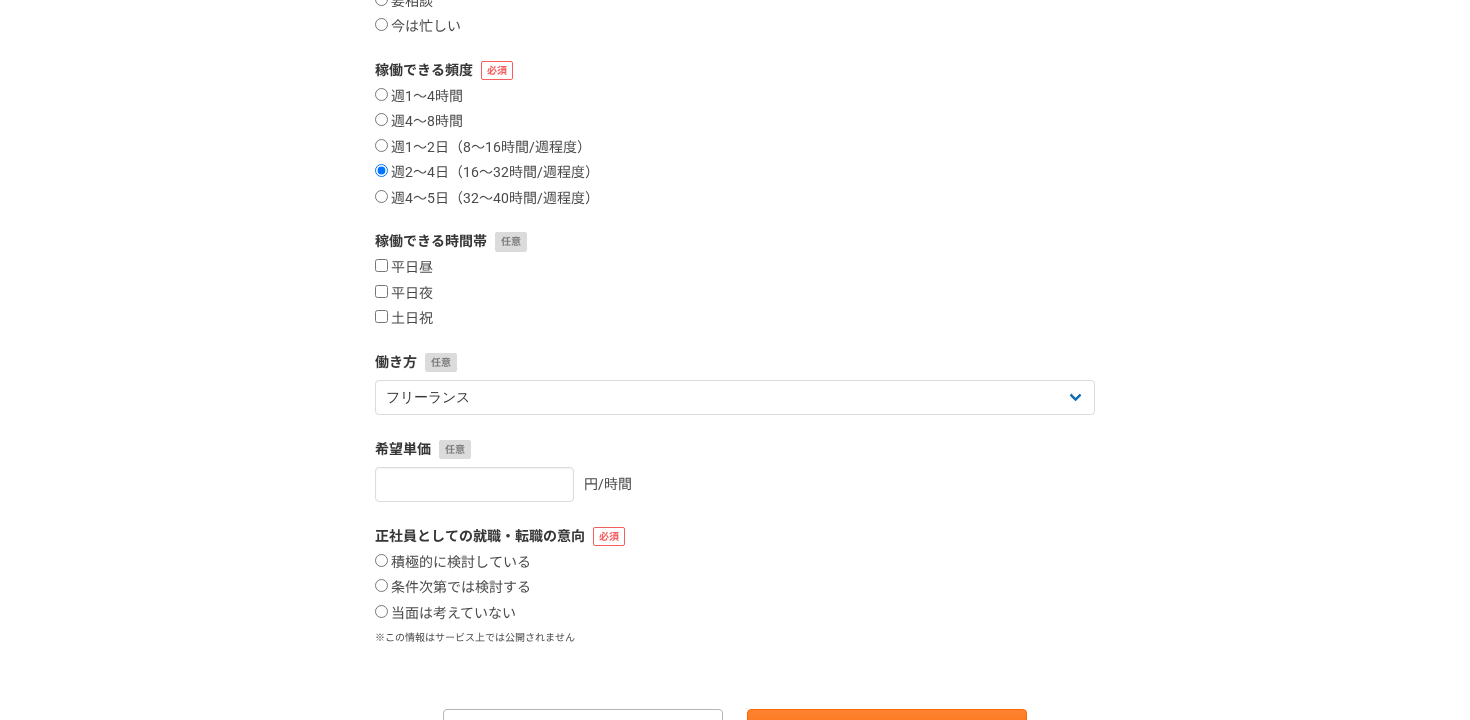 scroll, scrollTop: 310, scrollLeft: 0, axis: vertical 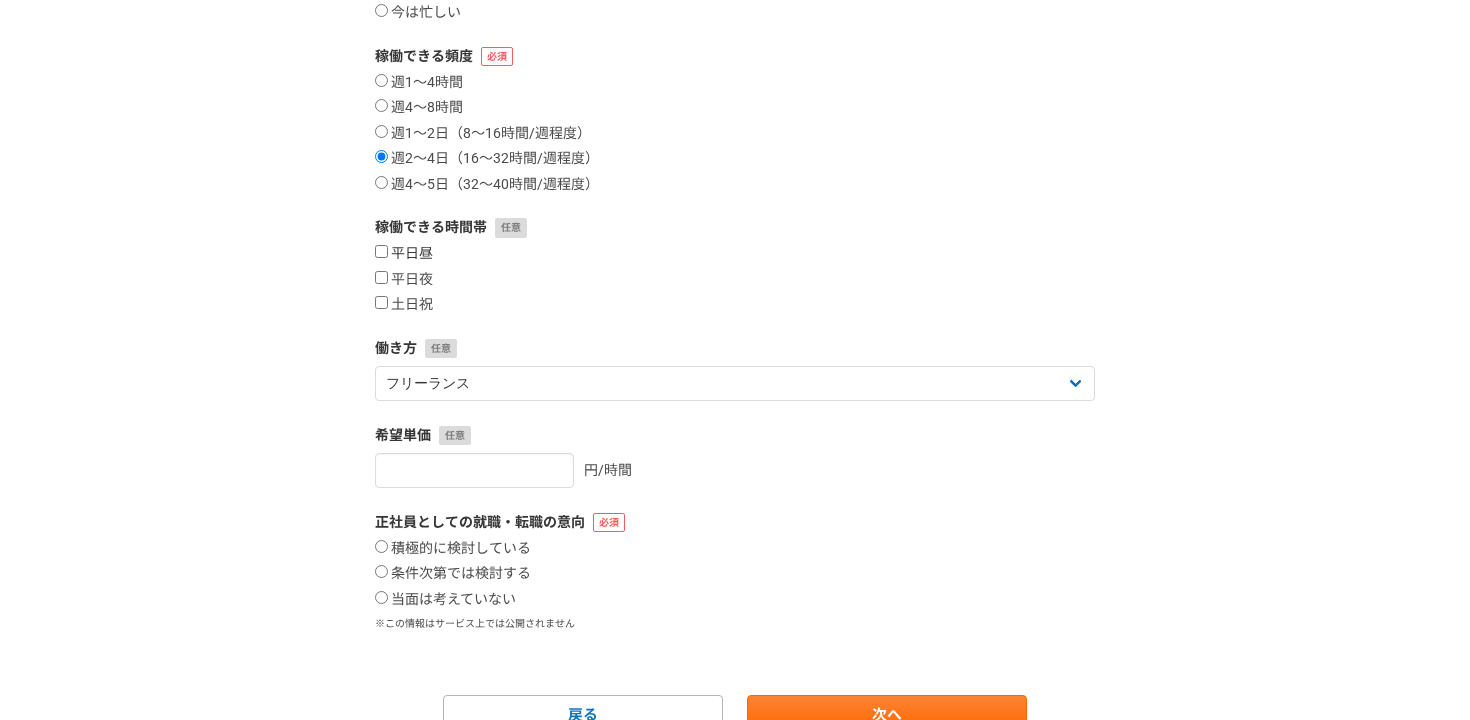 click on "平日昼" at bounding box center (381, 251) 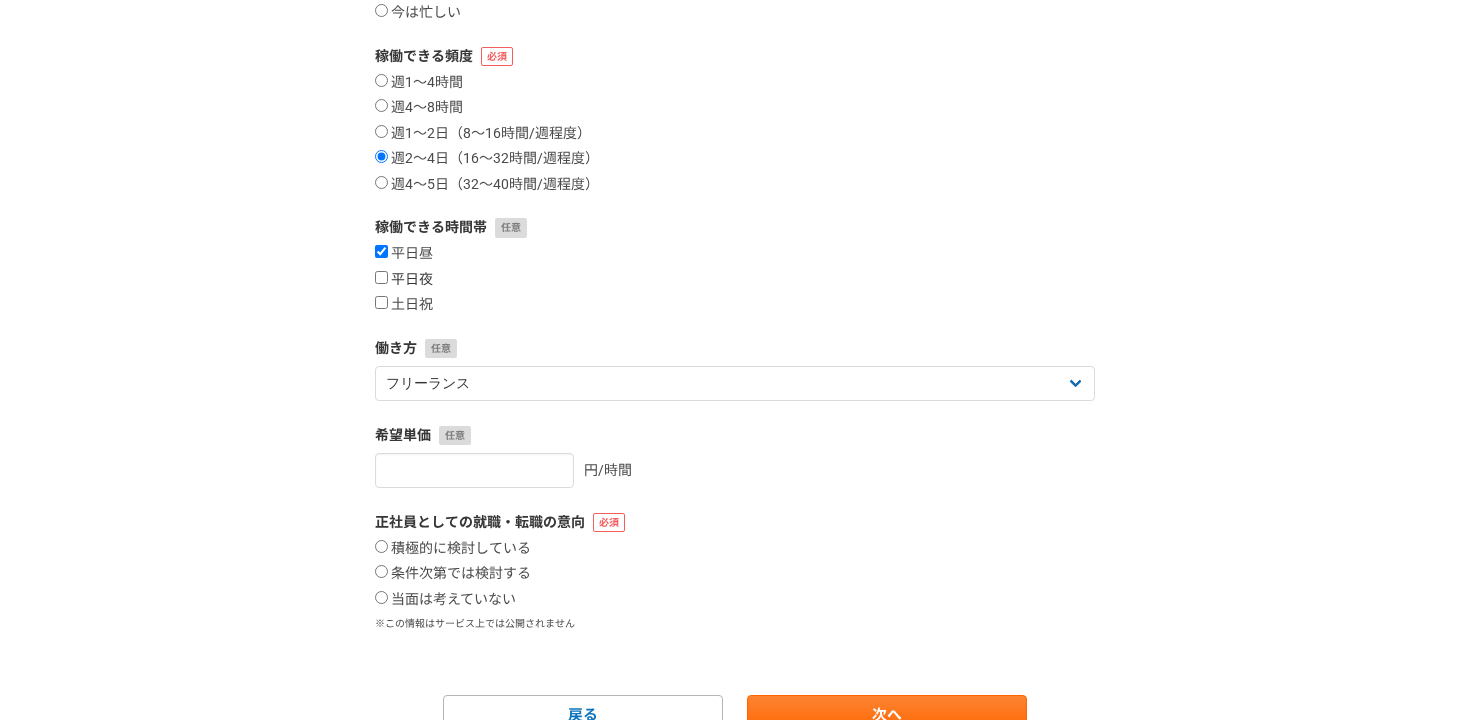 click on "平日夜" at bounding box center (381, 277) 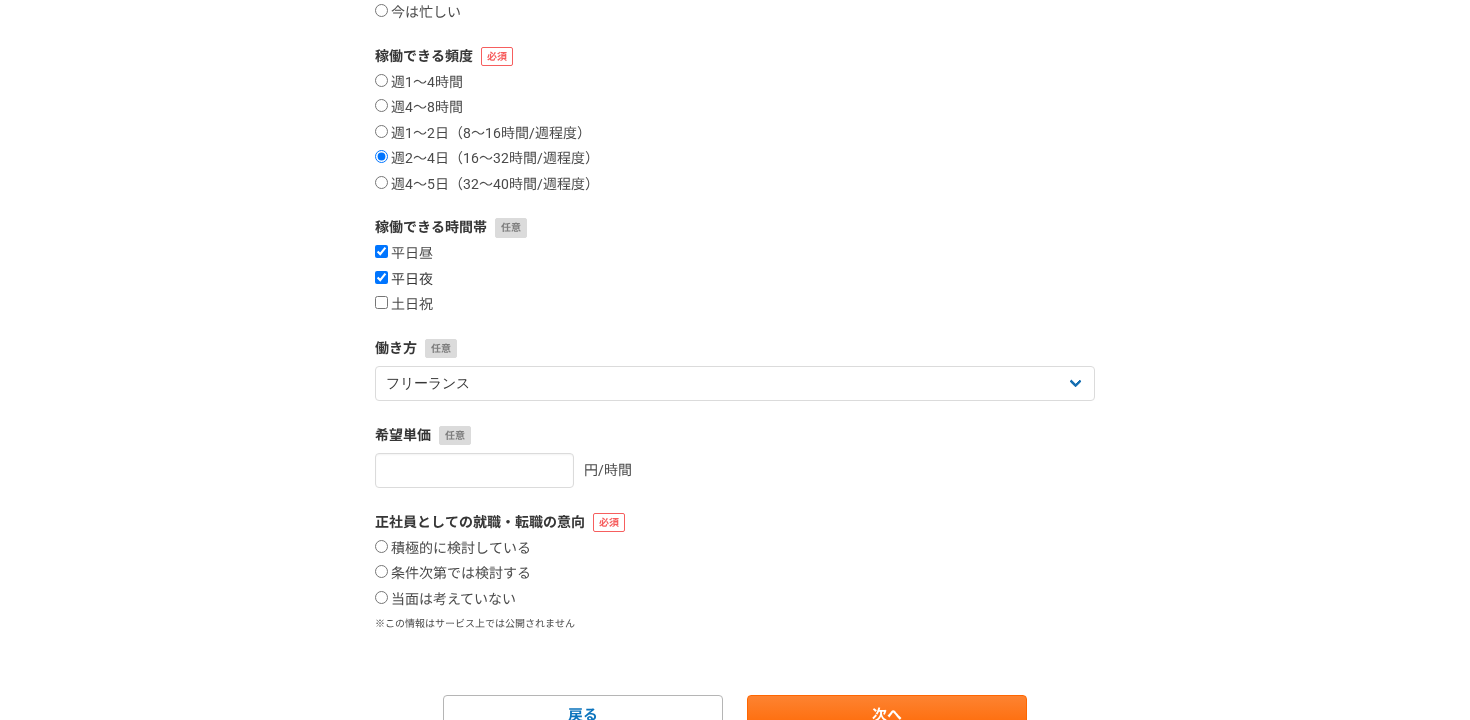 click on "平日夜" at bounding box center (404, 280) 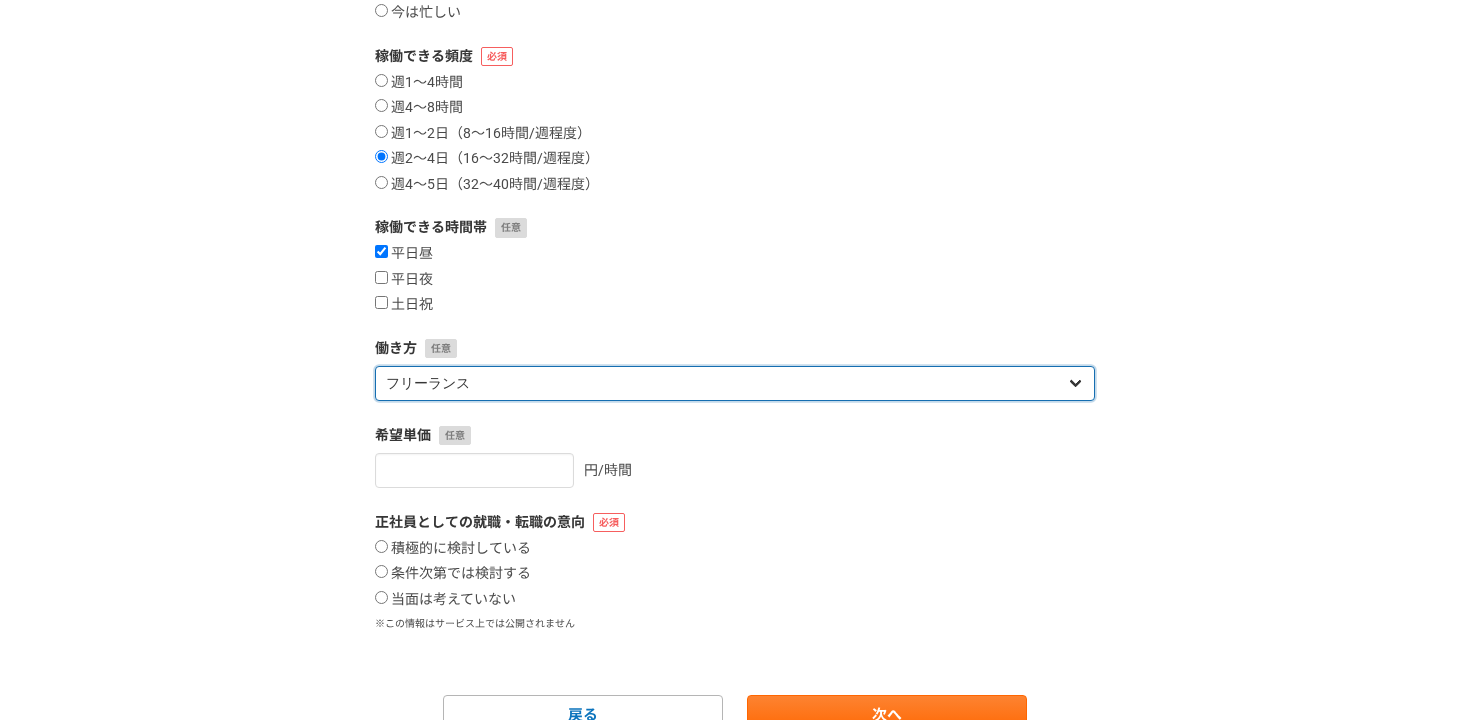 click on "フリーランス 副業 その他" at bounding box center [735, 383] 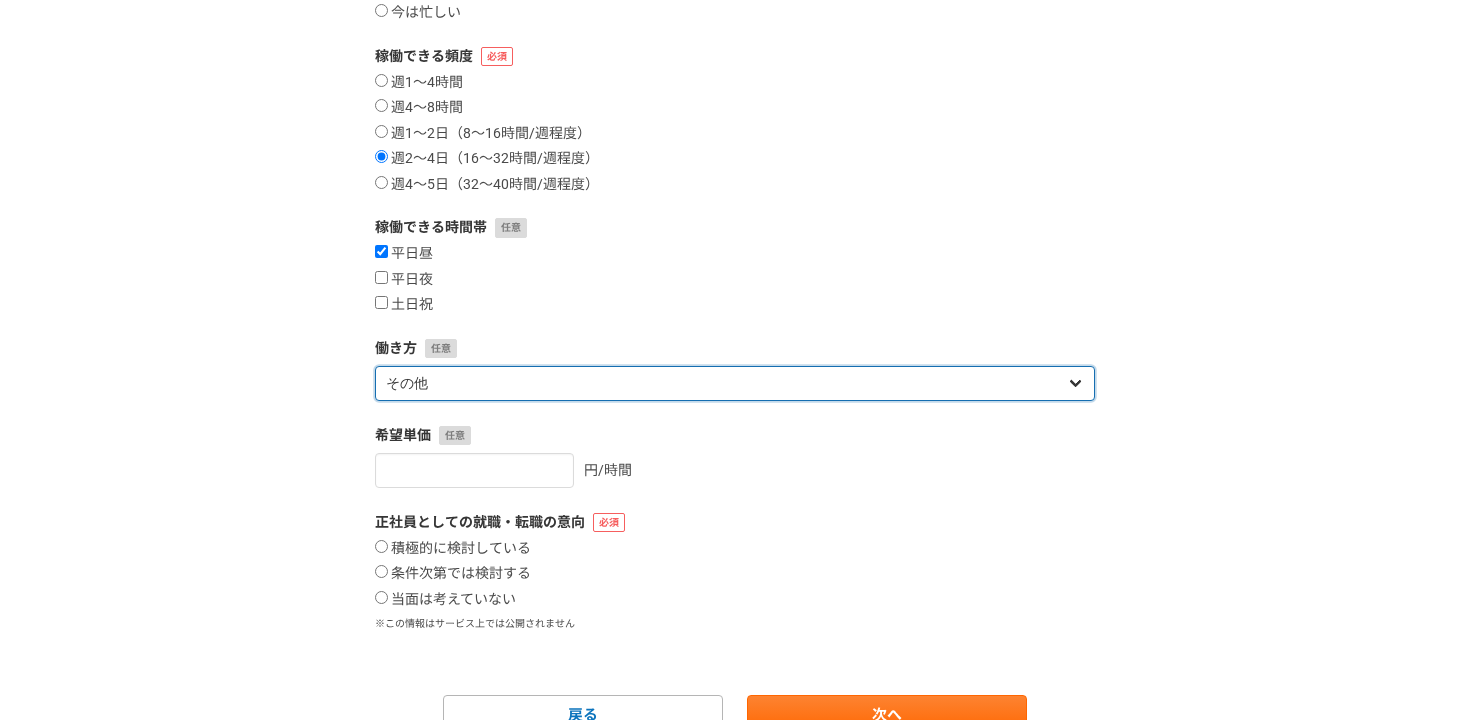 click on "フリーランス 副業 その他" at bounding box center [735, 383] 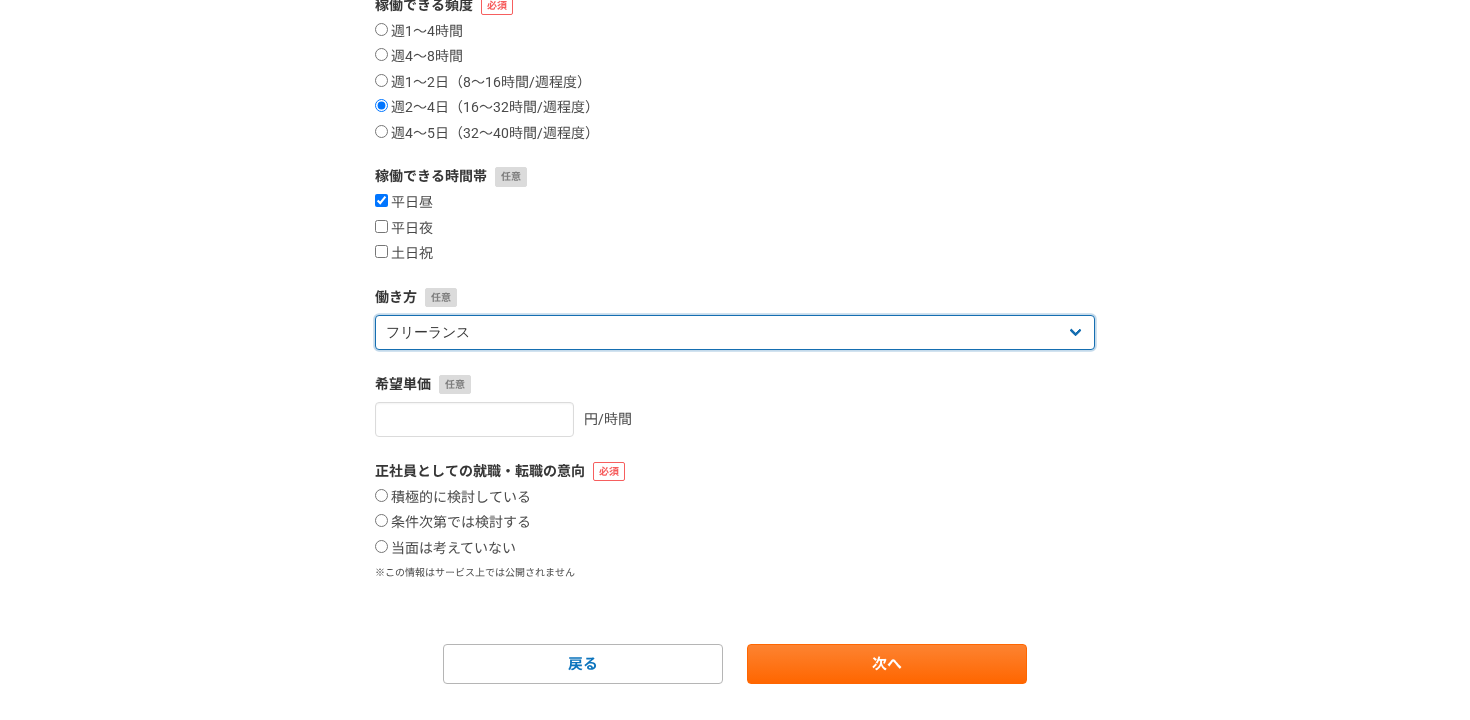 scroll, scrollTop: 405, scrollLeft: 0, axis: vertical 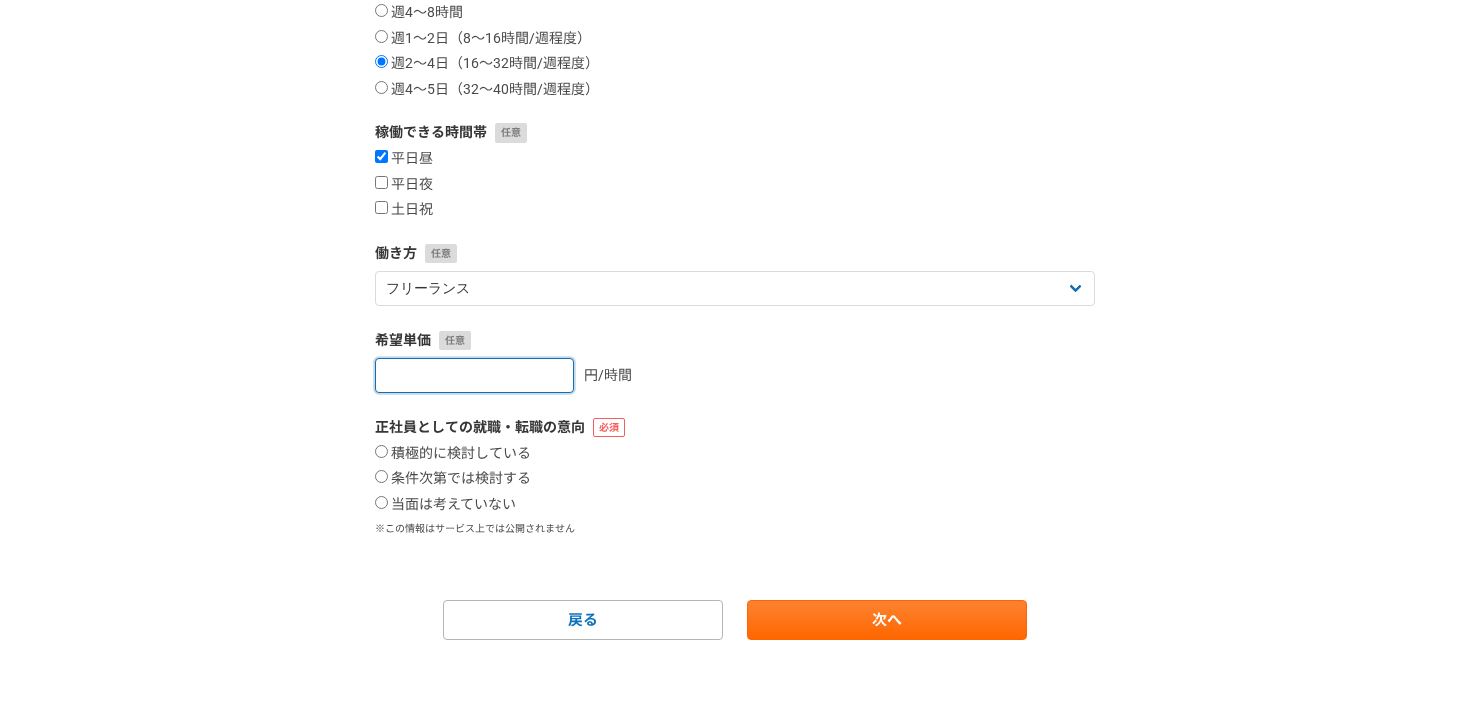 click at bounding box center (474, 375) 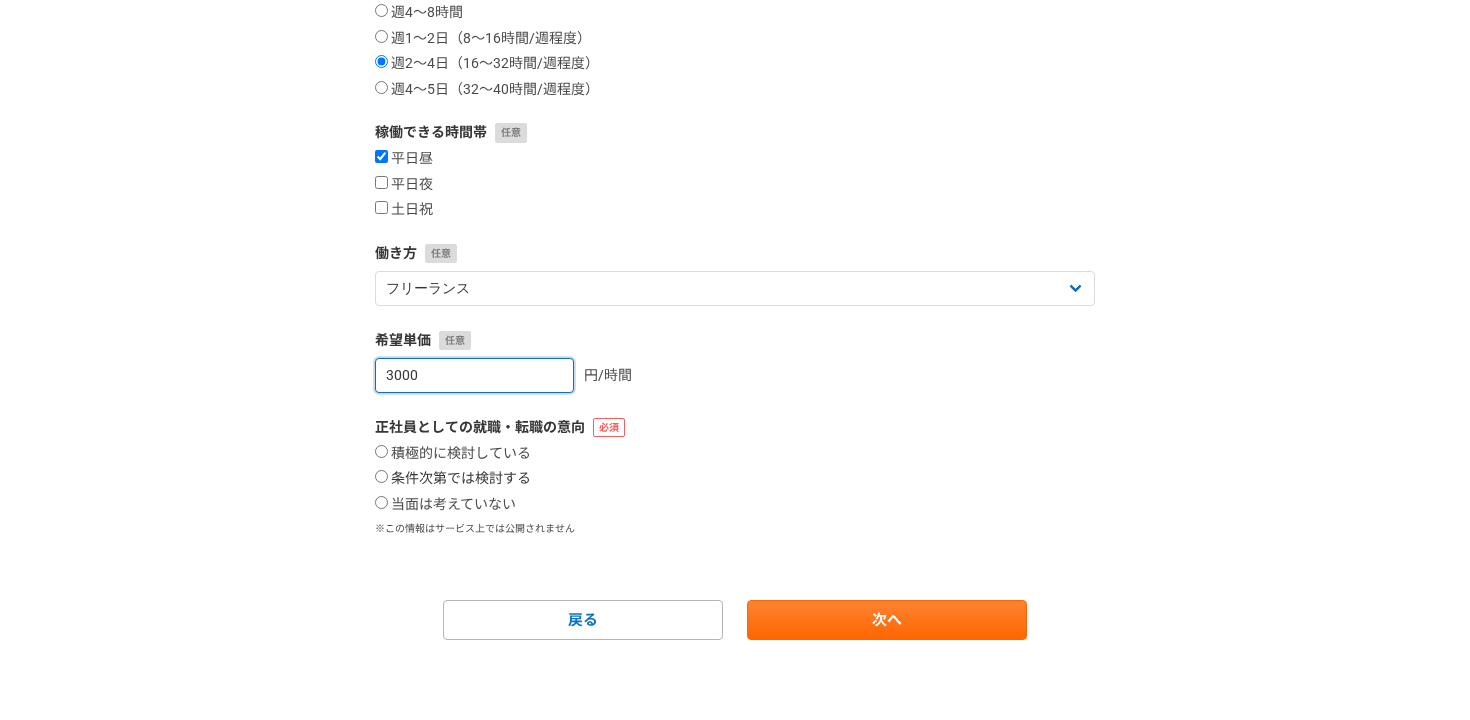 type on "3000" 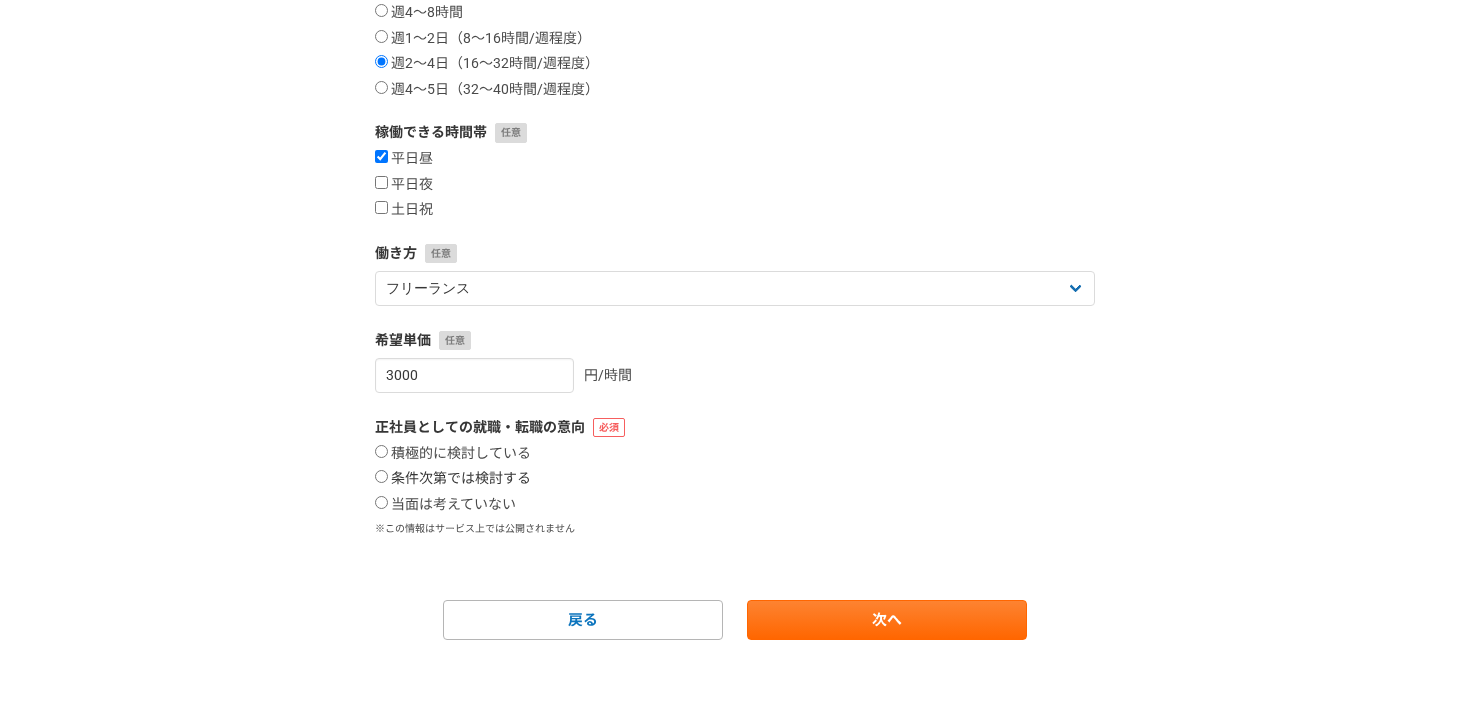 click on "条件次第では検討する" at bounding box center [453, 479] 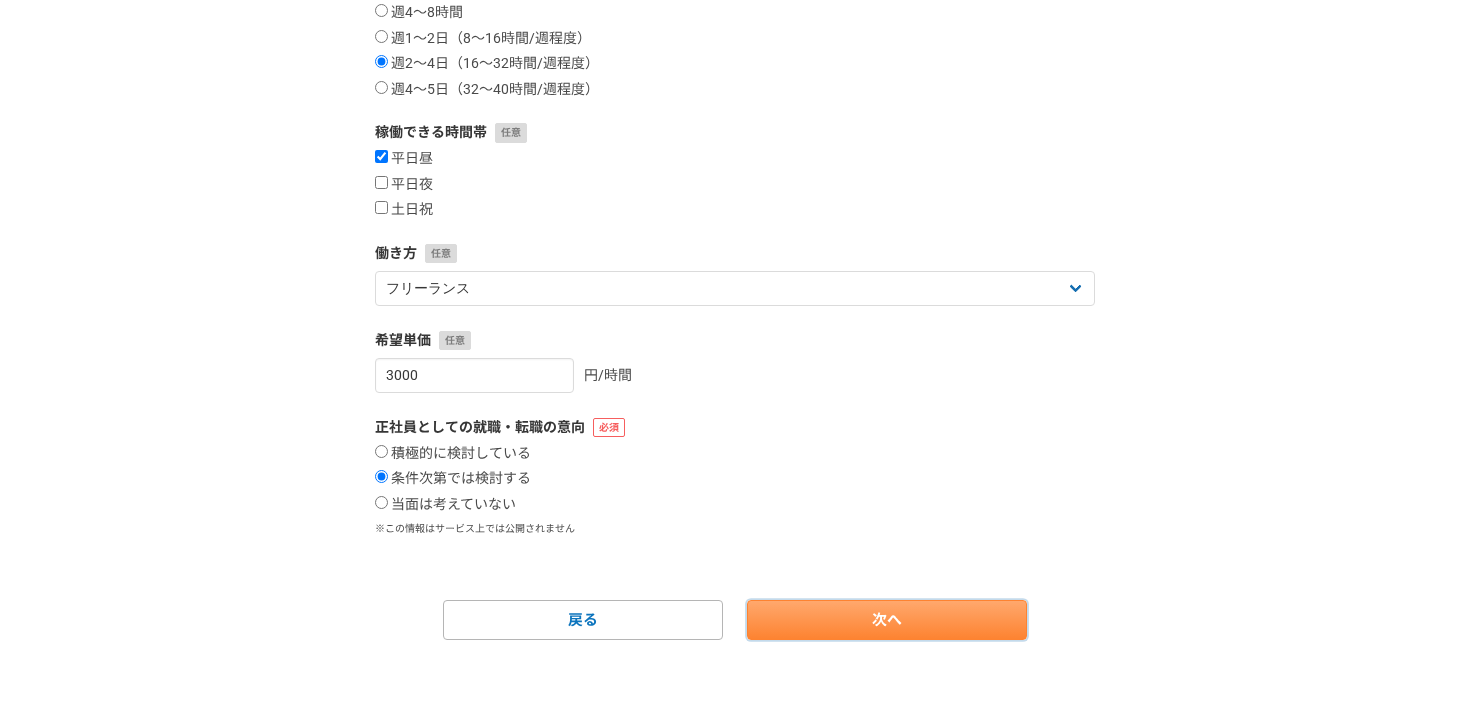 click on "次へ" at bounding box center [887, 620] 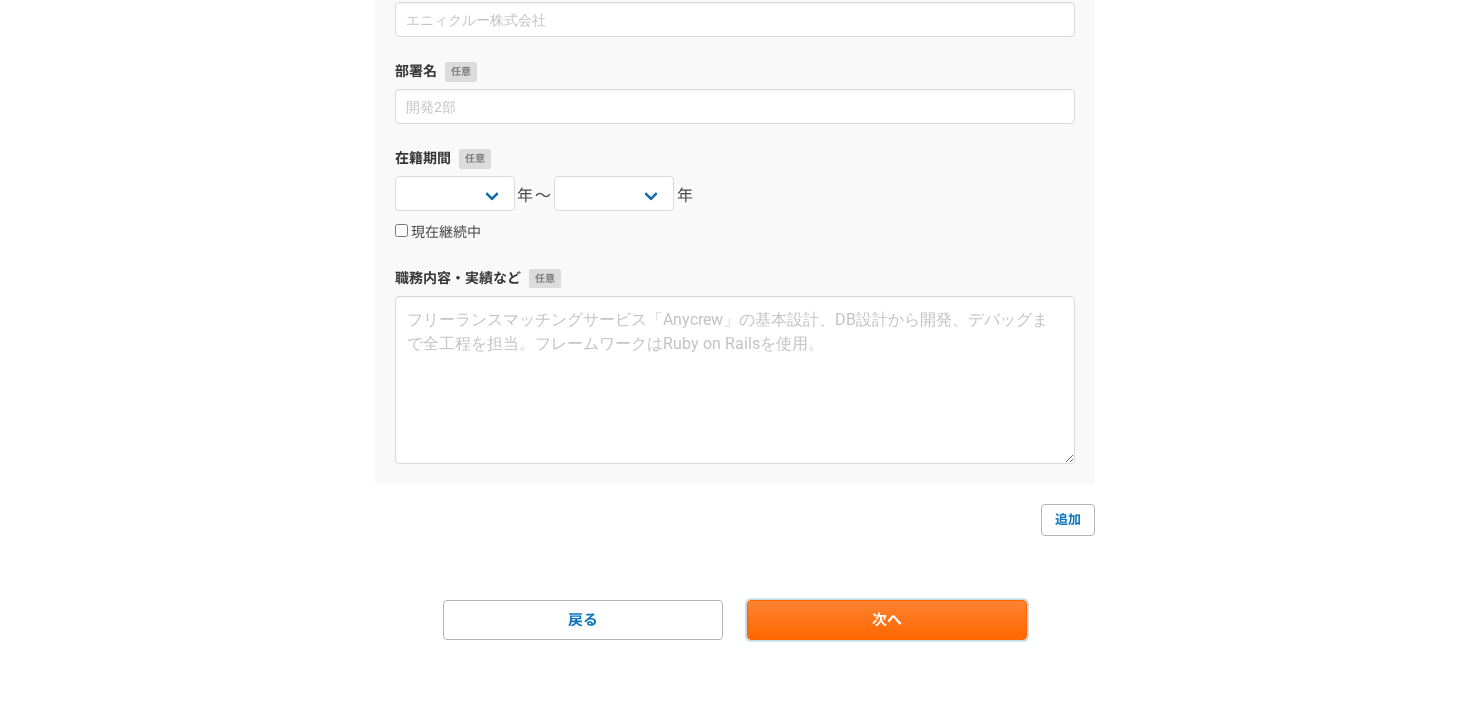 scroll, scrollTop: 0, scrollLeft: 0, axis: both 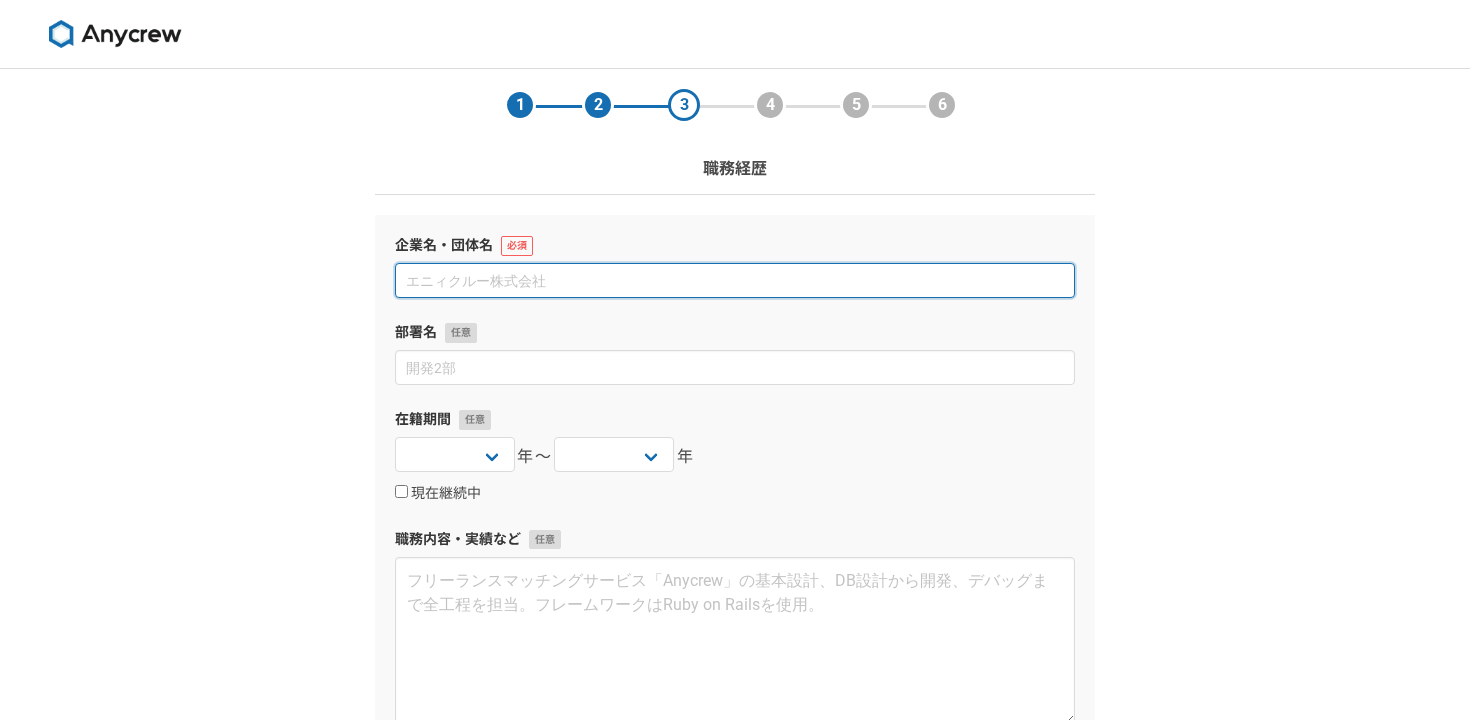 click at bounding box center [735, 280] 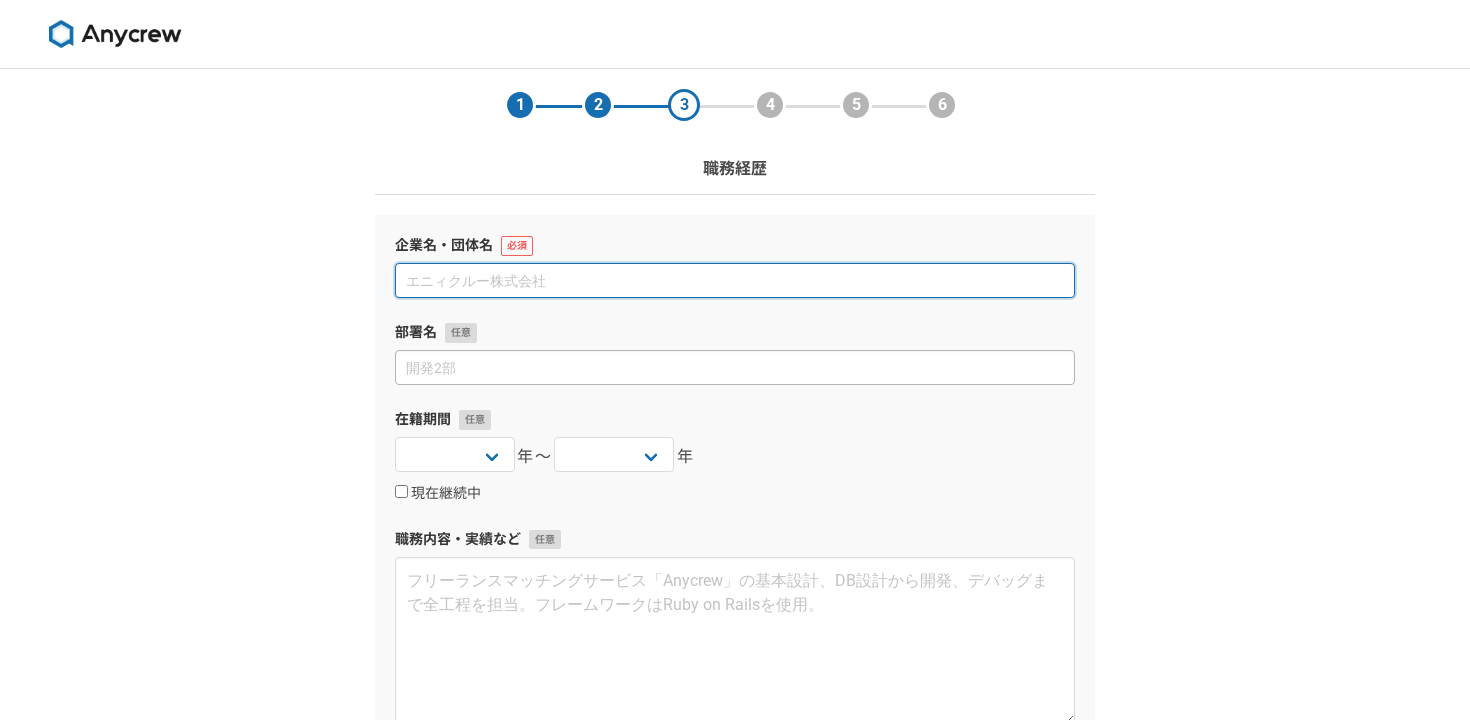 paste on "イシン株式会社" 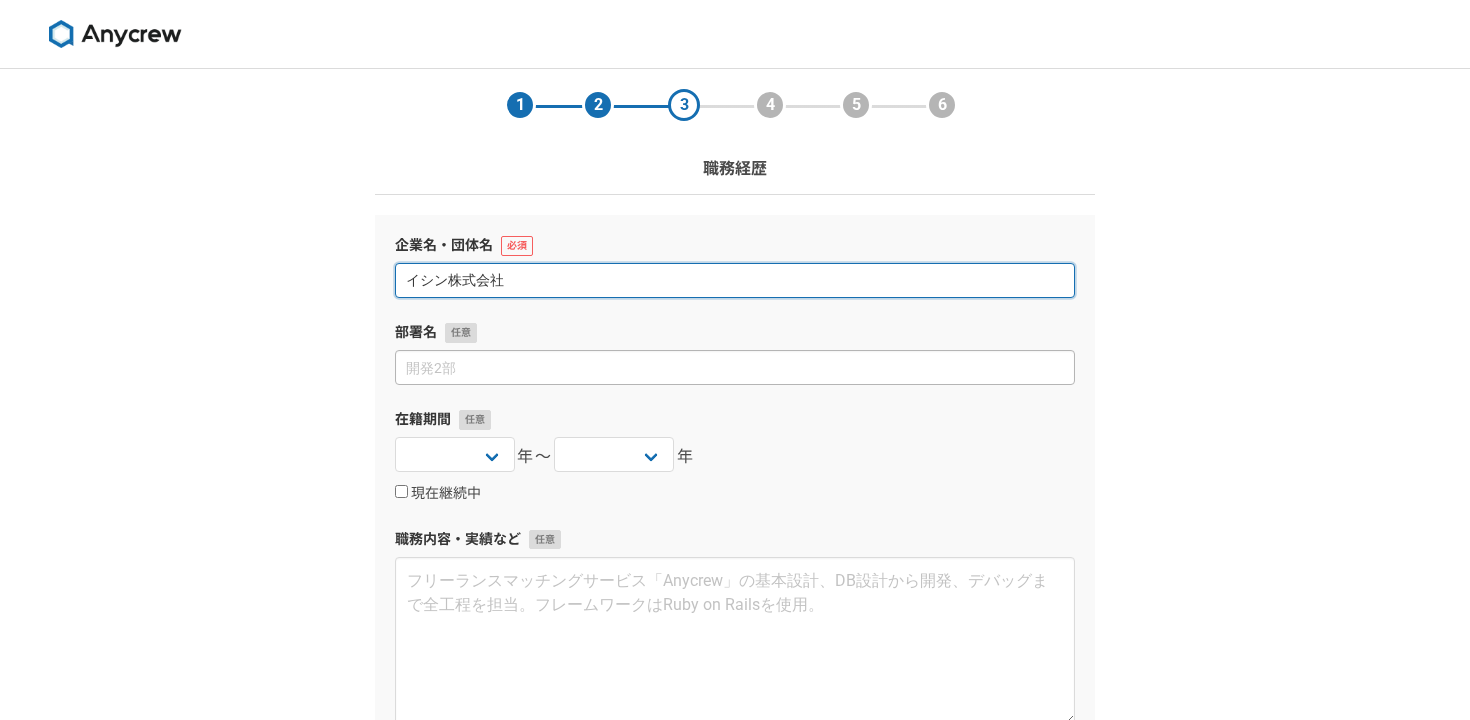 type on "イシン株式会社" 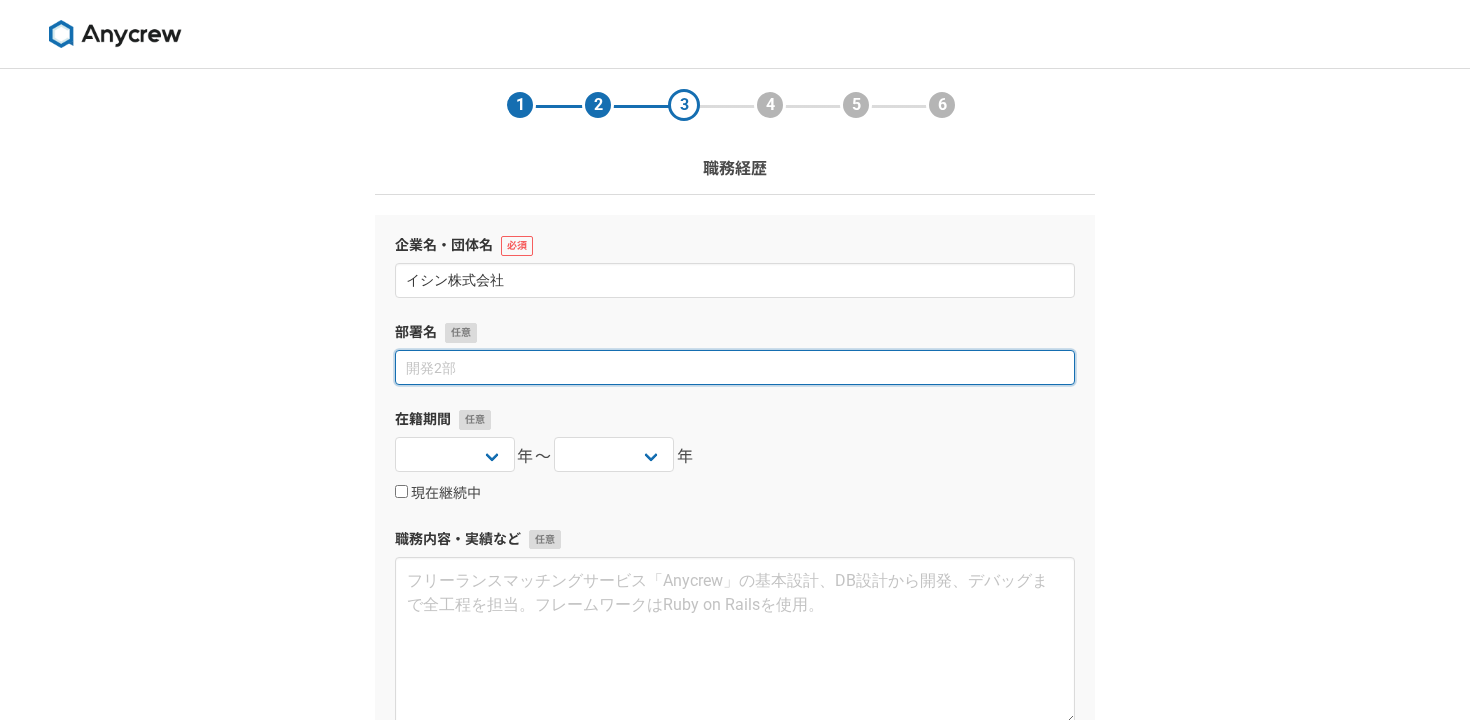 click at bounding box center (735, 367) 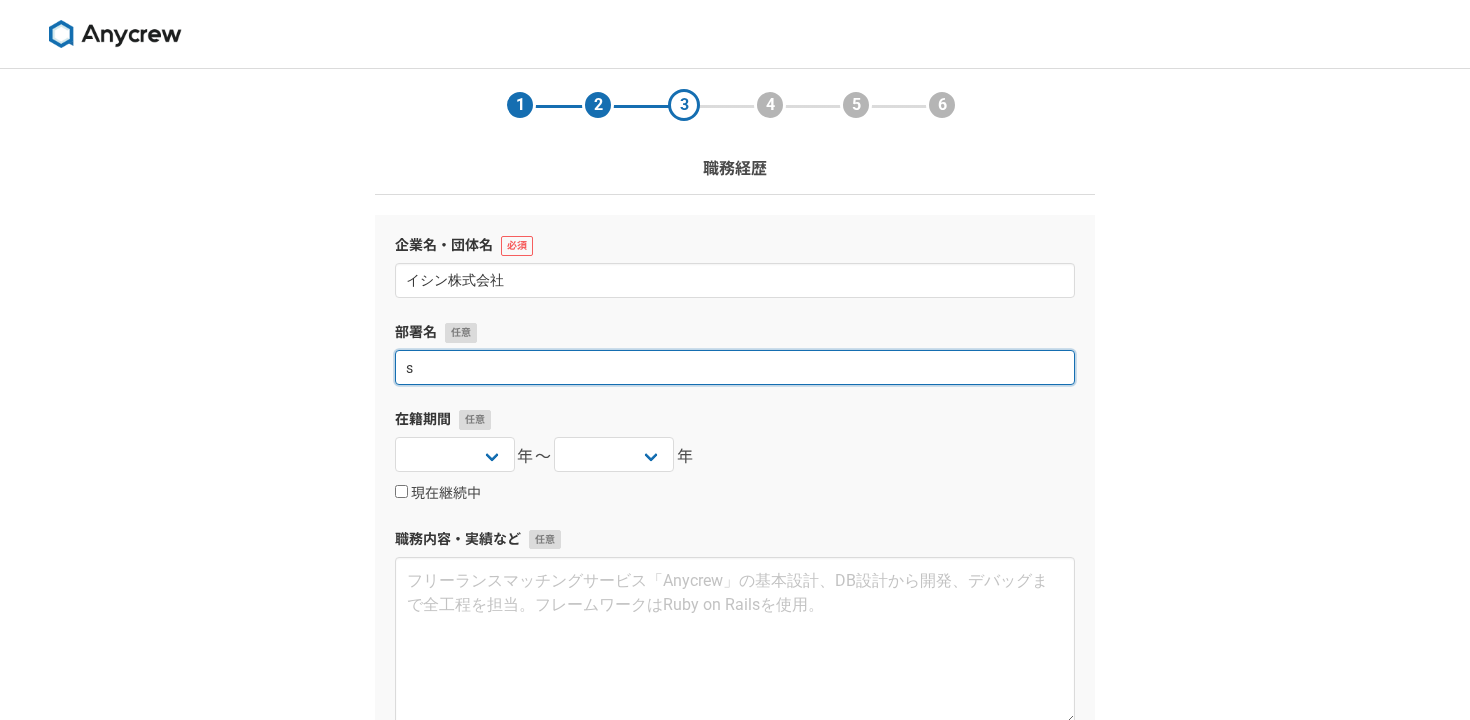 type on "さ" 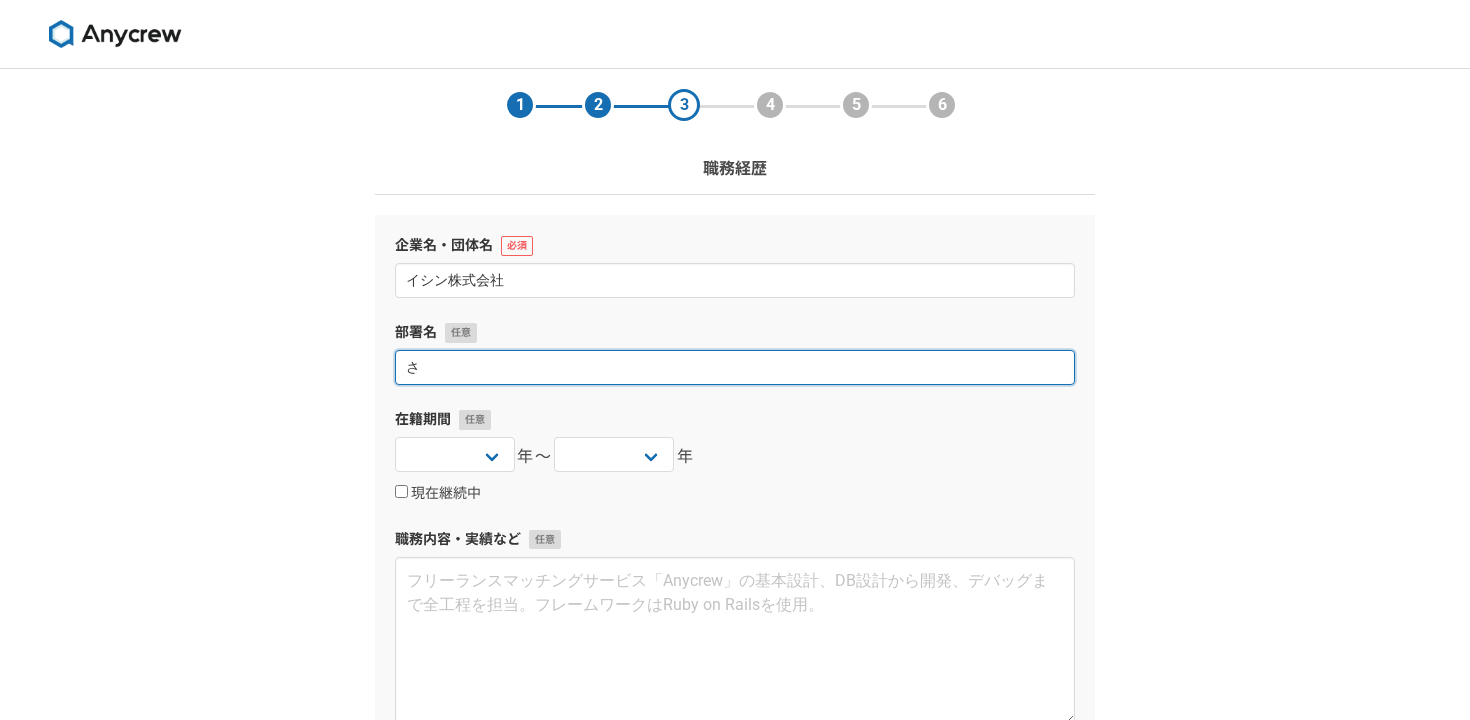 type 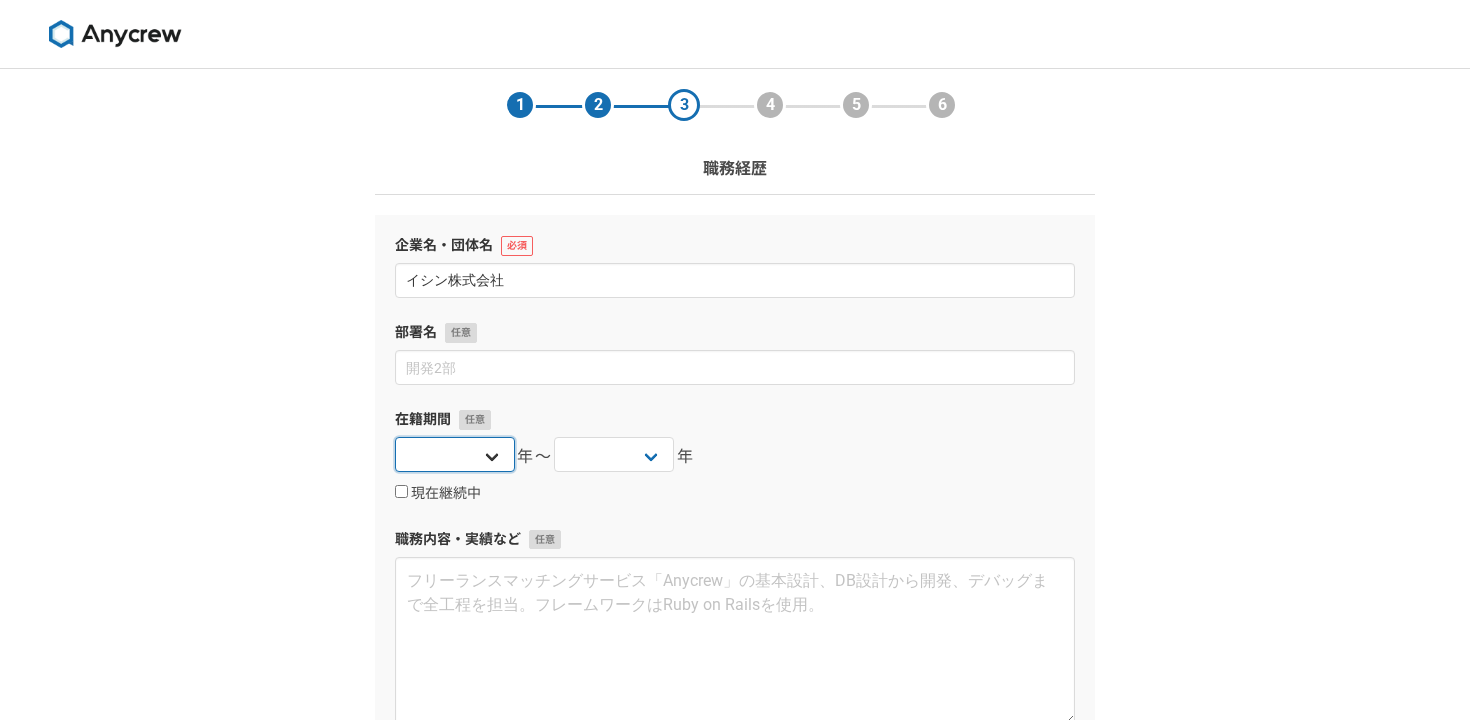 click on "2025 2024 2023 2022 2021 2020 2019 2018 2017 2016 2015 2014 2013 2012 2011 2010 2009 2008 2007 2006 2005 2004 2003 2002 2001 2000 1999 1998 1997 1996 1995 1994 1993 1992 1991 1990 1989 1988 1987 1986 1985 1984 1983 1982 1981 1980 1979 1978 1977 1976" at bounding box center (455, 454) 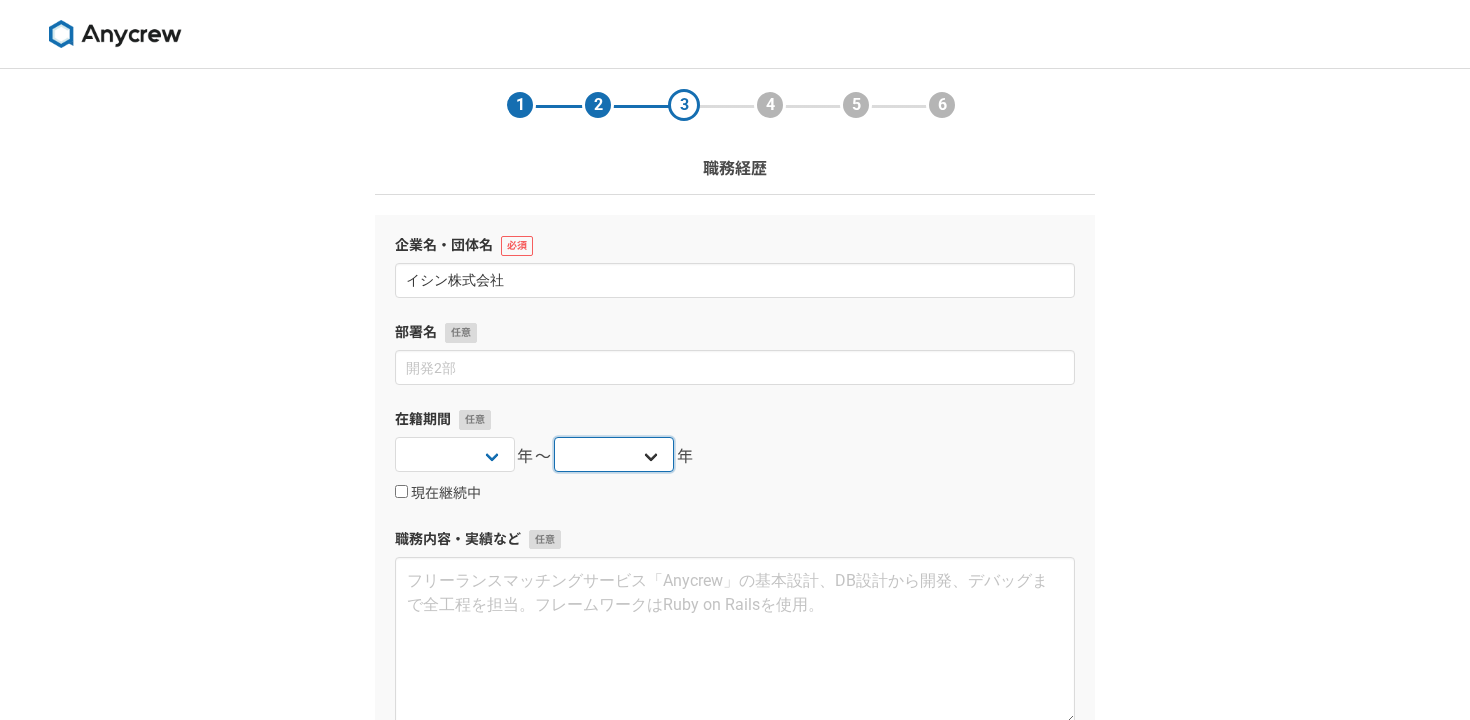 click on "2025 2024 2023 2022 2021 2020 2019 2018 2017 2016 2015 2014 2013 2012 2011 2010 2009 2008 2007 2006 2005 2004 2003 2002 2001 2000 1999 1998 1997 1996 1995 1994 1993 1992 1991 1990 1989 1988 1987 1986 1985 1984 1983 1982 1981 1980 1979 1978 1977 1976" at bounding box center (614, 454) 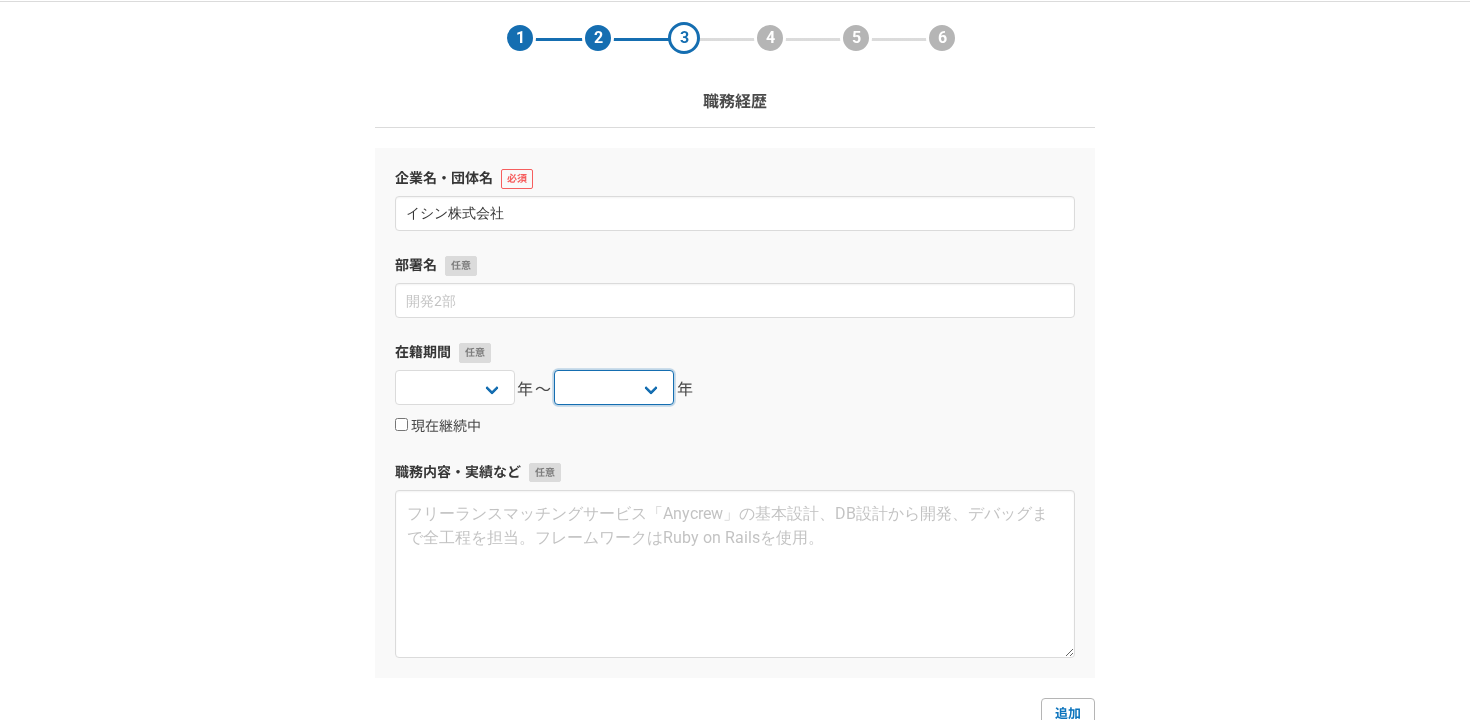 scroll, scrollTop: 131, scrollLeft: 0, axis: vertical 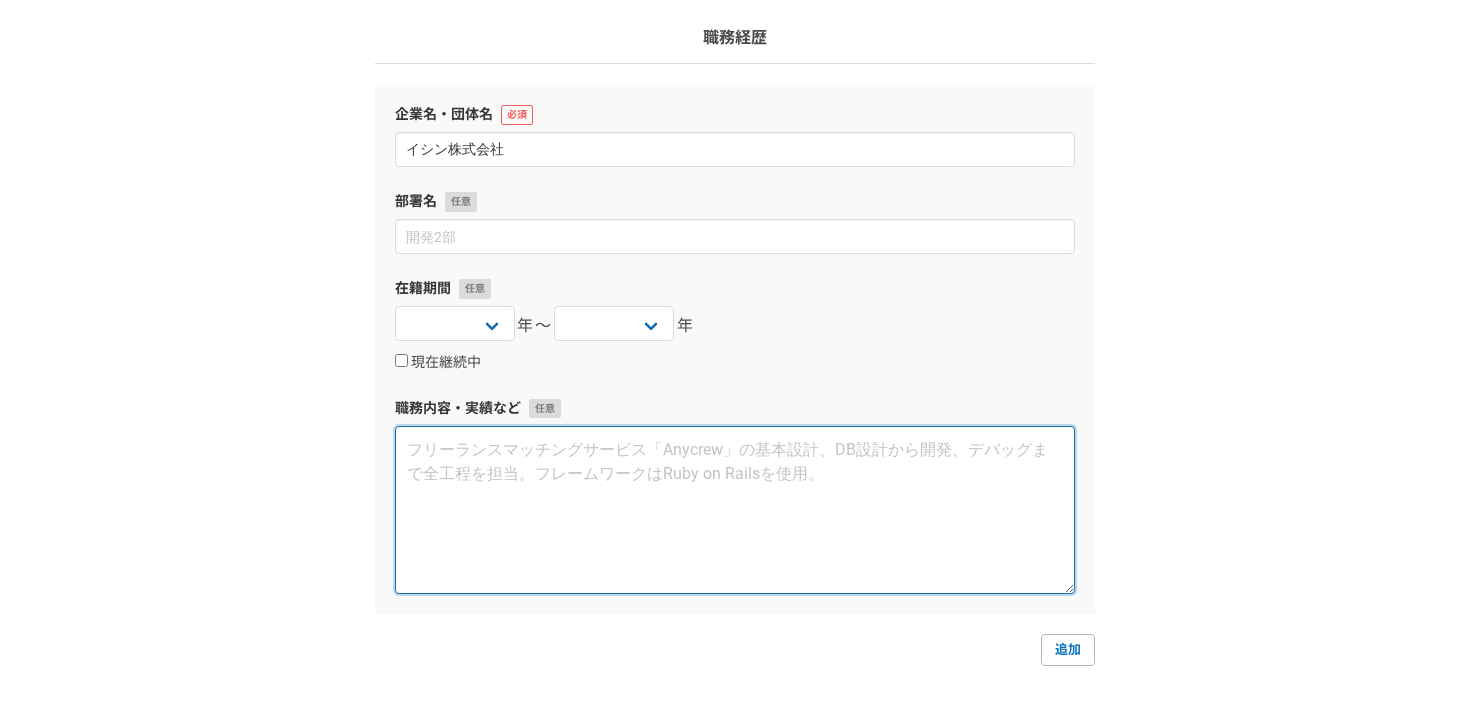 click at bounding box center [735, 510] 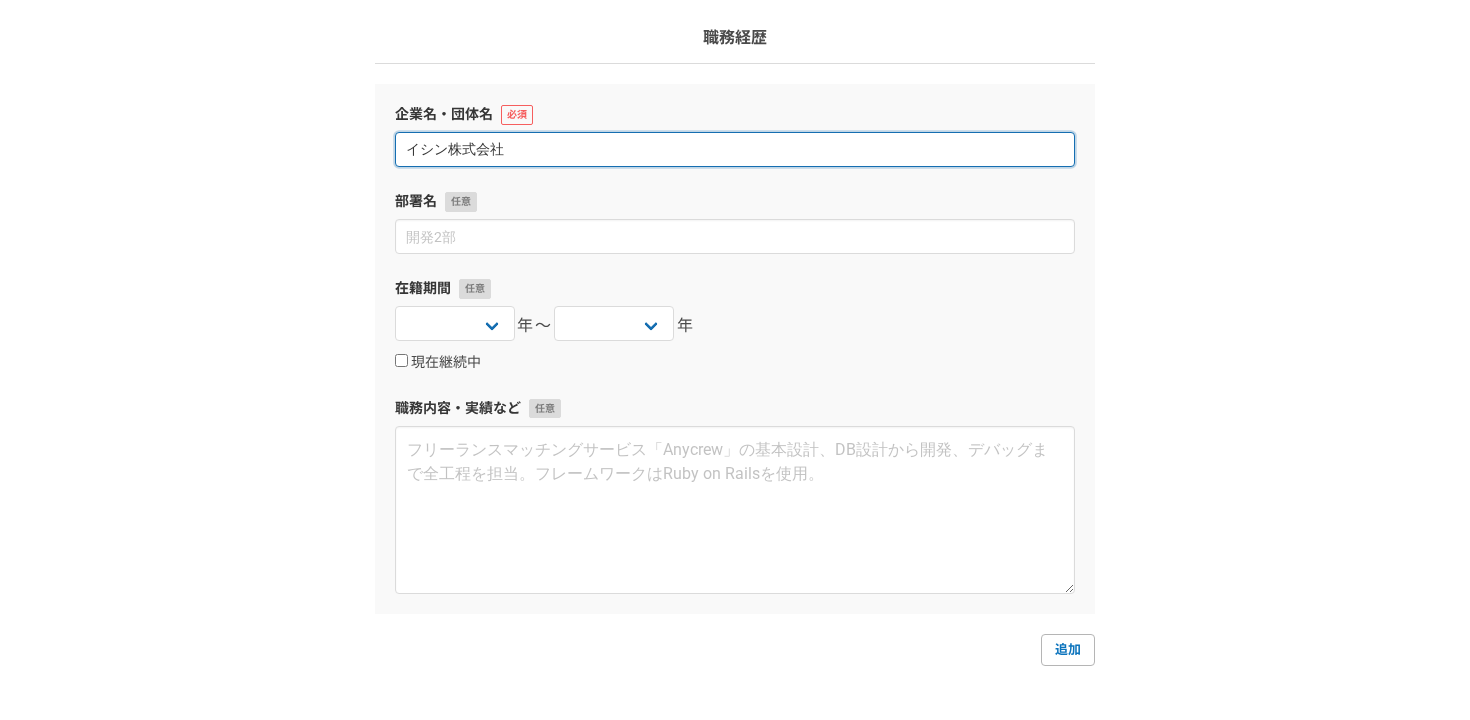 drag, startPoint x: 598, startPoint y: 154, endPoint x: 614, endPoint y: 86, distance: 69.856995 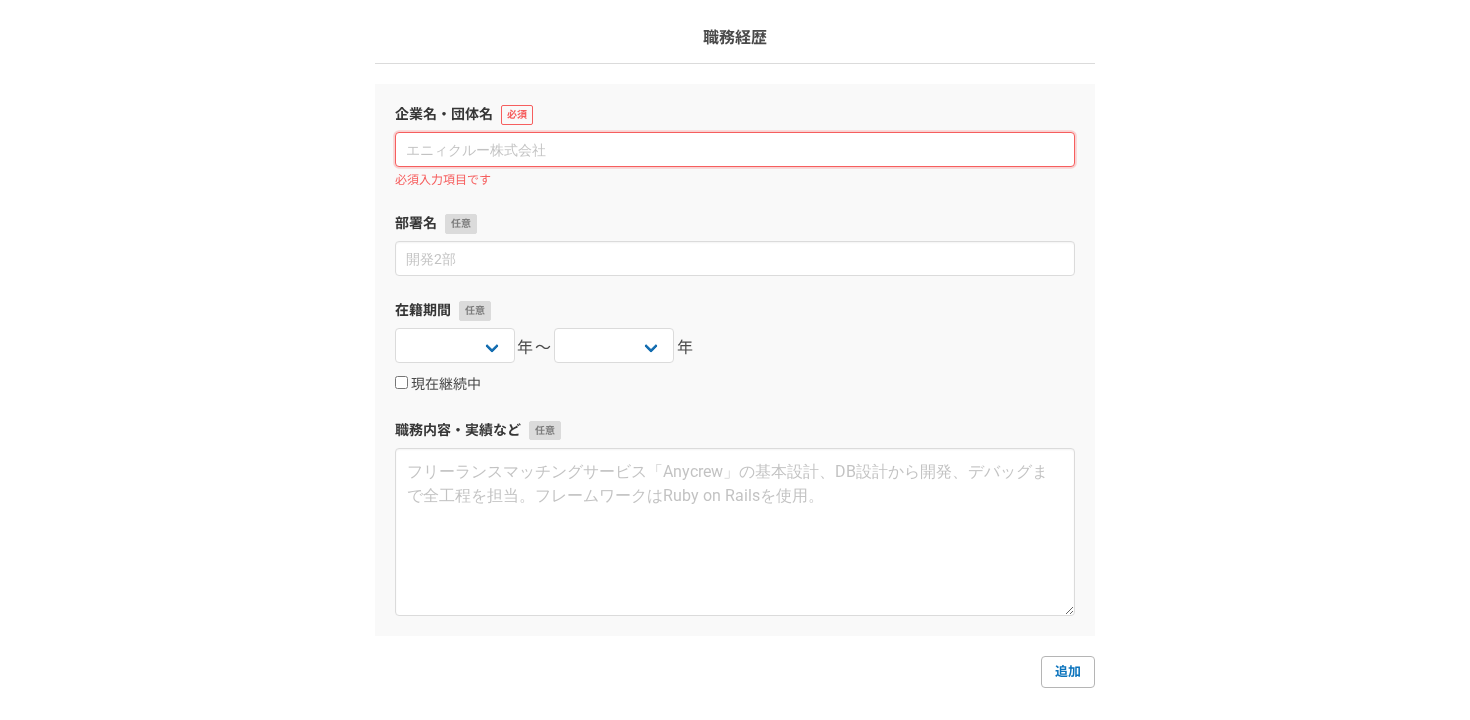paste on "イシンUSA（イシン株式会社 米国法人）" 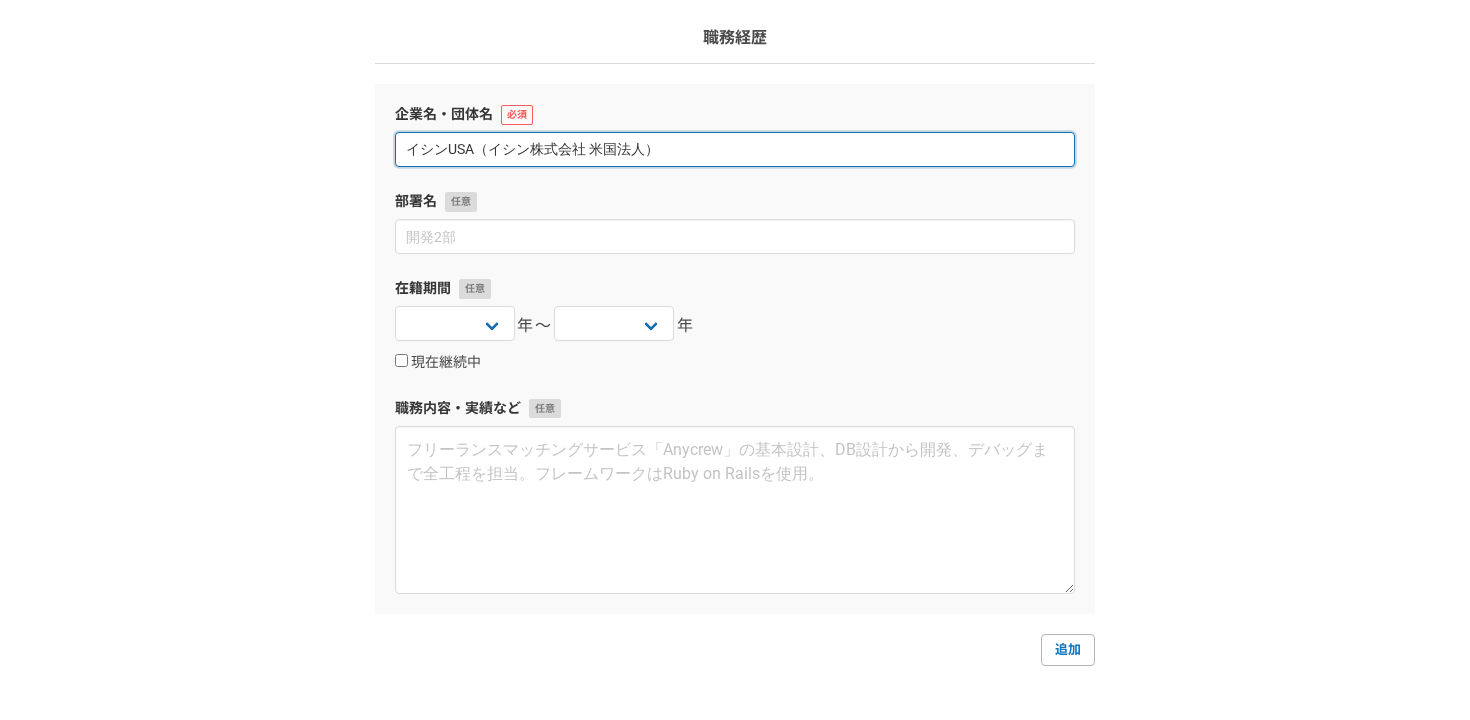 type on "イシンUSA（イシン株式会社 米国法人）" 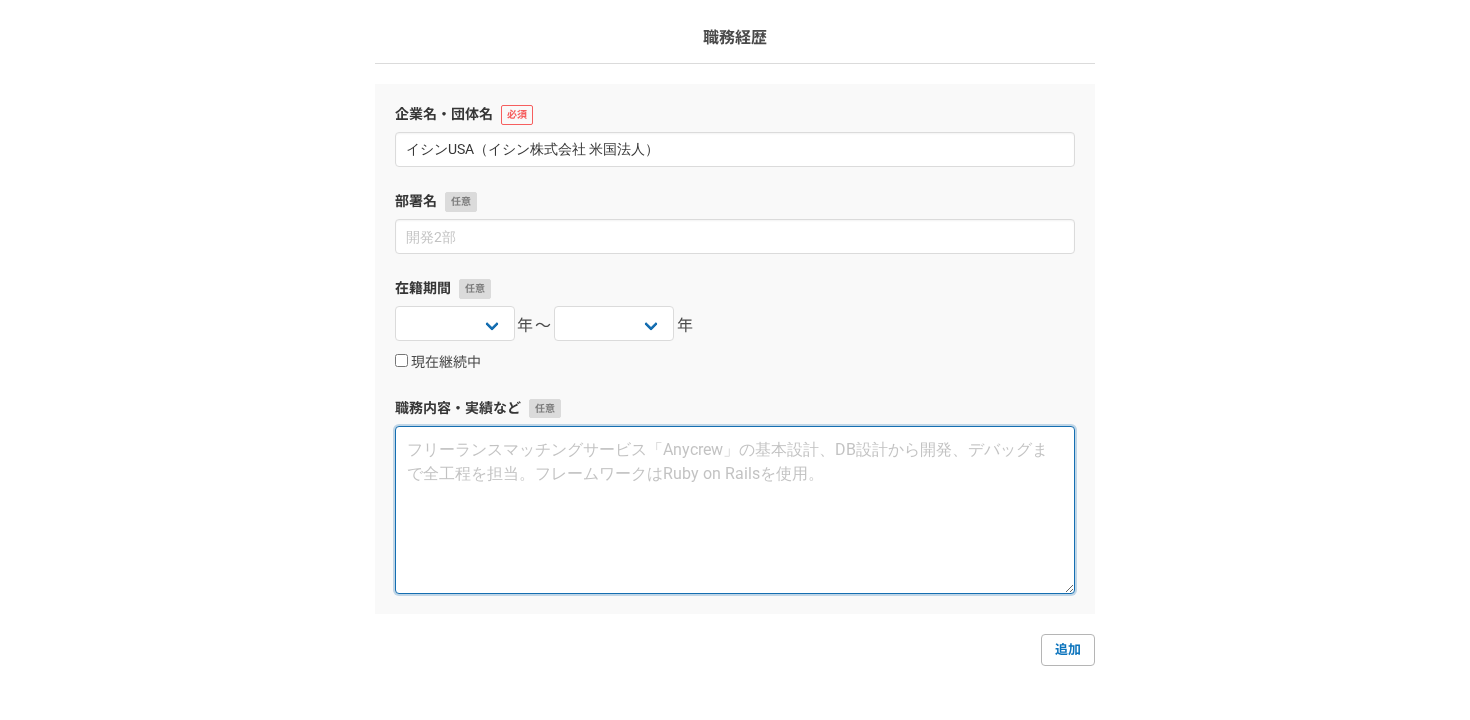 click at bounding box center [735, 510] 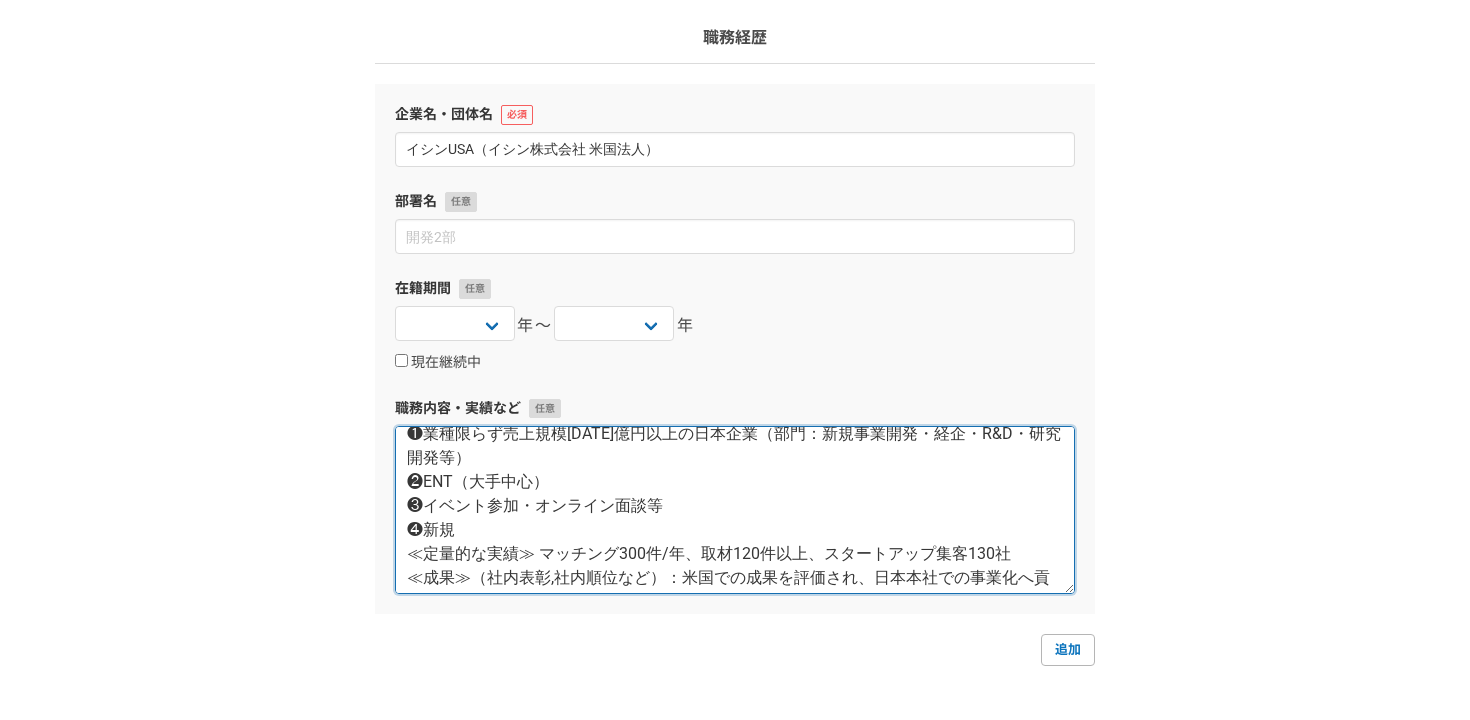 scroll, scrollTop: 0, scrollLeft: 0, axis: both 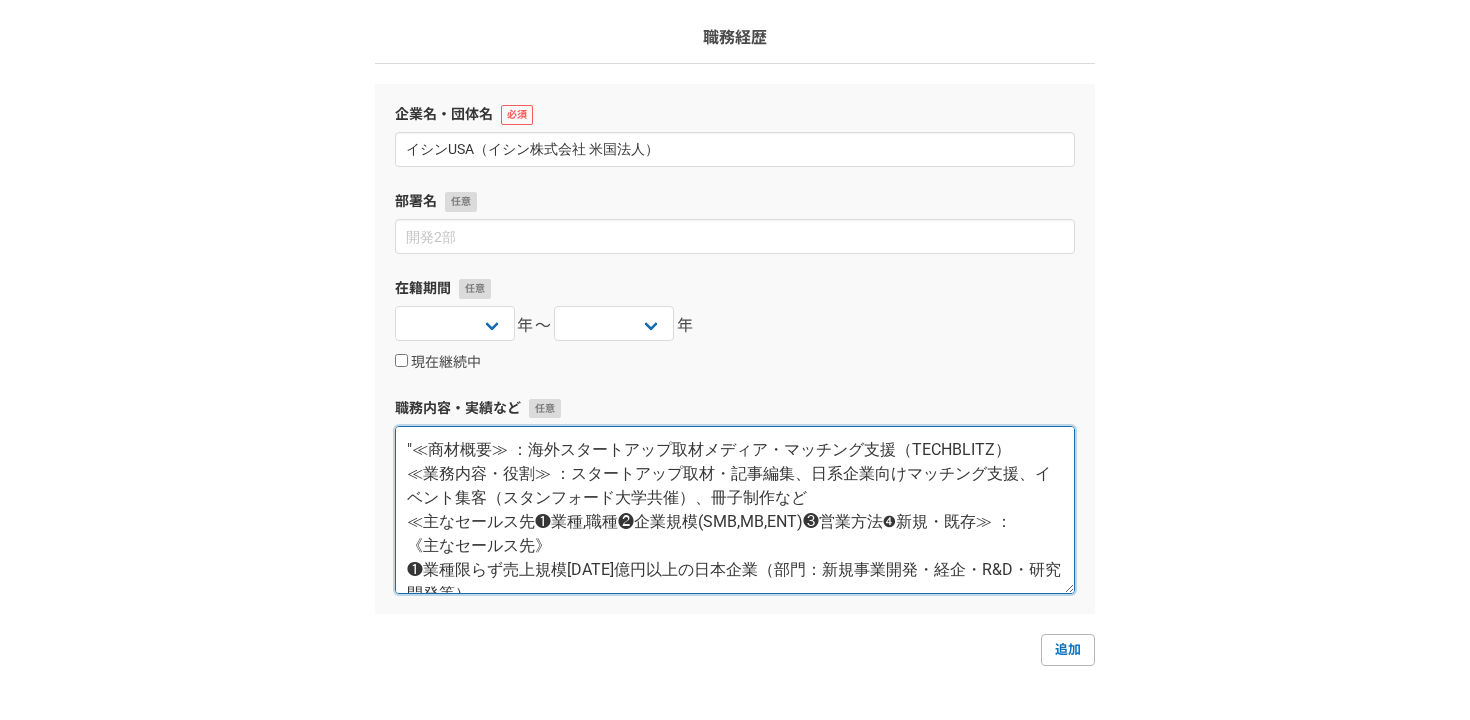 drag, startPoint x: 880, startPoint y: 458, endPoint x: 1139, endPoint y: 458, distance: 259 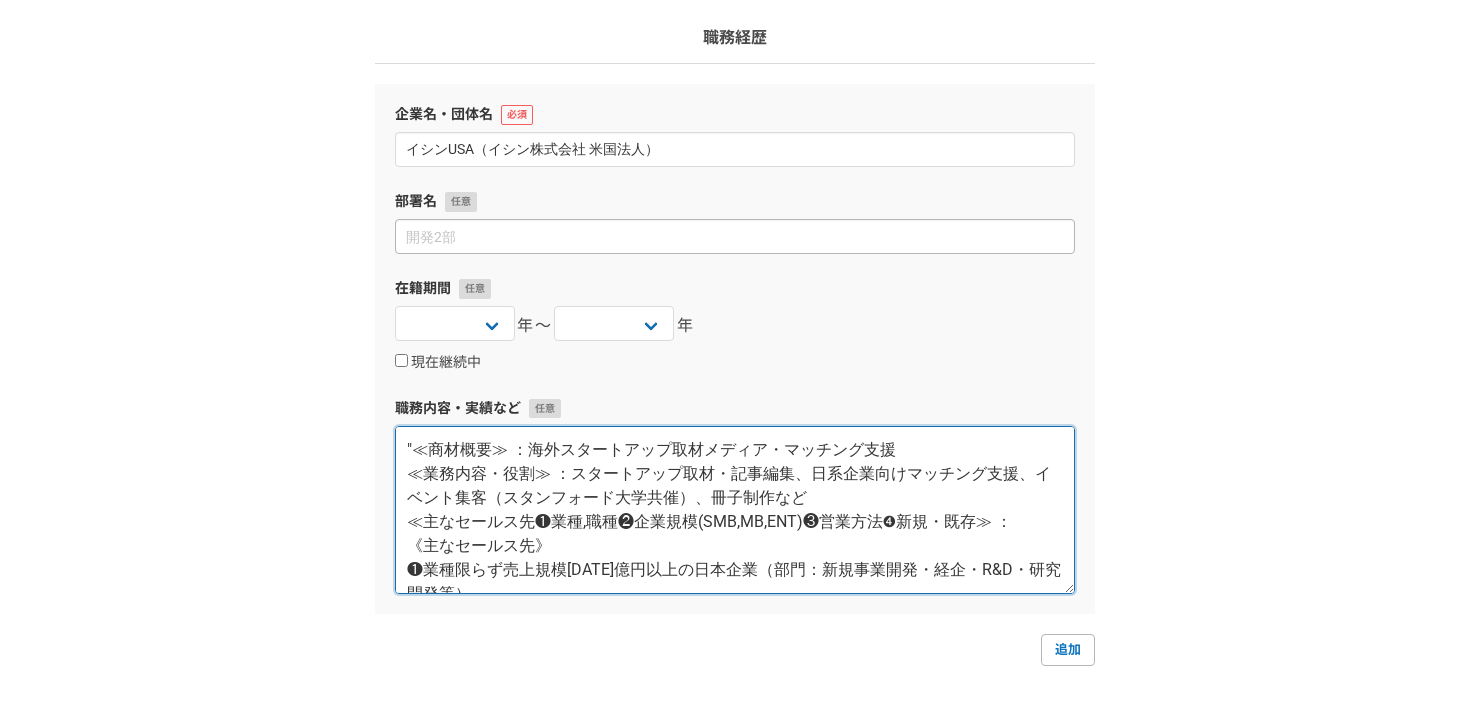 type on ""≪商材概要≫ ：海外スタートアップ取材メディア・マッチング支援
≪業務内容・役割≫ ：スタートアップ取材・記事編集、日系企業向けマッチング支援、イベント集客（スタンフォード大学共催）、冊子制作など
≪主なセールス先❶業種,職種❷企業規模(SMB,MB,ENT)❸営業方法➍新規・既存≫ ：
《主なセールス先》
❶業種限らず売上規模1000億円以上の日本企業（部門：新規事業開発・経企・R&D・研究開発等）
❷ENT（大手中心）
❸イベント参加・オンライン面談等
❹新規
≪定量的な実績≫ マッチング300件/年、取材120件以上、スタートアップ集客130社
≪成果≫（社内表彰,社内順位など）：米国での成果を評価され、日本本社での事業化へ貢献"" 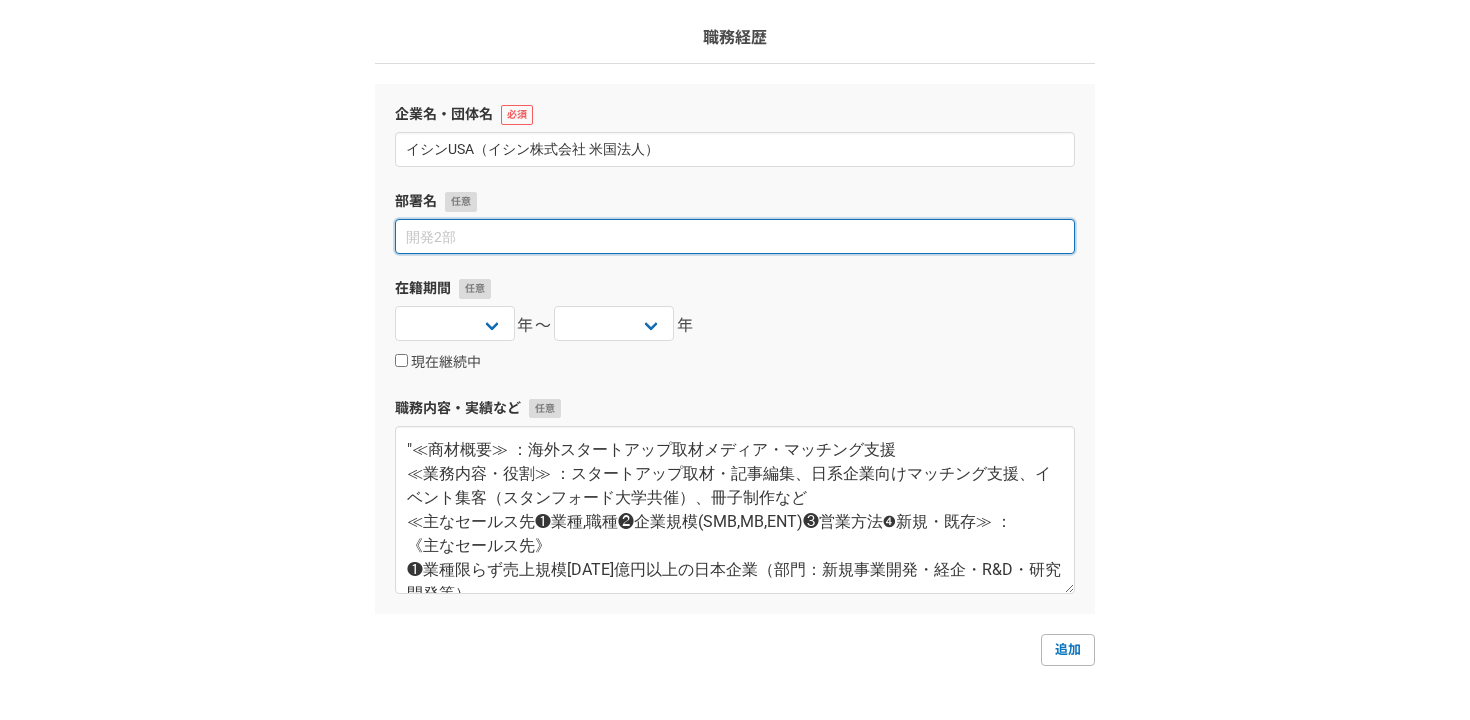 click at bounding box center [735, 236] 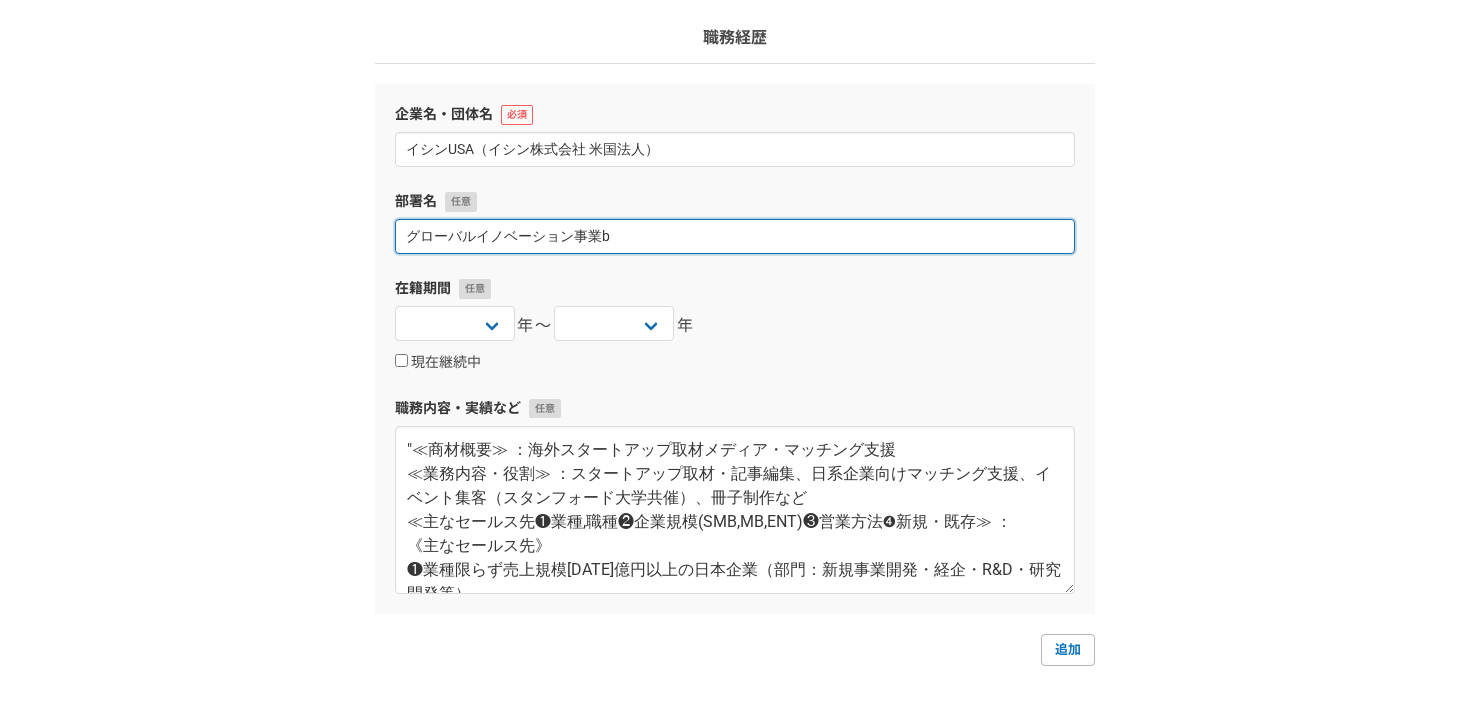 type on "グローバルイノベーション事業部" 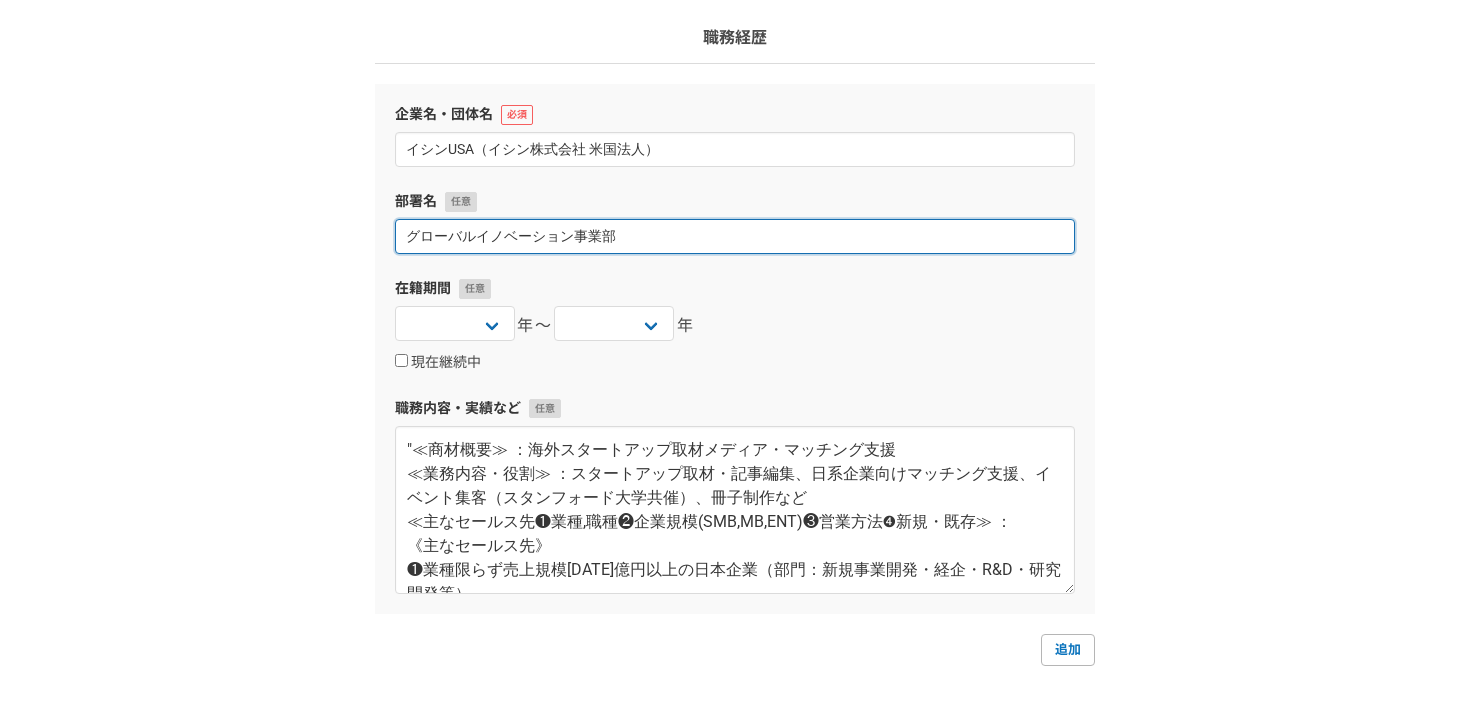 type 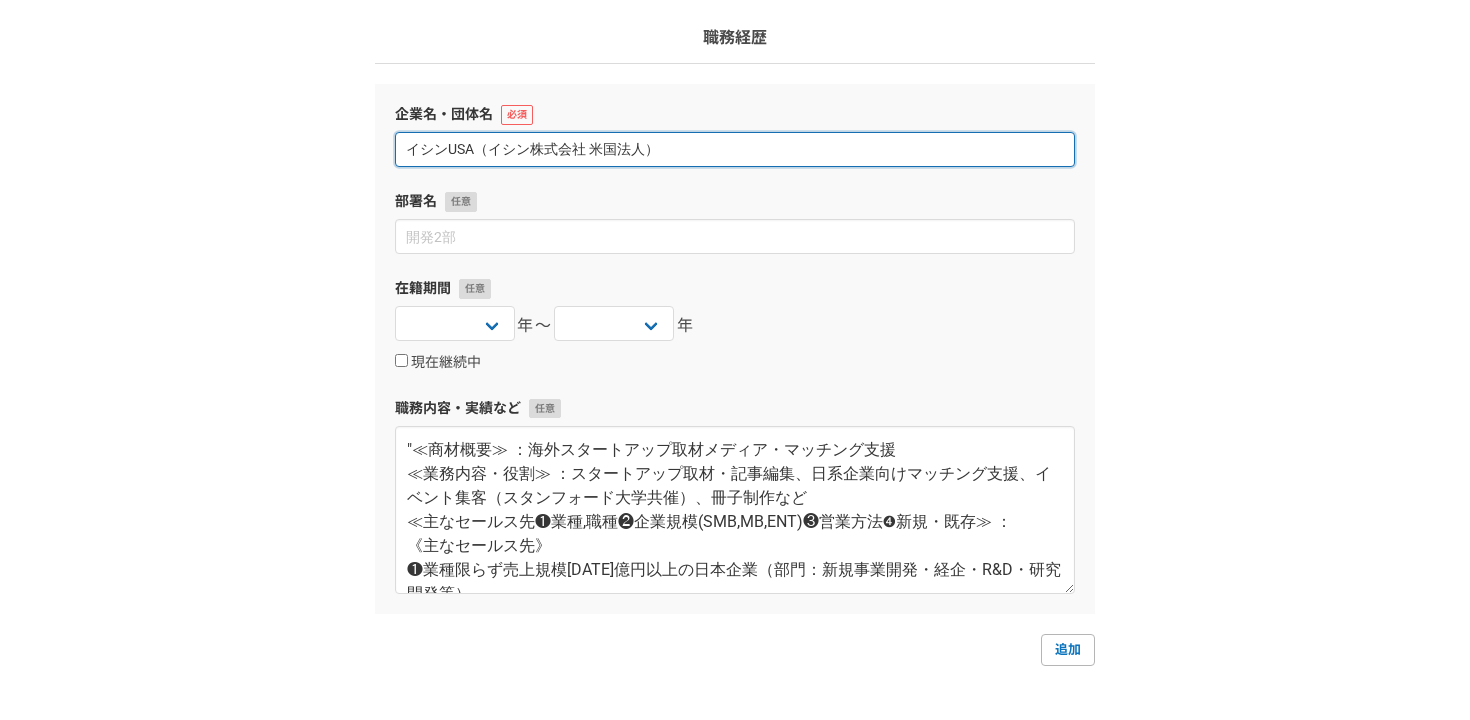 drag, startPoint x: 597, startPoint y: 151, endPoint x: 654, endPoint y: 151, distance: 57 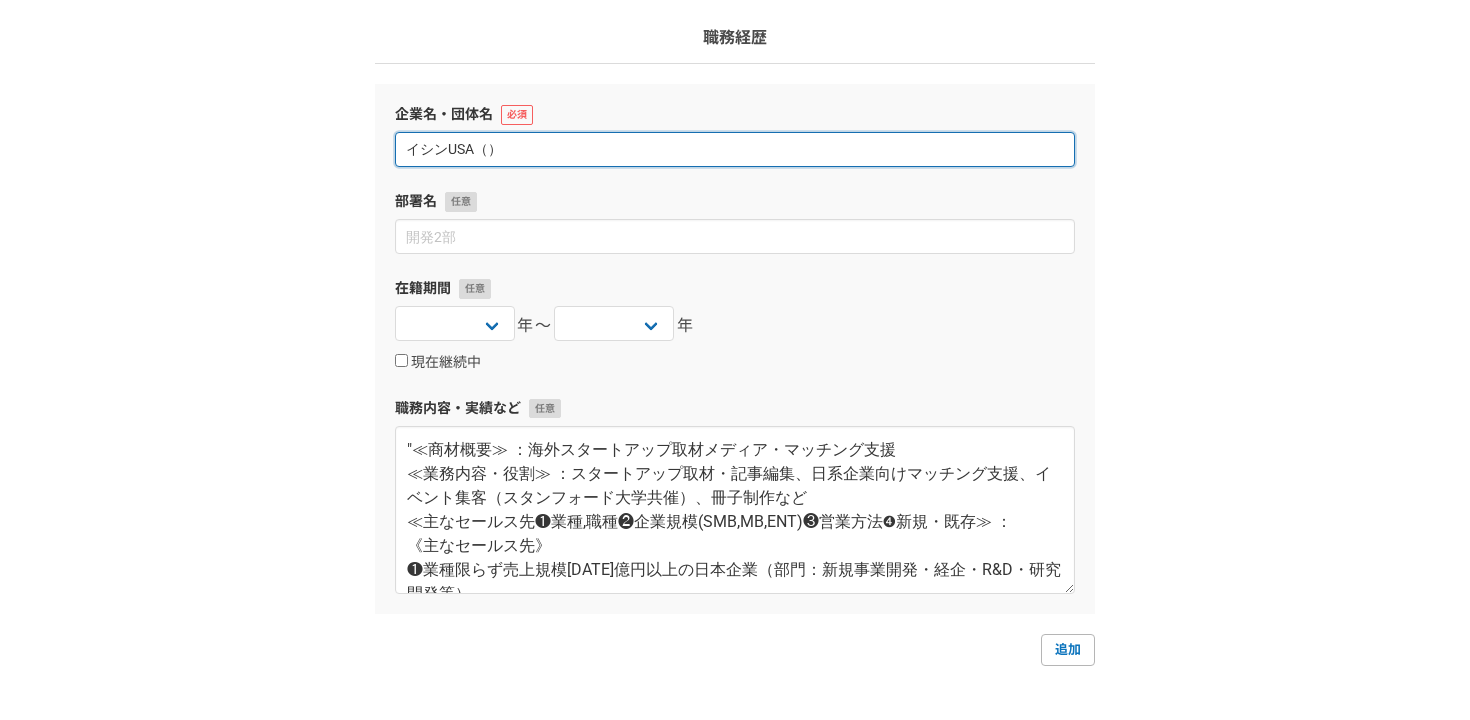 type on "イシンUSA（）" 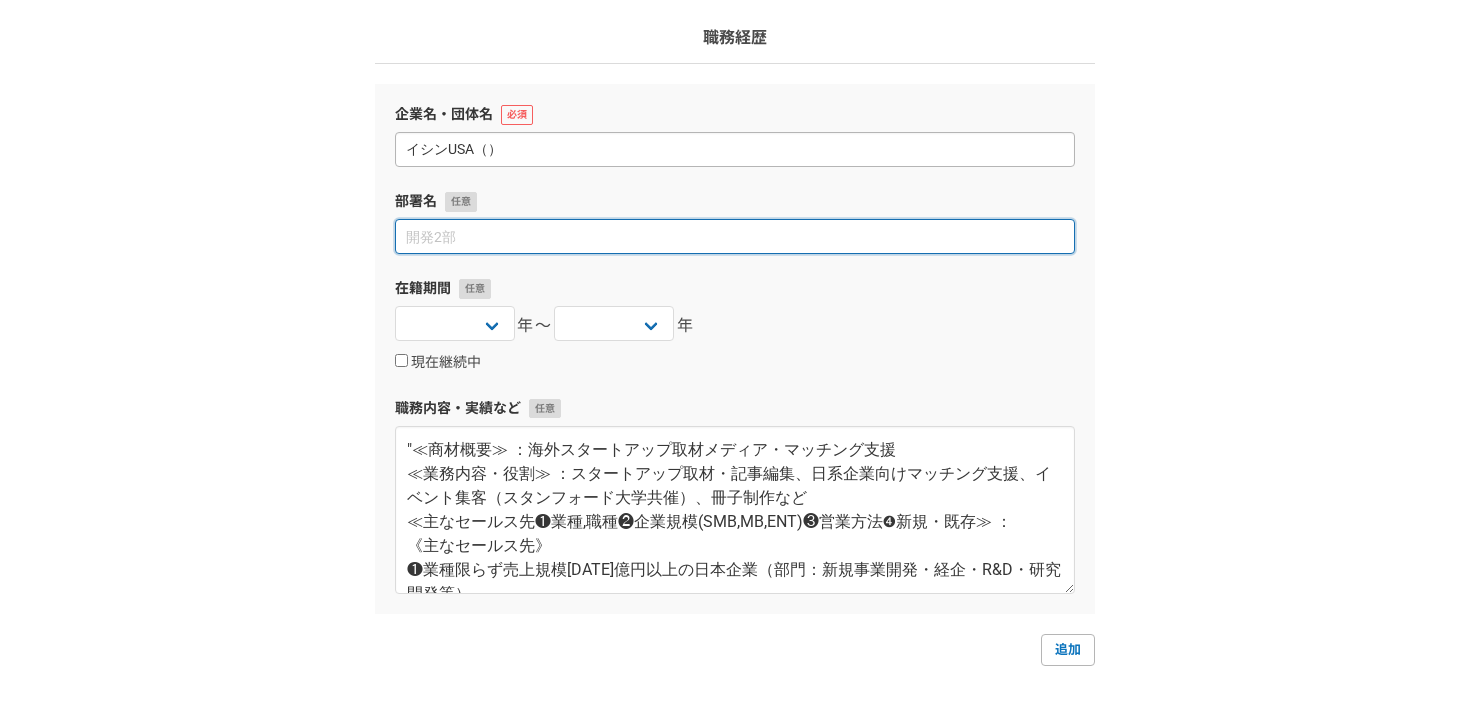 paste on "イシン株式会社 米国法人" 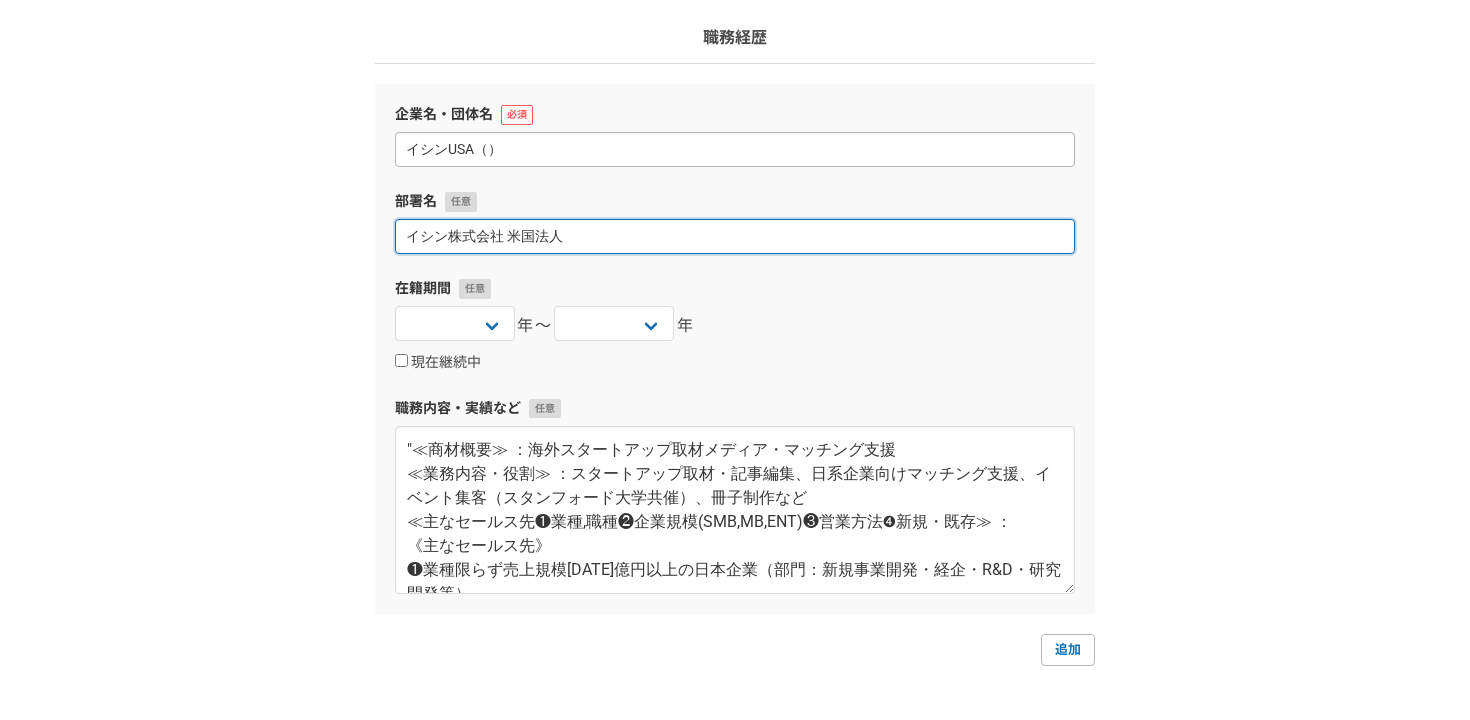 type on "イシン株式会社 米国法人" 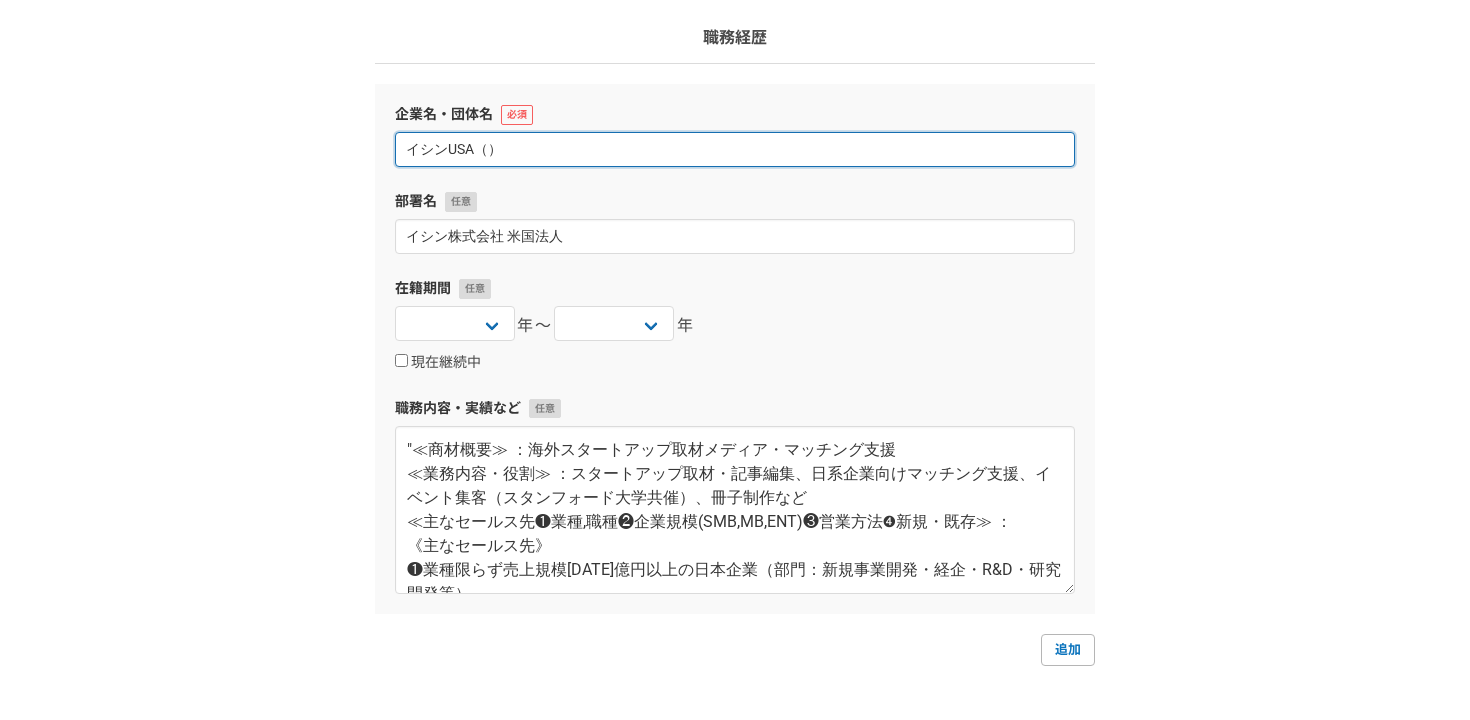 click on "イシンUSA（）" at bounding box center [735, 149] 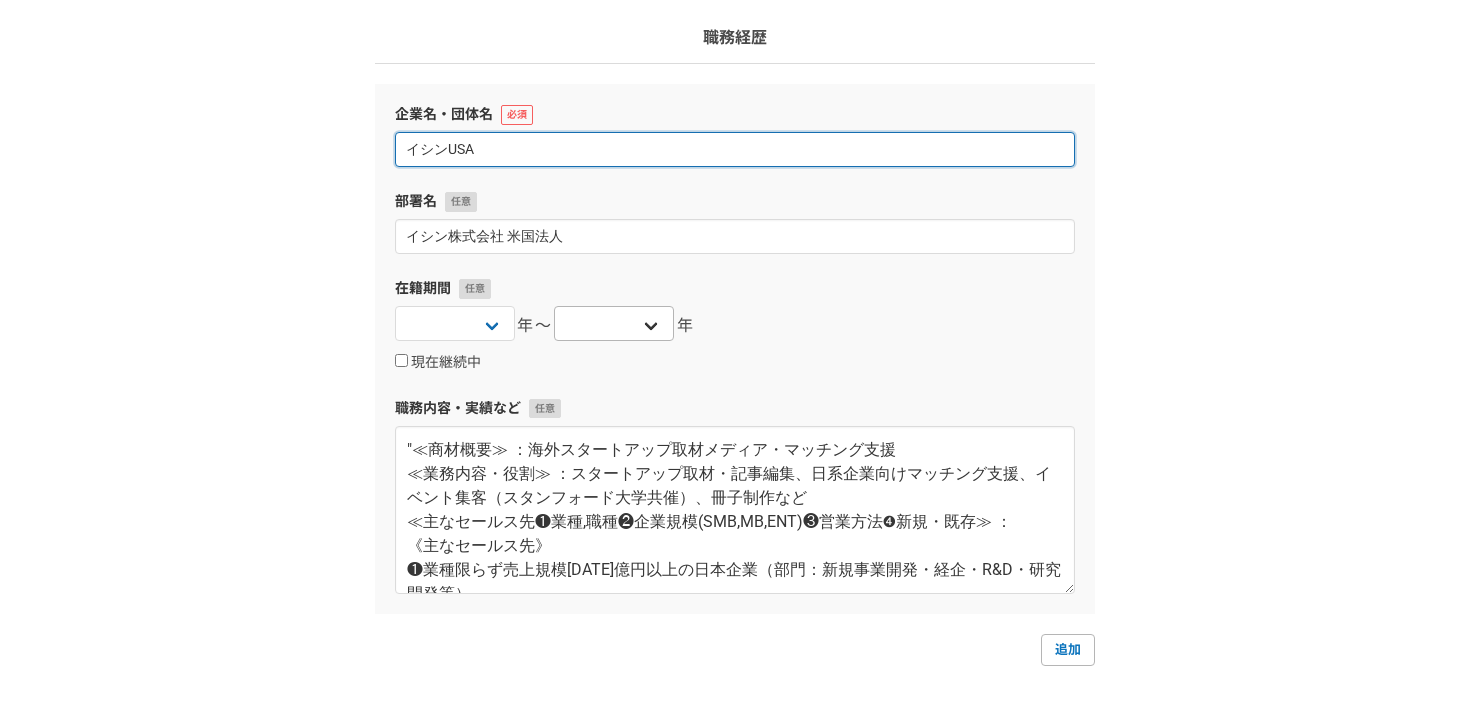 type on "イシンUSA" 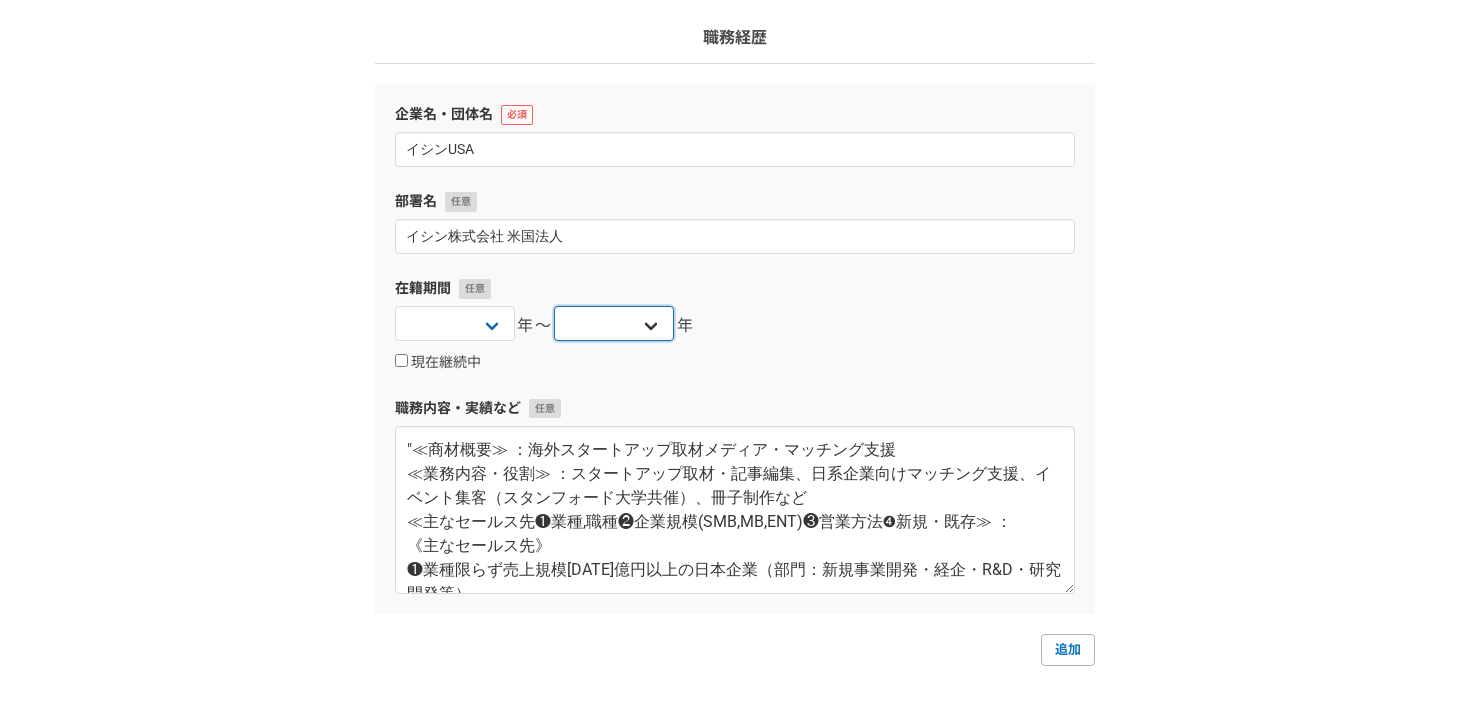 click on "2025 2024 2023 2022 2021 2020 2019 2018 2017 2016 2015 2014 2013 2012 2011 2010 2009 2008 2007 2006 2005 2004 2003 2002 2001 2000 1999 1998 1997 1996 1995 1994 1993 1992 1991 1990 1989 1988 1987 1986 1985 1984 1983 1982 1981 1980 1979 1978 1977 1976" at bounding box center (614, 323) 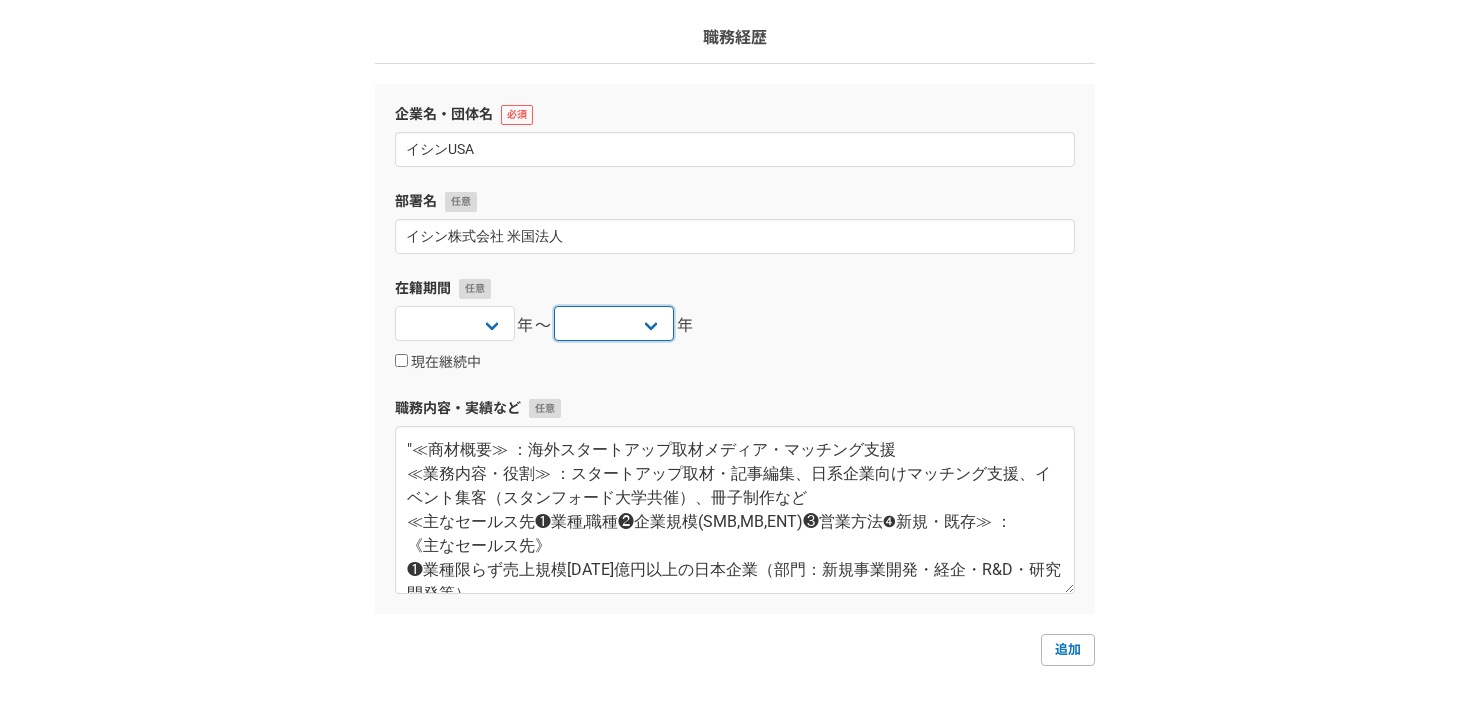 scroll, scrollTop: 261, scrollLeft: 0, axis: vertical 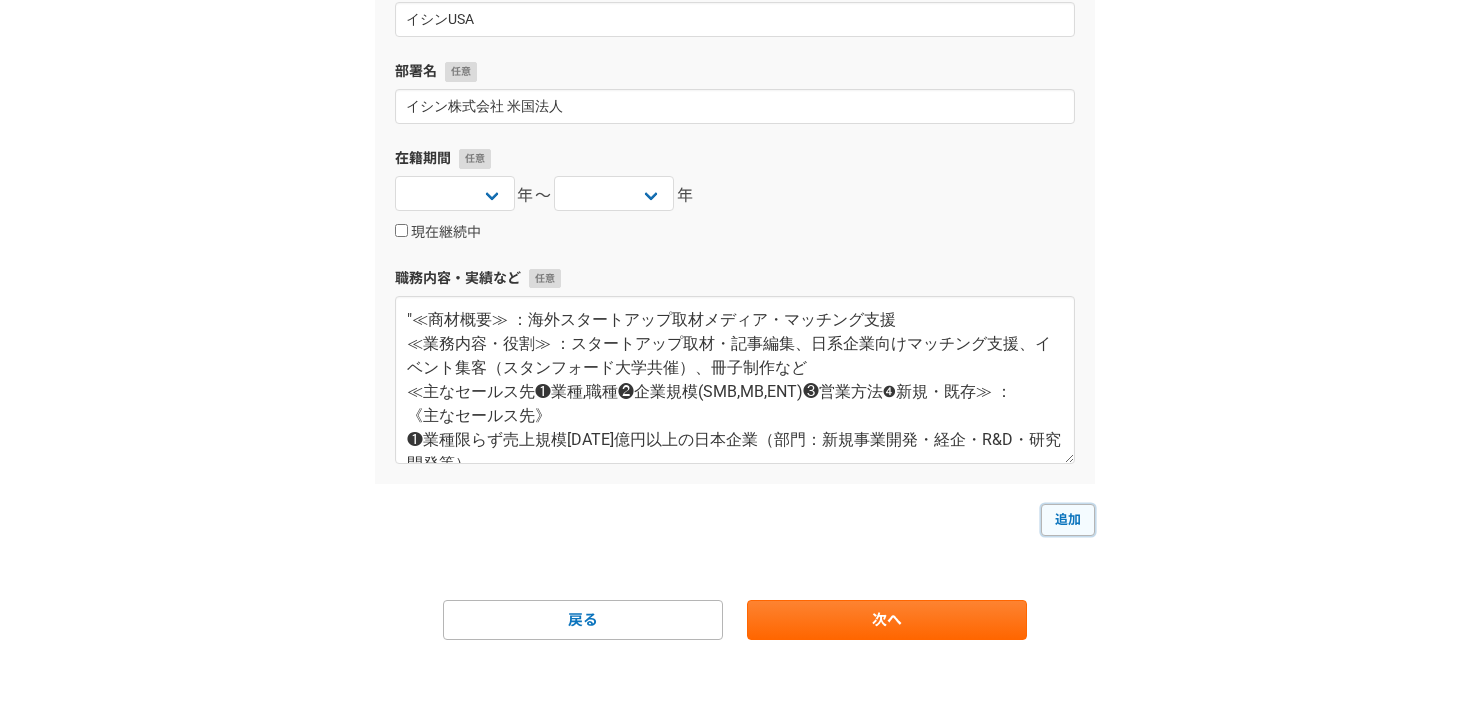 click on "追加" at bounding box center [1068, 520] 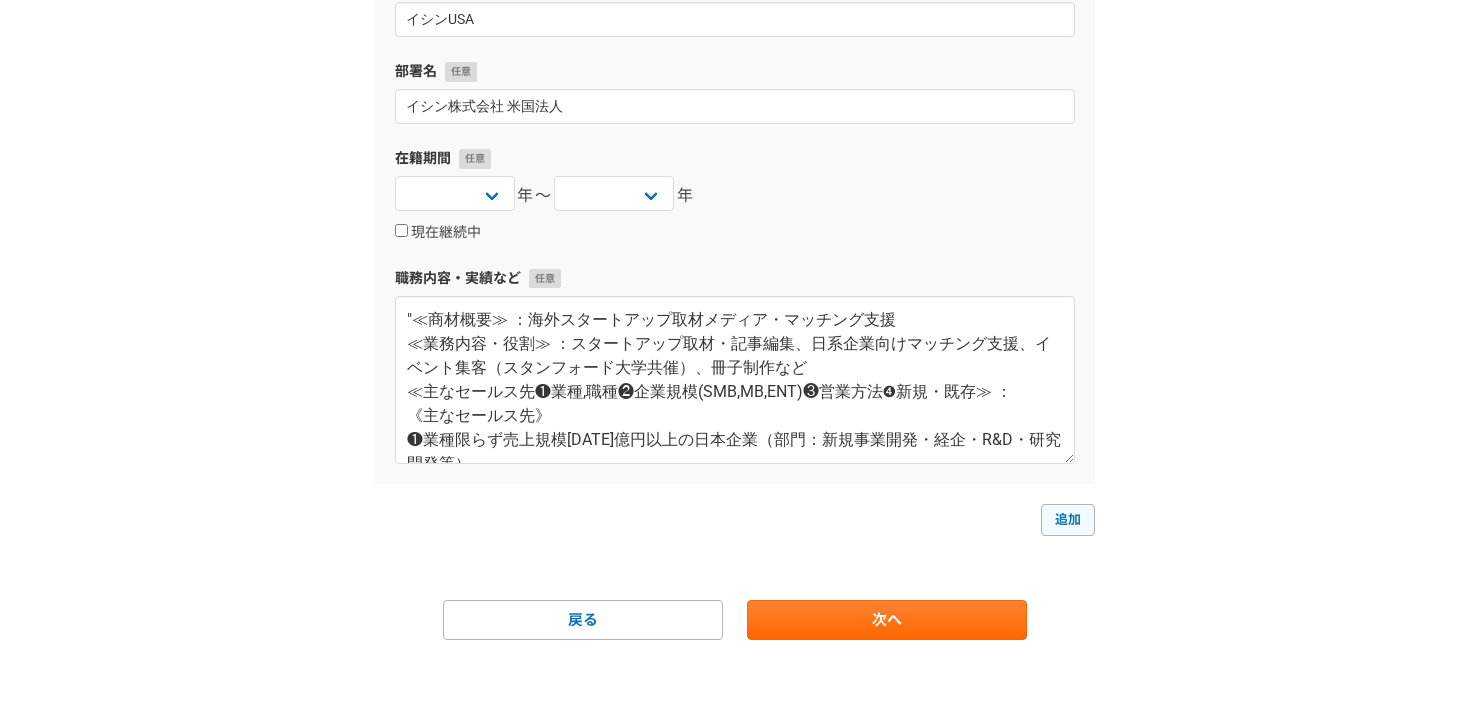 select 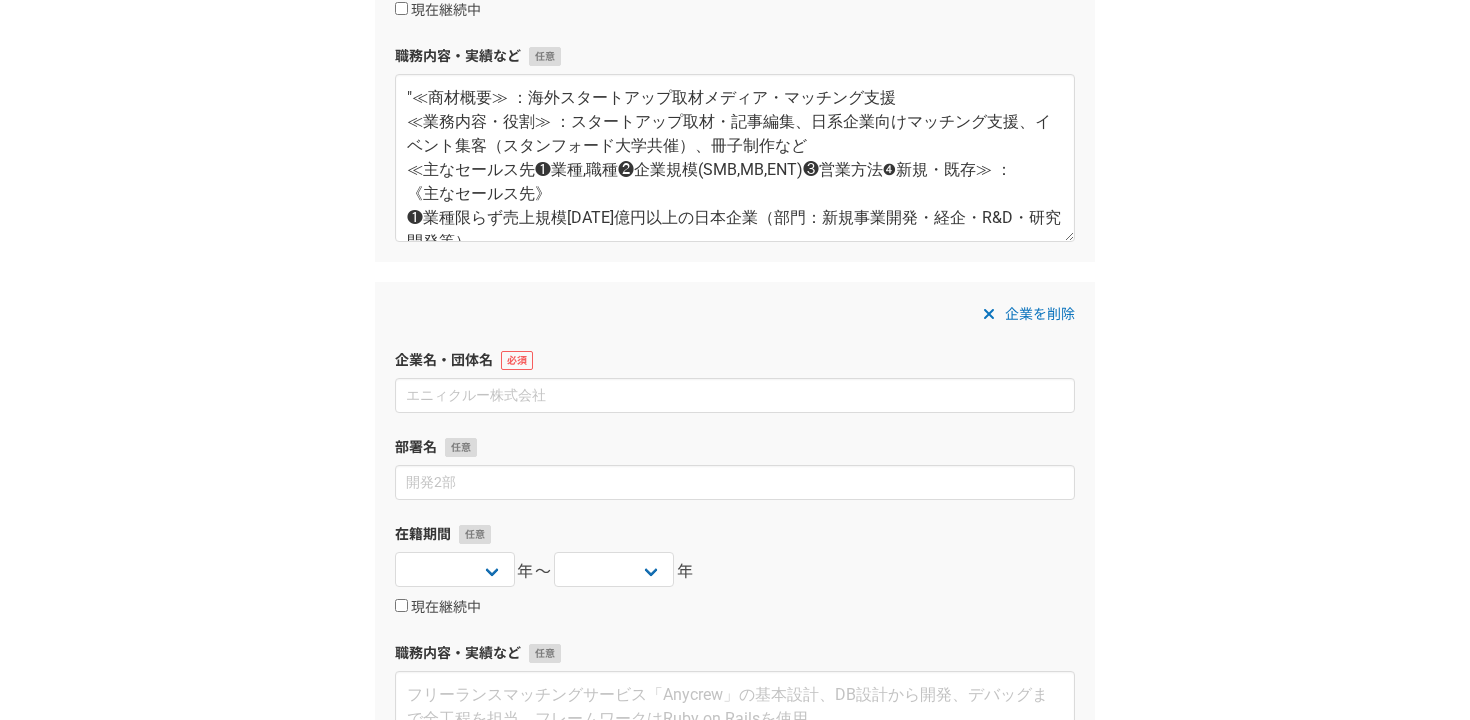 scroll, scrollTop: 506, scrollLeft: 0, axis: vertical 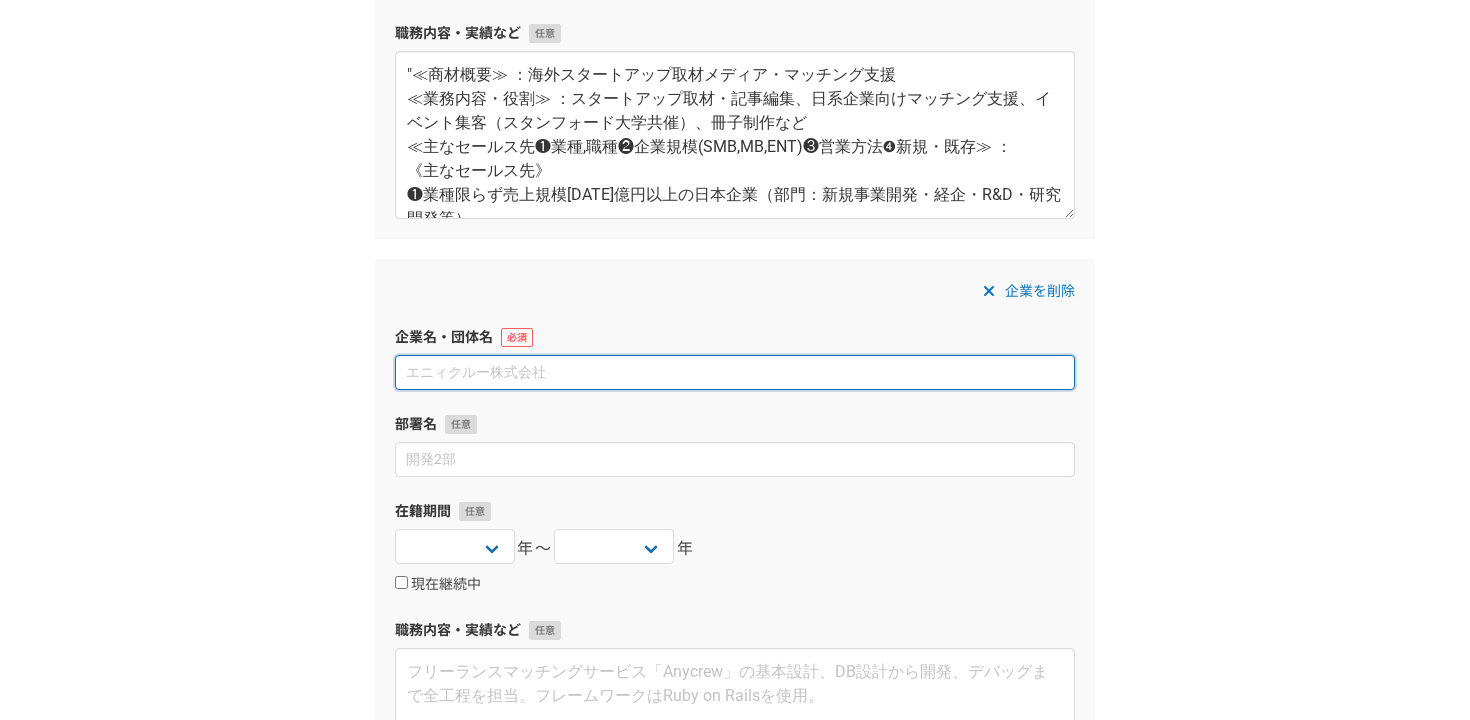 paste on "イシン株式会社" 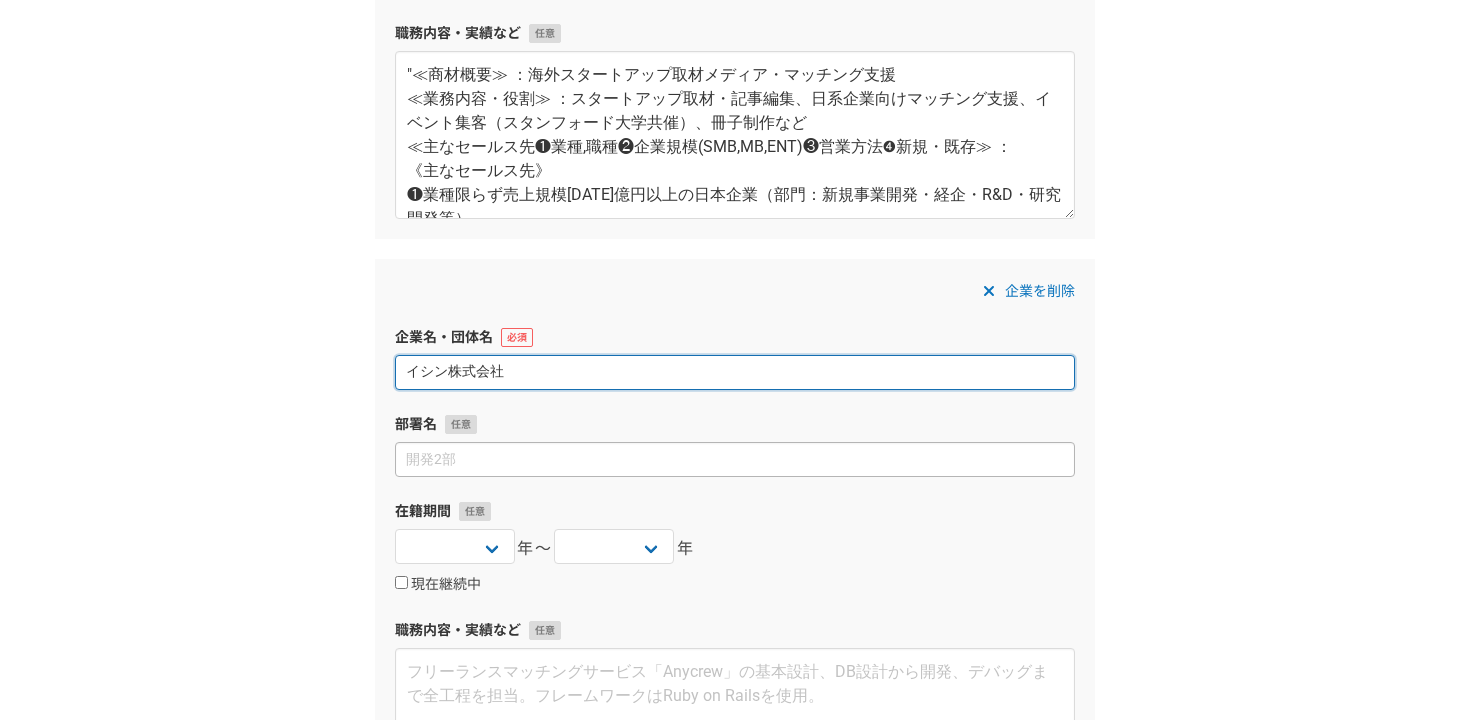 type on "イシン株式会社" 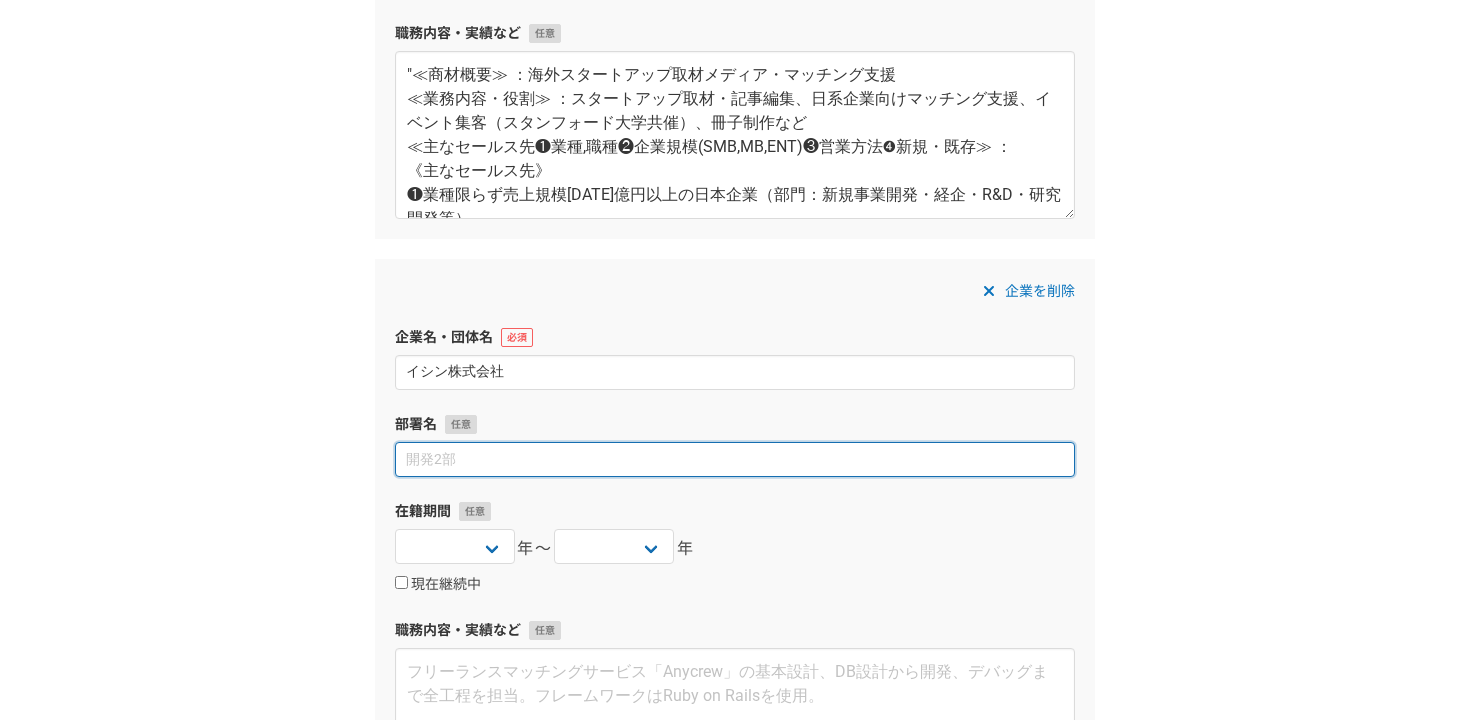 click at bounding box center (735, 459) 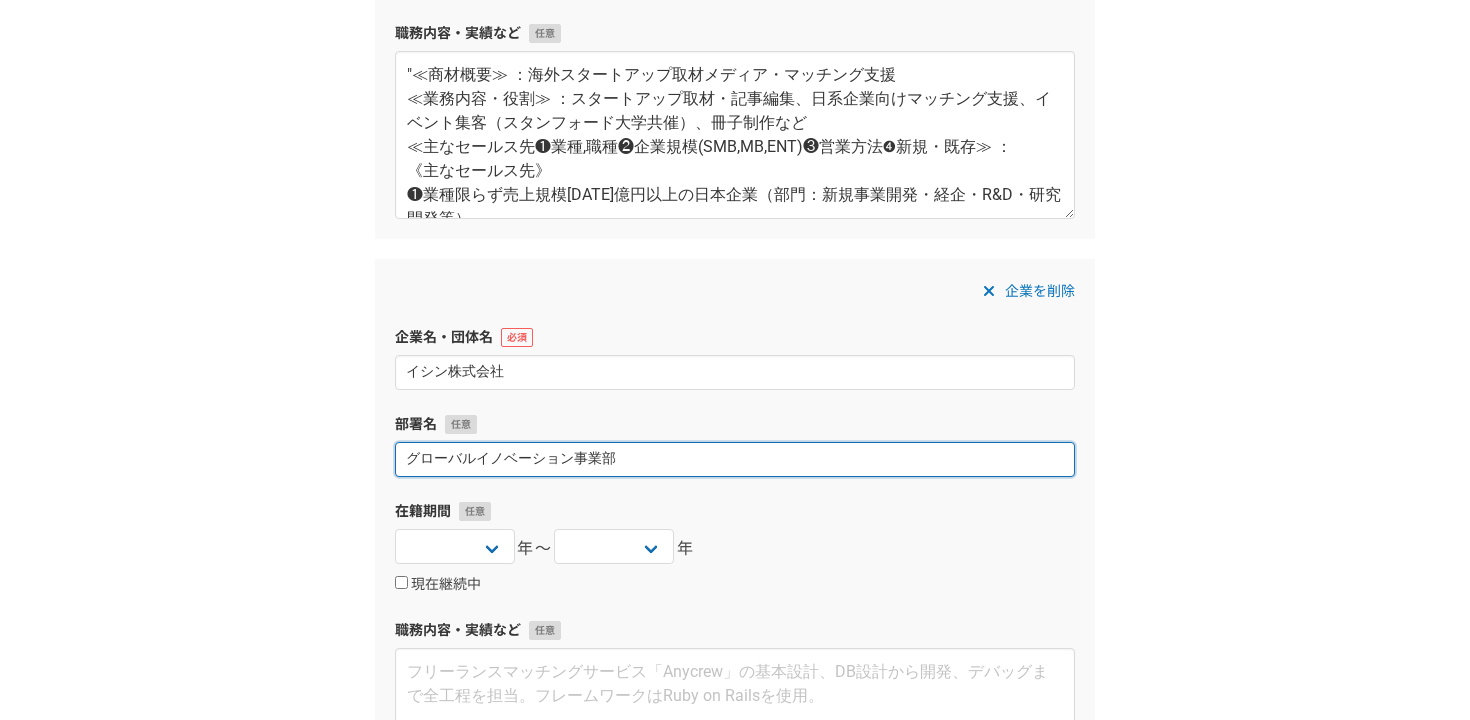 type on "グローバルイノベーション事業部" 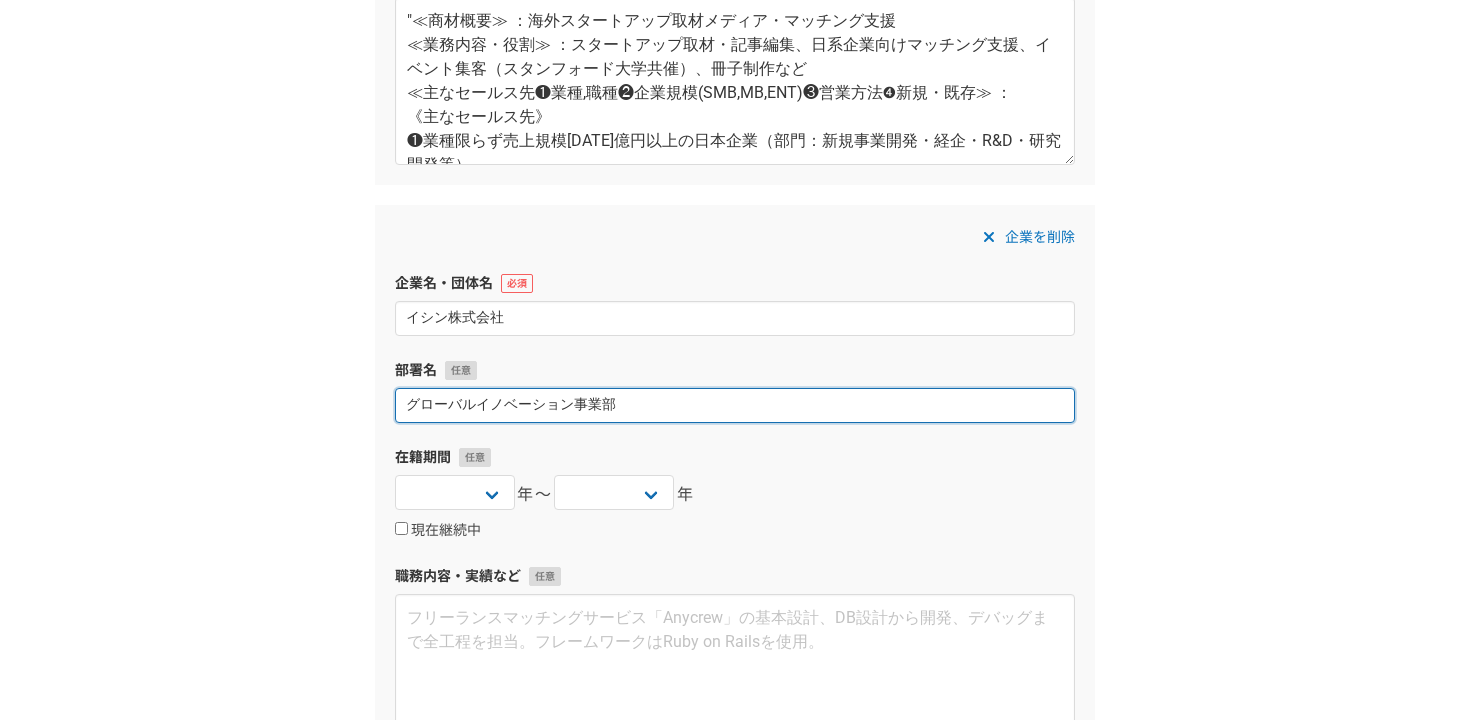 scroll, scrollTop: 638, scrollLeft: 0, axis: vertical 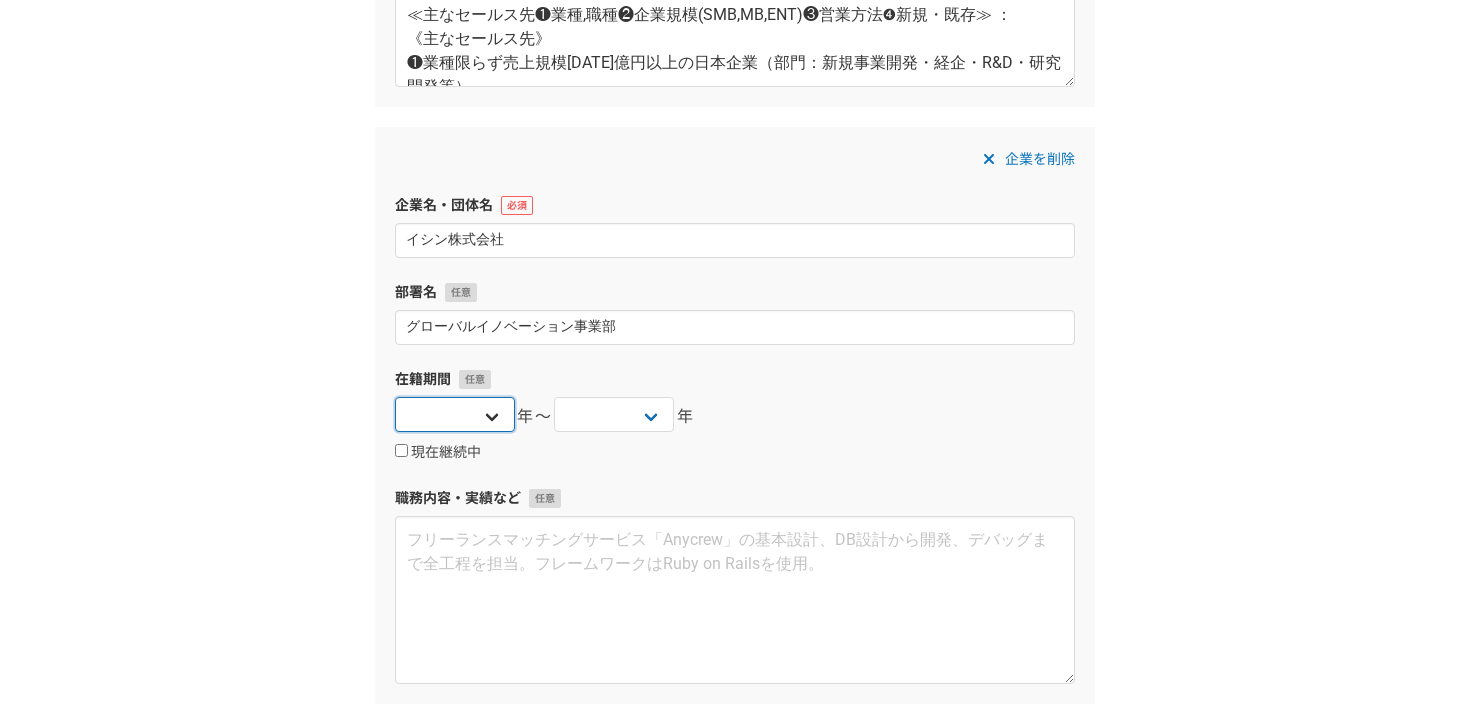 click on "2025 2024 2023 2022 2021 2020 2019 2018 2017 2016 2015 2014 2013 2012 2011 2010 2009 2008 2007 2006 2005 2004 2003 2002 2001 2000 1999 1998 1997 1996 1995 1994 1993 1992 1991 1990 1989 1988 1987 1986 1985 1984 1983 1982 1981 1980 1979 1978 1977 1976" at bounding box center [455, 414] 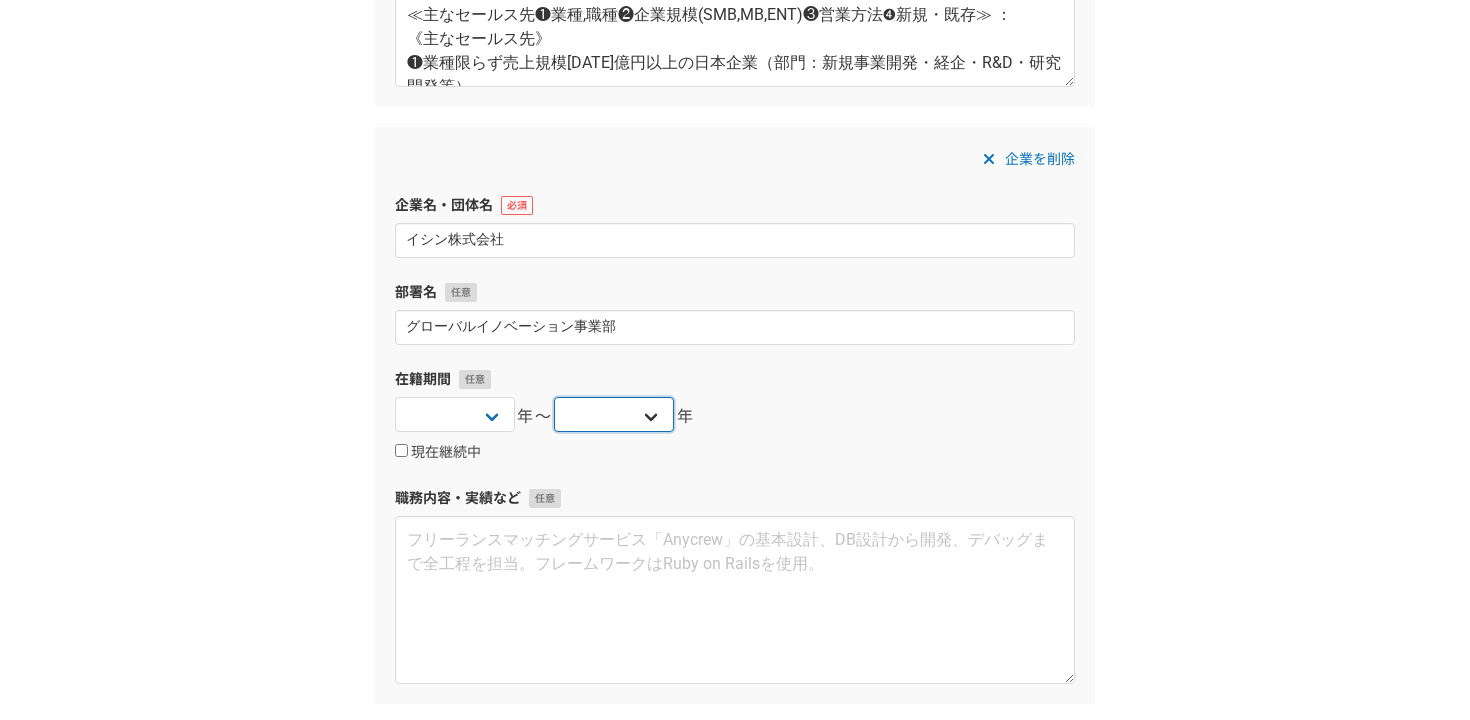 click on "2025 2024 2023 2022 2021 2020 2019 2018 2017 2016 2015 2014 2013 2012 2011 2010 2009 2008 2007 2006 2005 2004 2003 2002 2001 2000 1999 1998 1997 1996 1995 1994 1993 1992 1991 1990 1989 1988 1987 1986 1985 1984 1983 1982 1981 1980 1979 1978 1977 1976" at bounding box center [614, 414] 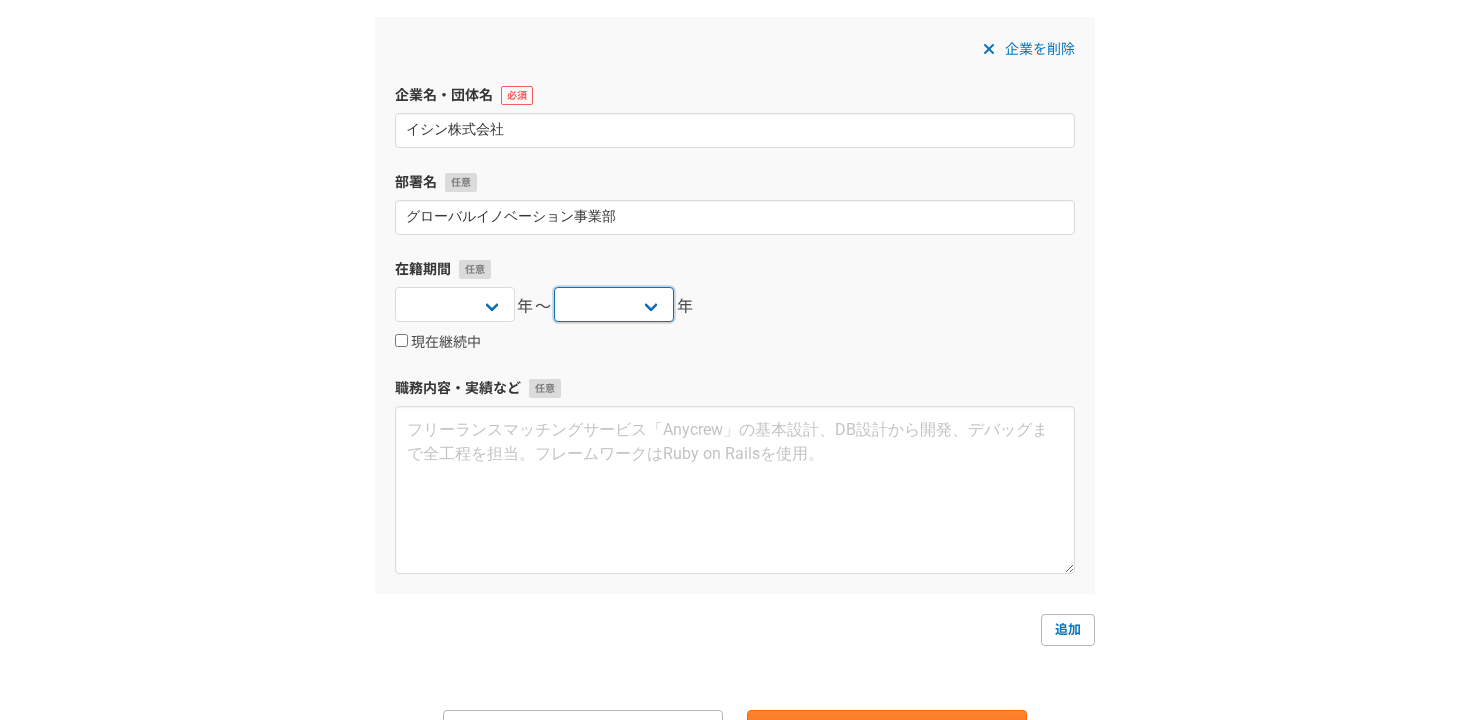 scroll, scrollTop: 757, scrollLeft: 0, axis: vertical 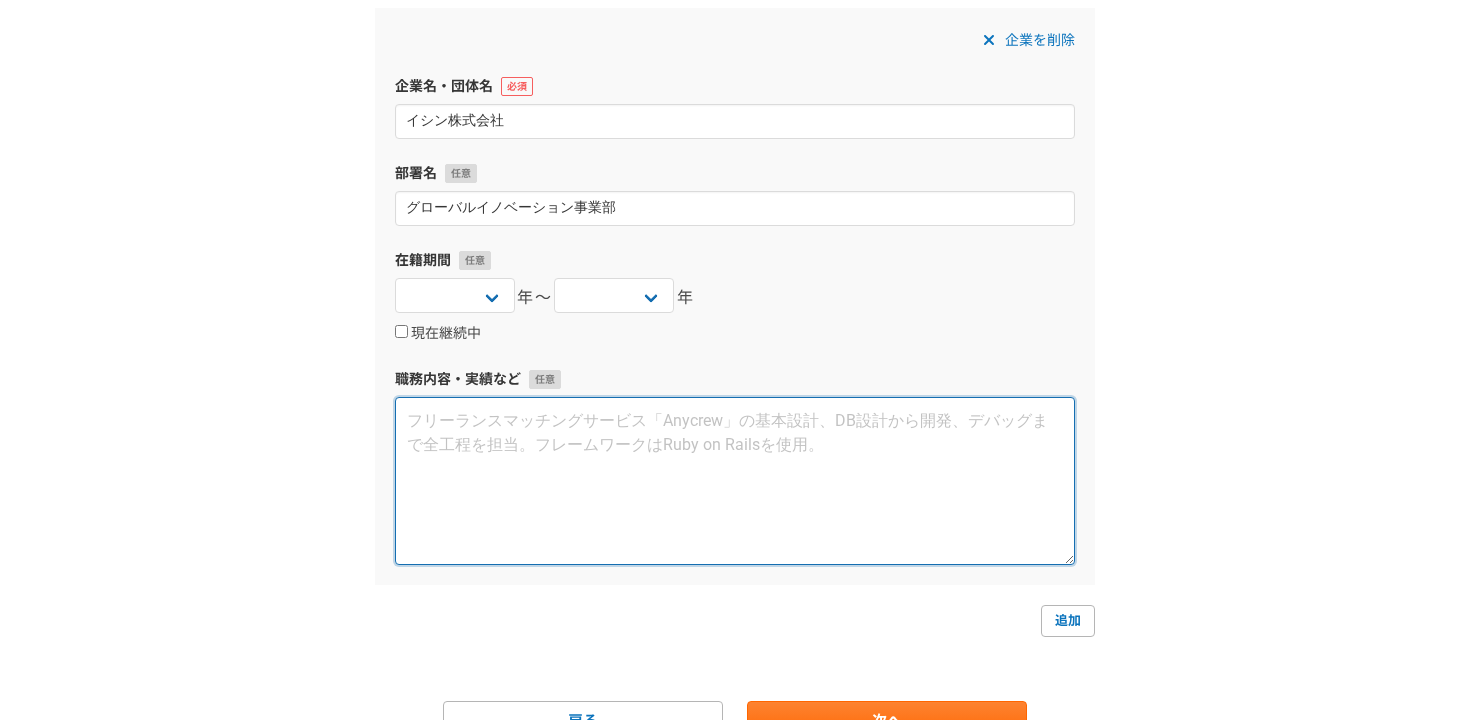 click at bounding box center [735, 481] 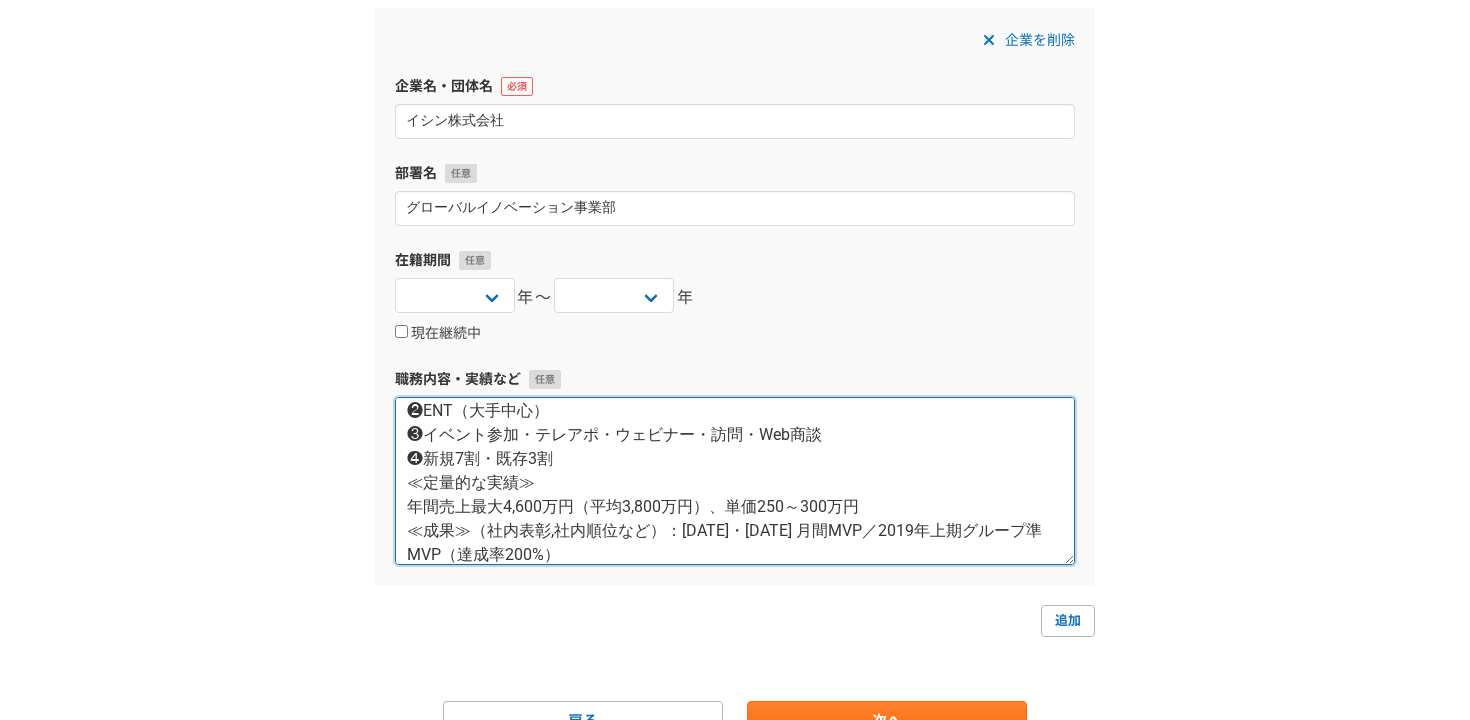 scroll, scrollTop: 0, scrollLeft: 0, axis: both 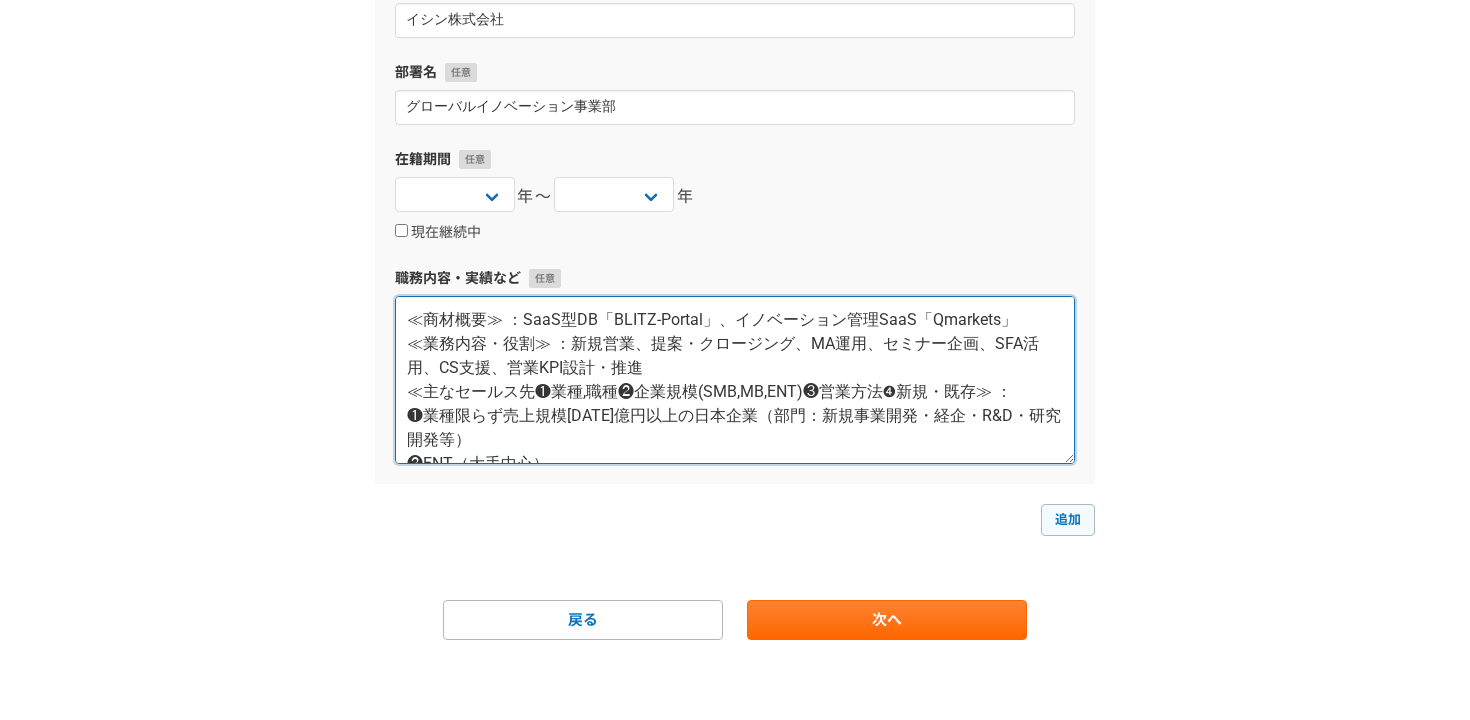 type on "≪商材概要≫ ：SaaS型DB「BLITZ-Portal」、イノベーション管理SaaS「Qmarkets」
≪業務内容・役割≫ ：新規営業、提案・クロージング、MA運用、セミナー企画、SFA活用、CS支援、営業KPI設計・推進
≪主なセールス先❶業種,職種❷企業規模(SMB,MB,ENT)❸営業方法➍新規・既存≫ ：
❶業種限らず売上規模1000億円以上の日本企業（部門：新規事業開発・経企・R&D・研究開発等）
❷ENT（大手中心）
❸イベント参加・テレアポ・ウェビナー・訪問・Web商談
❹新規7割・既存3割
≪定量的な実績≫
年間売上最大4,600万円（平均3,800万円）、単価250～300万円
≪成果≫（社内表彰,社内順位など）：2018年・2019年 月間MVP／2019年上期グループ準MVP（達成率200%）" 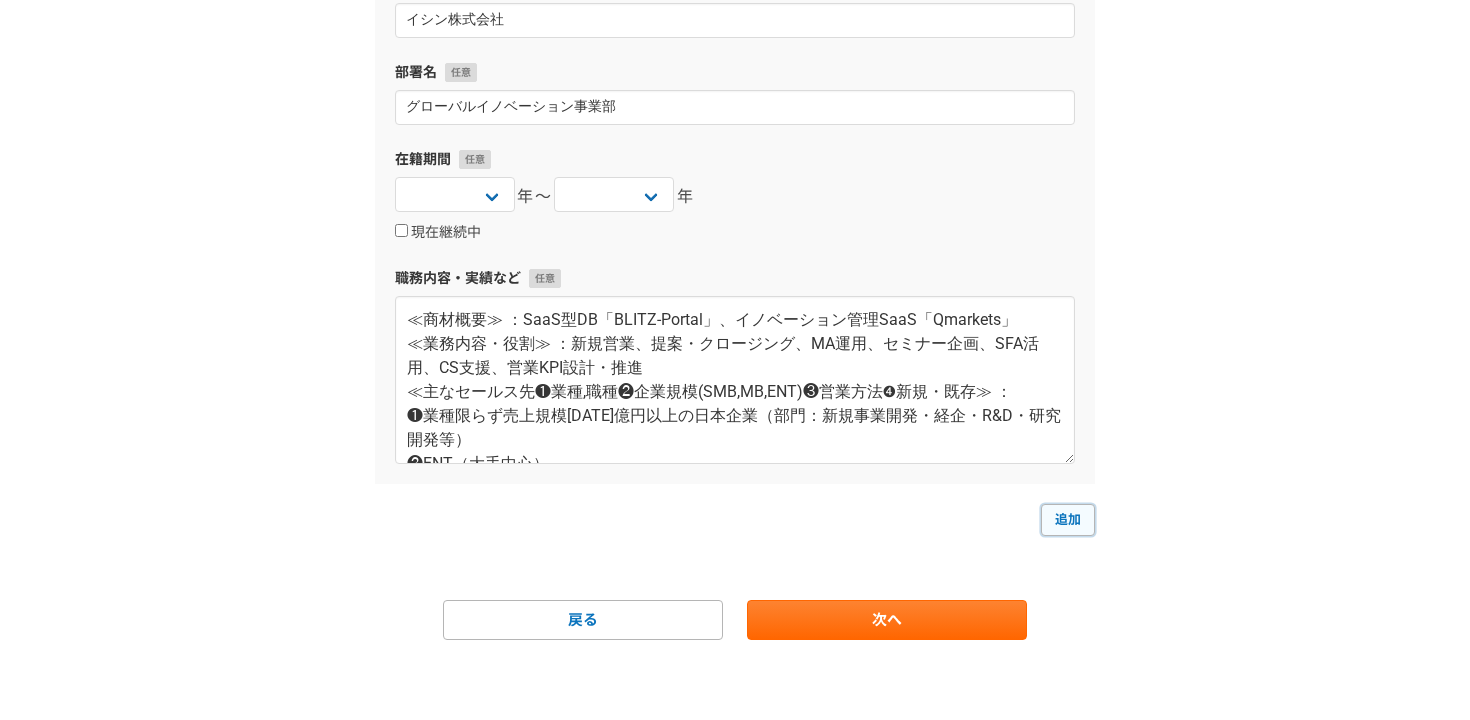 click on "追加" at bounding box center [1068, 520] 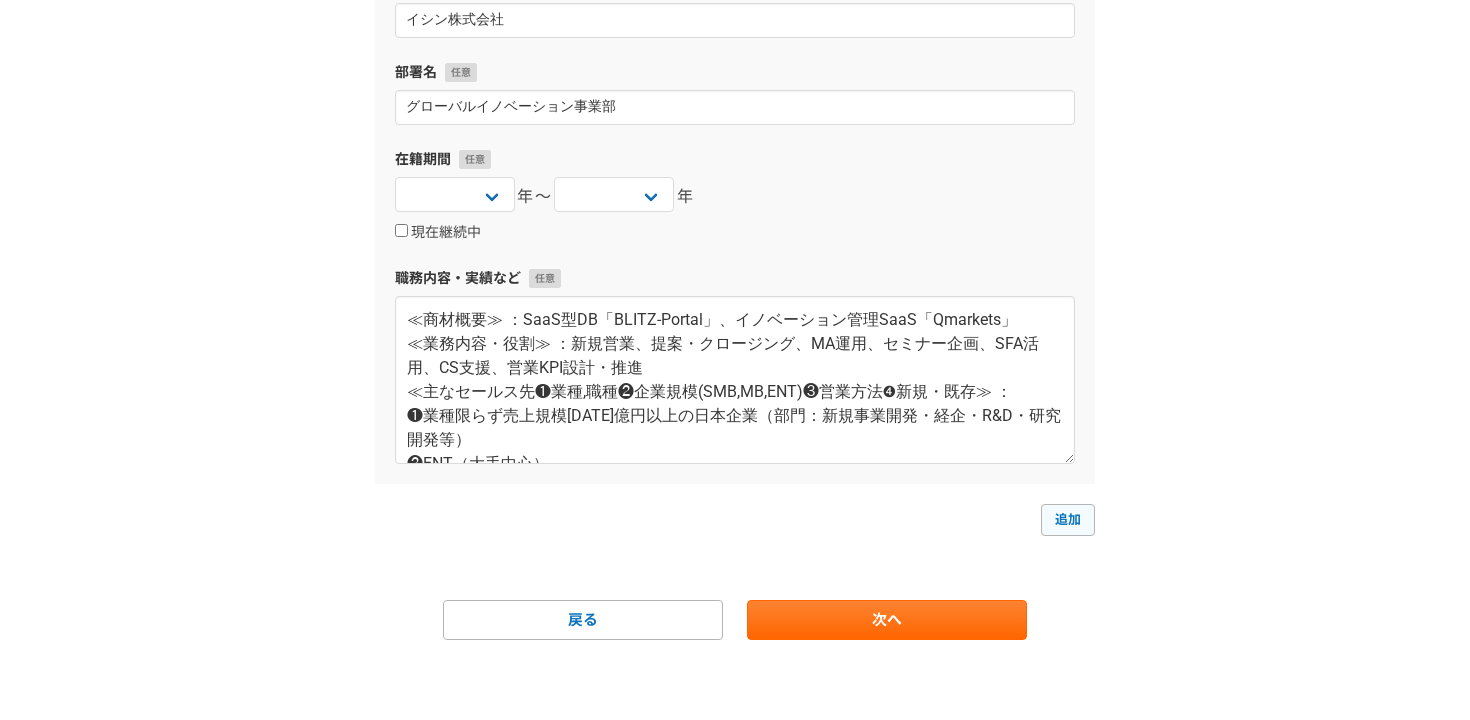 select 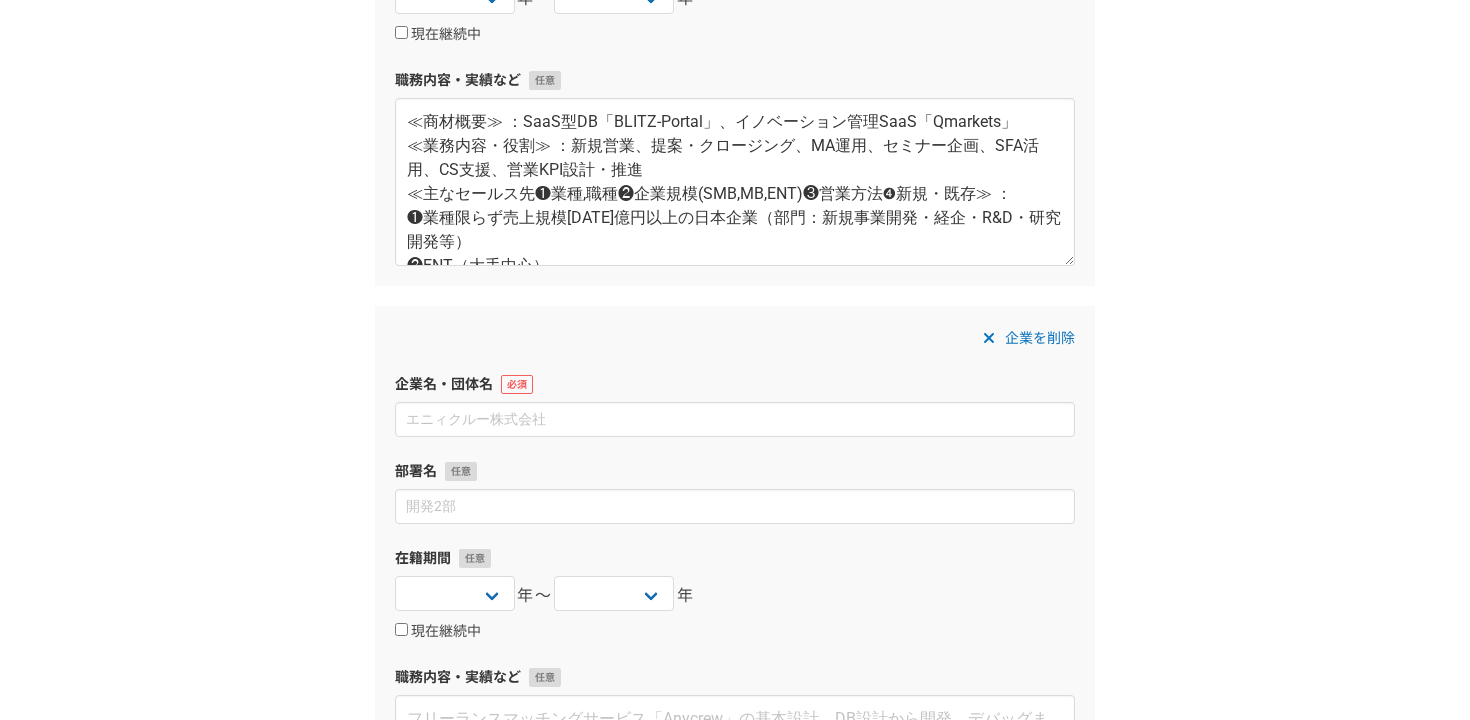 scroll, scrollTop: 1281, scrollLeft: 0, axis: vertical 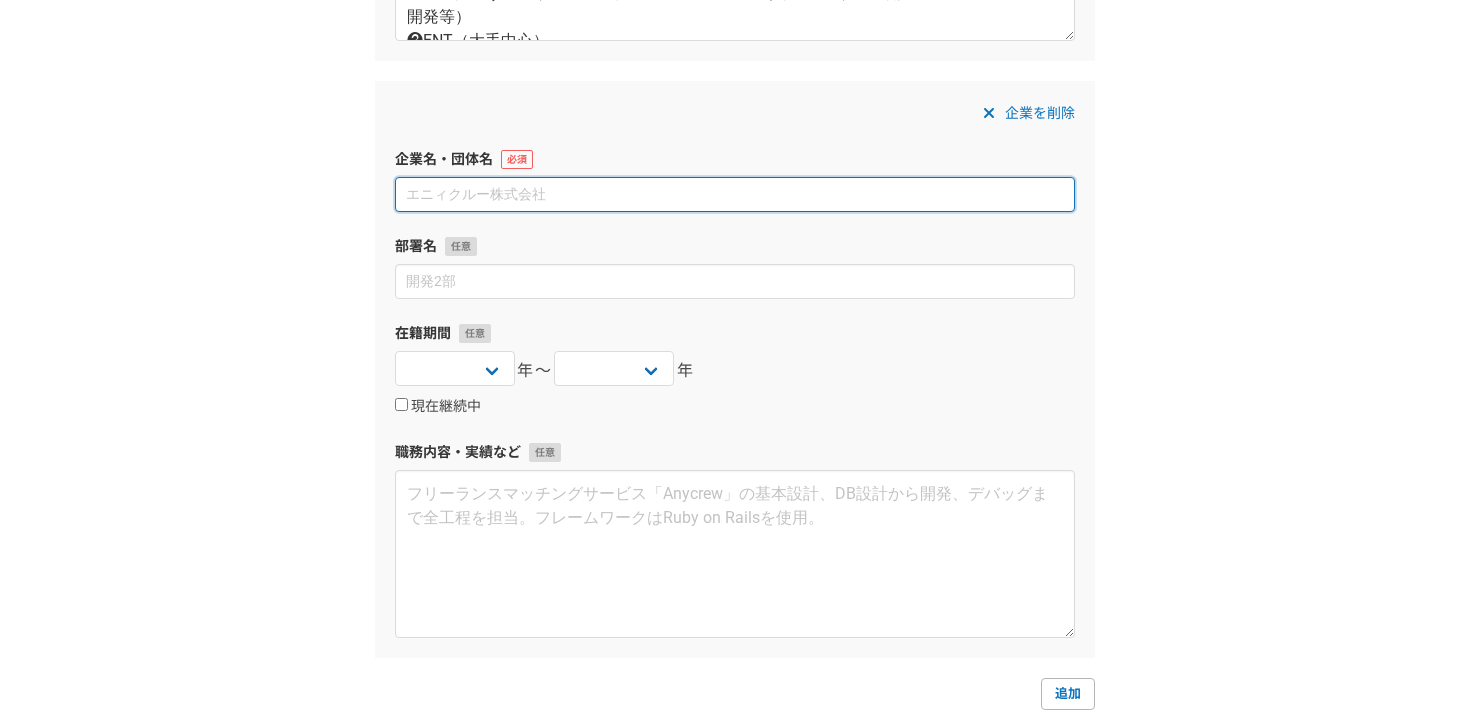 paste on "ムーディーズ・アナリティクス・ジャパン株式会社" 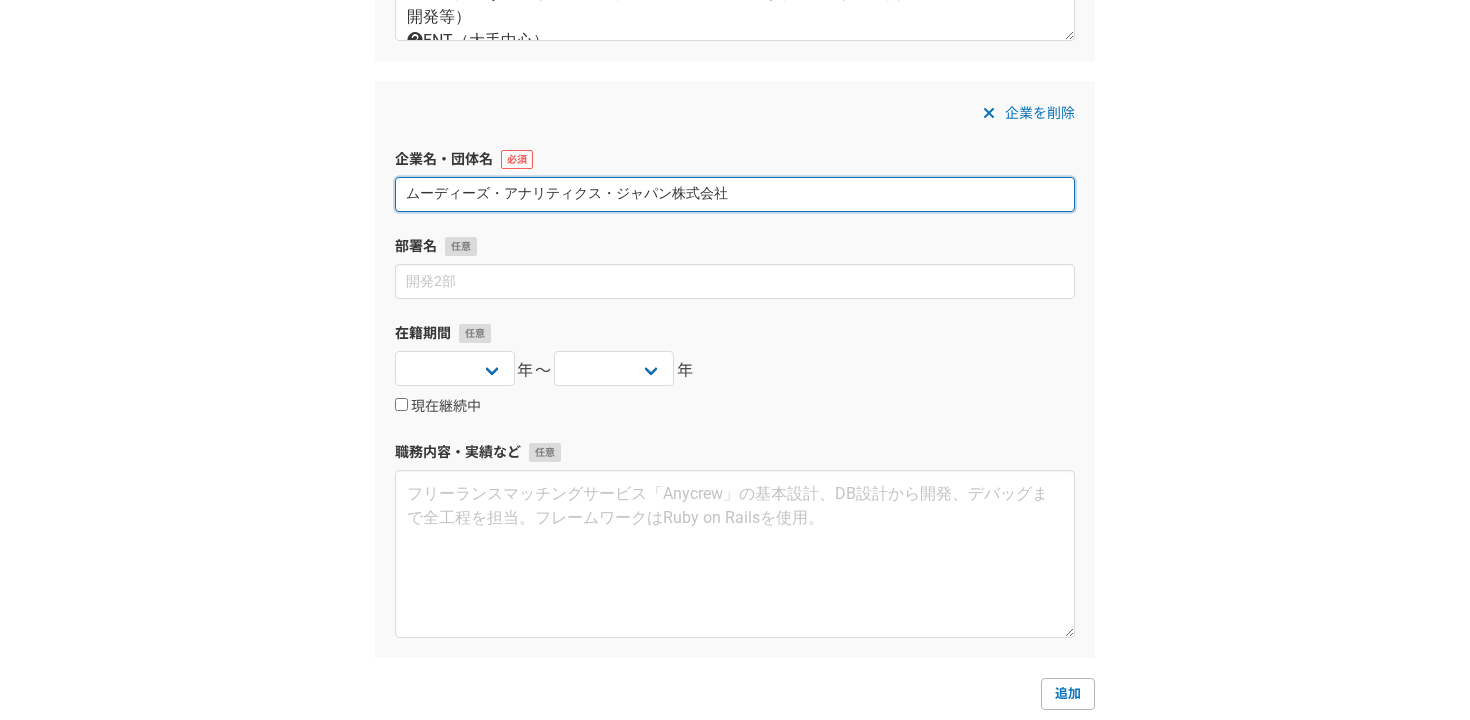 type on "ムーディーズ・アナリティクス・ジャパン株式会社" 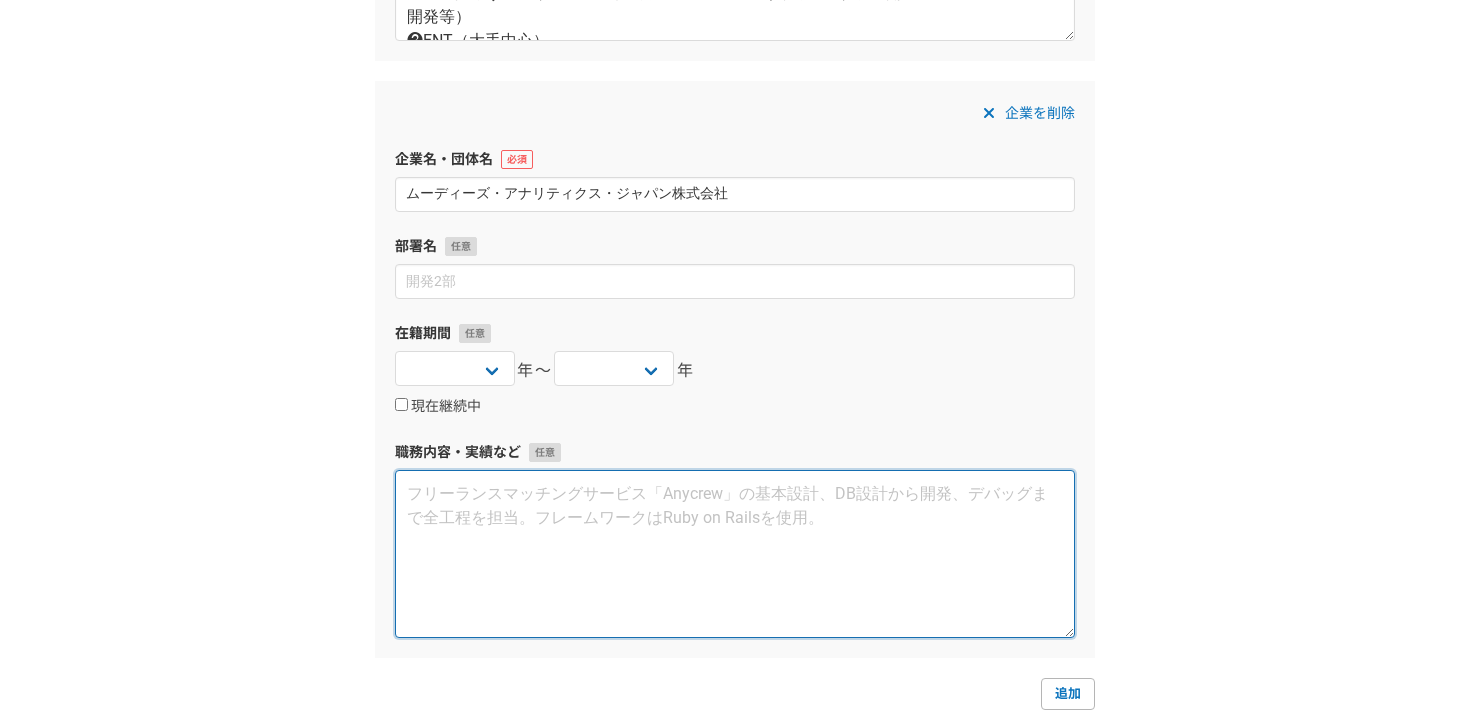 click at bounding box center (735, 554) 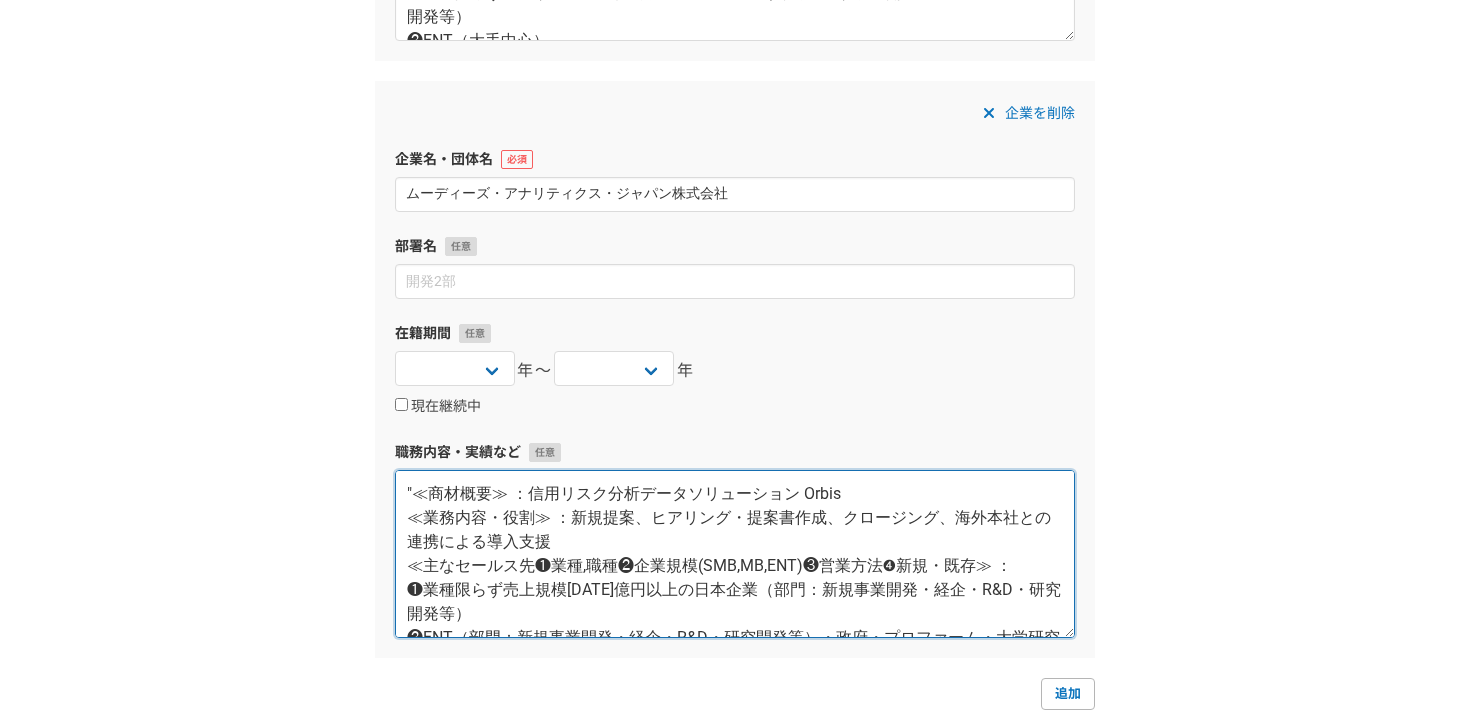scroll, scrollTop: 83, scrollLeft: 0, axis: vertical 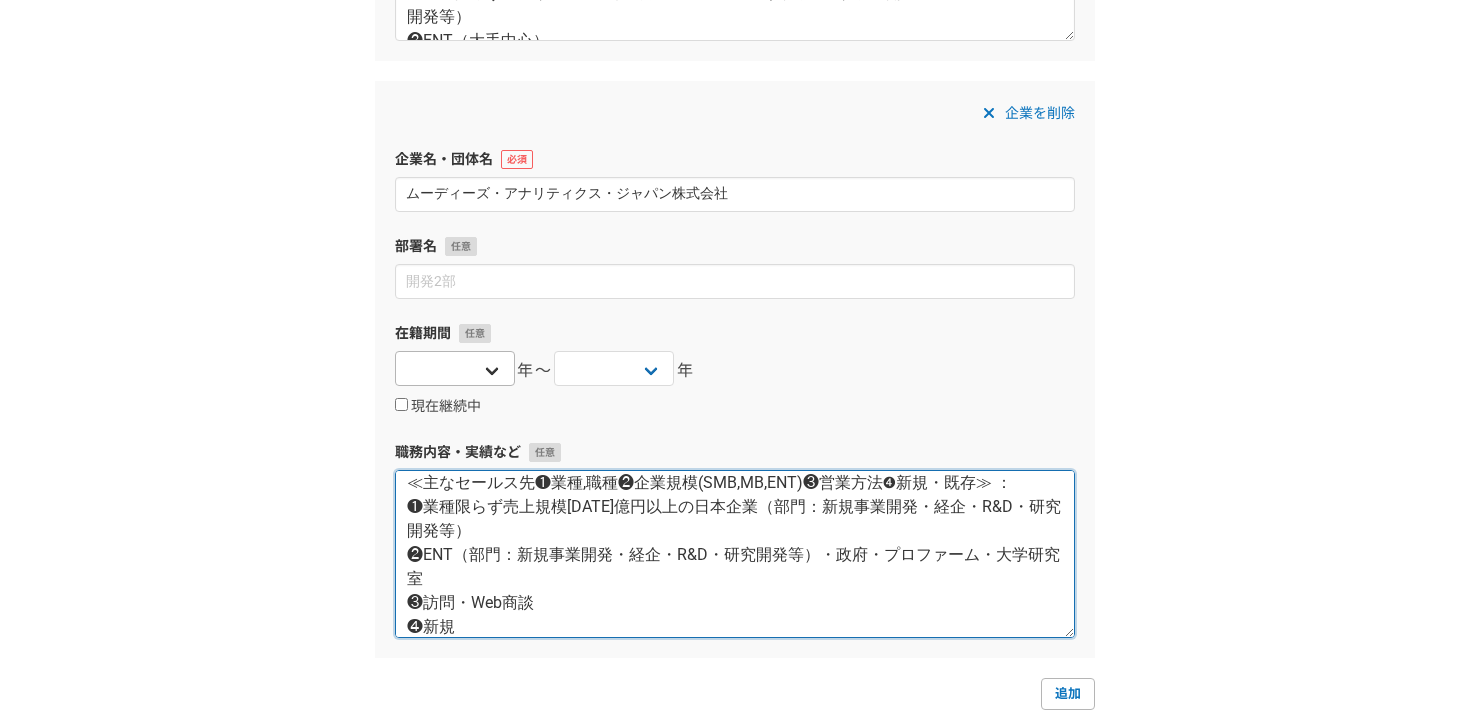 type on ""≪商材概要≫ ：信用リスク分析データソリューション Orbis
≪業務内容・役割≫ ：新規提案、ヒアリング・提案書作成、クロージング、海外本社との連携による導入支援
≪主なセールス先❶業種,職種❷企業規模(SMB,MB,ENT)❸営業方法➍新規・既存≫ ：
❶業種限らず売上規模1000億円以上の日本企業（部門：新規事業開発・経企・R&D・研究開発等）
❷ENT（部門：新規事業開発・経企・R&D・研究開発等）・政府・プロファーム・大学研究室
❸訪問・Web商談
❹新規" 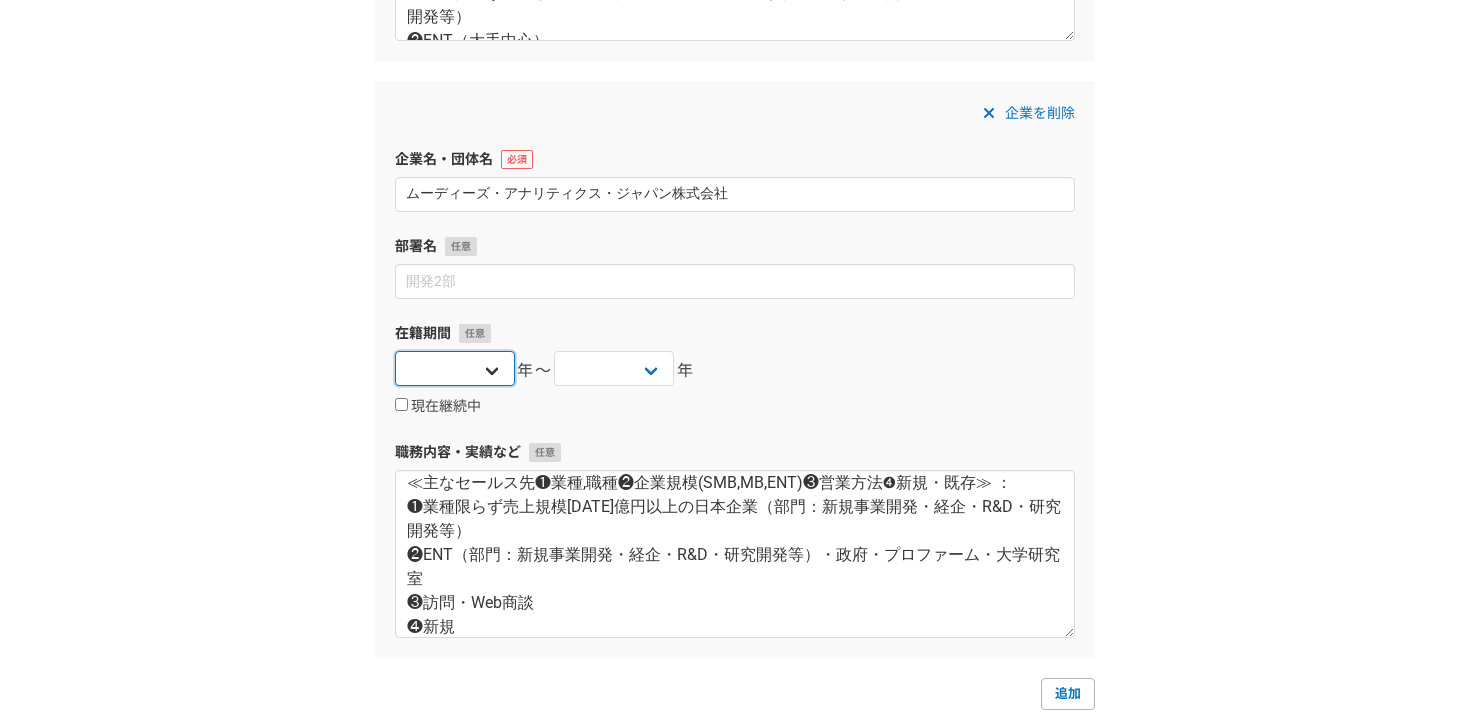 click on "2025 2024 2023 2022 2021 2020 2019 2018 2017 2016 2015 2014 2013 2012 2011 2010 2009 2008 2007 2006 2005 2004 2003 2002 2001 2000 1999 1998 1997 1996 1995 1994 1993 1992 1991 1990 1989 1988 1987 1986 1985 1984 1983 1982 1981 1980 1979 1978 1977 1976" at bounding box center (455, 368) 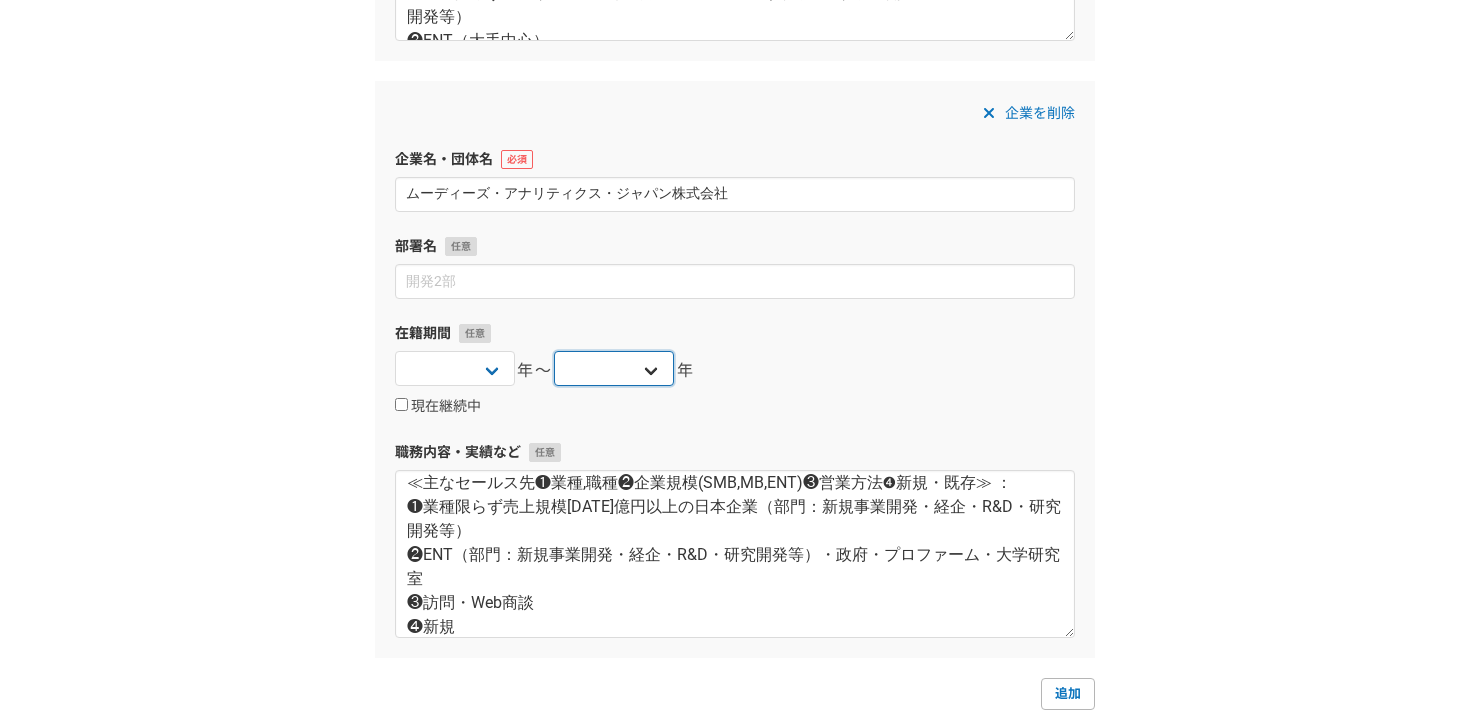 click on "2025 2024 2023 2022 2021 2020 2019 2018 2017 2016 2015 2014 2013 2012 2011 2010 2009 2008 2007 2006 2005 2004 2003 2002 2001 2000 1999 1998 1997 1996 1995 1994 1993 1992 1991 1990 1989 1988 1987 1986 1985 1984 1983 1982 1981 1980 1979 1978 1977 1976" at bounding box center [614, 368] 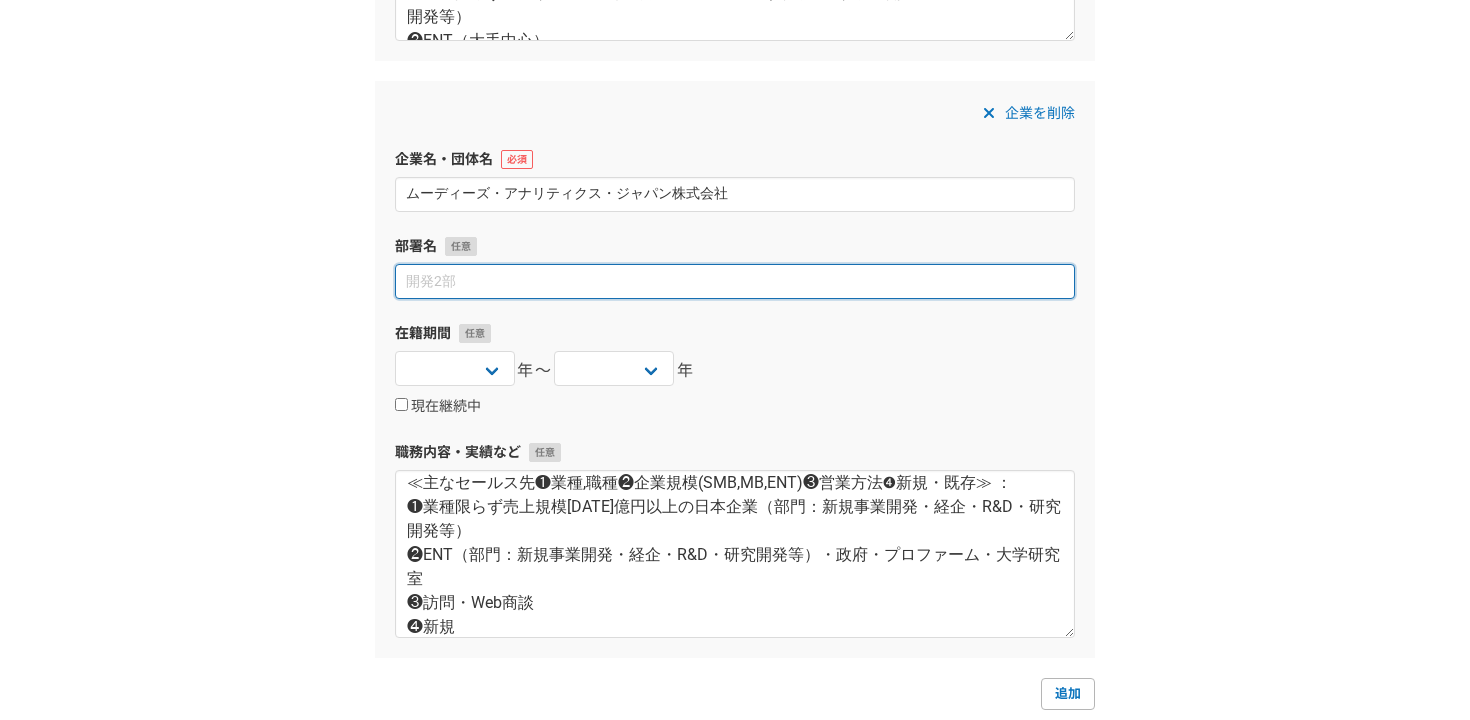 click at bounding box center (735, 281) 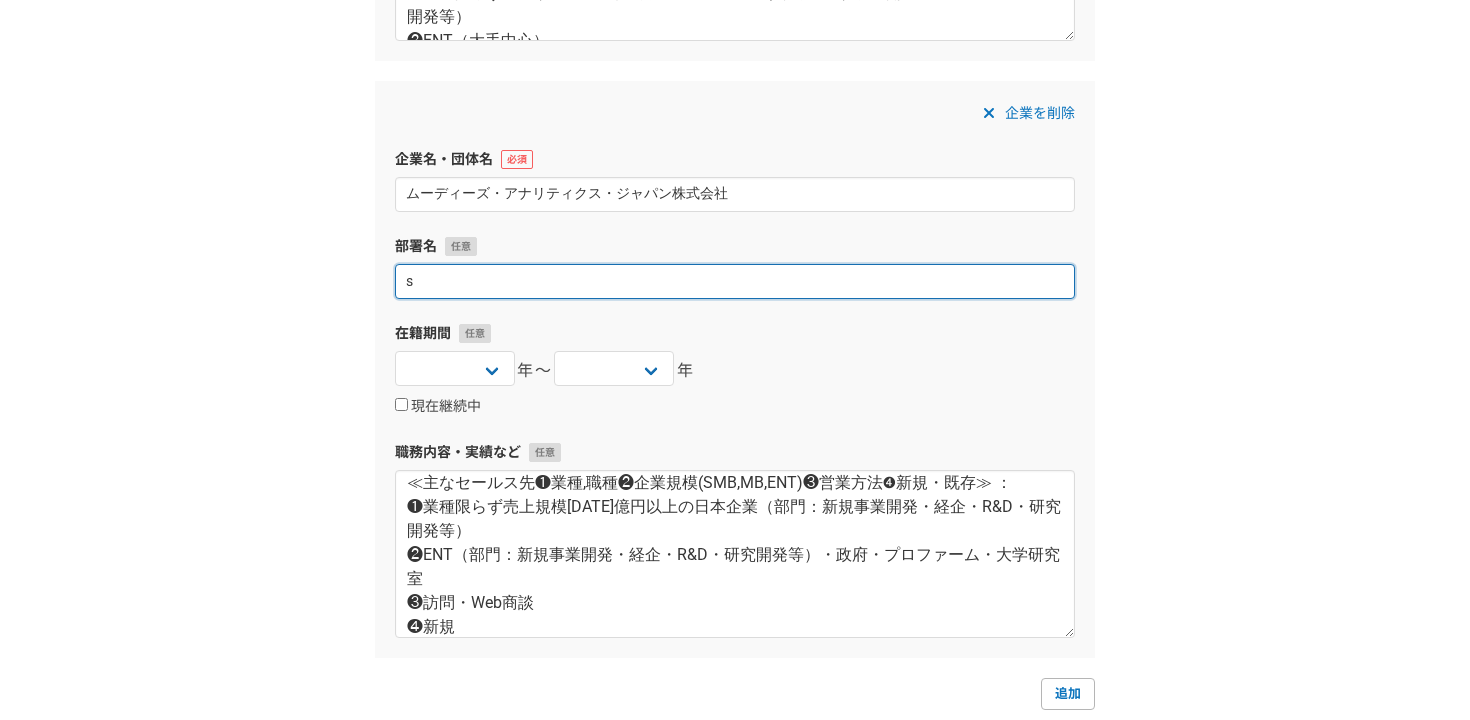 type on "さ" 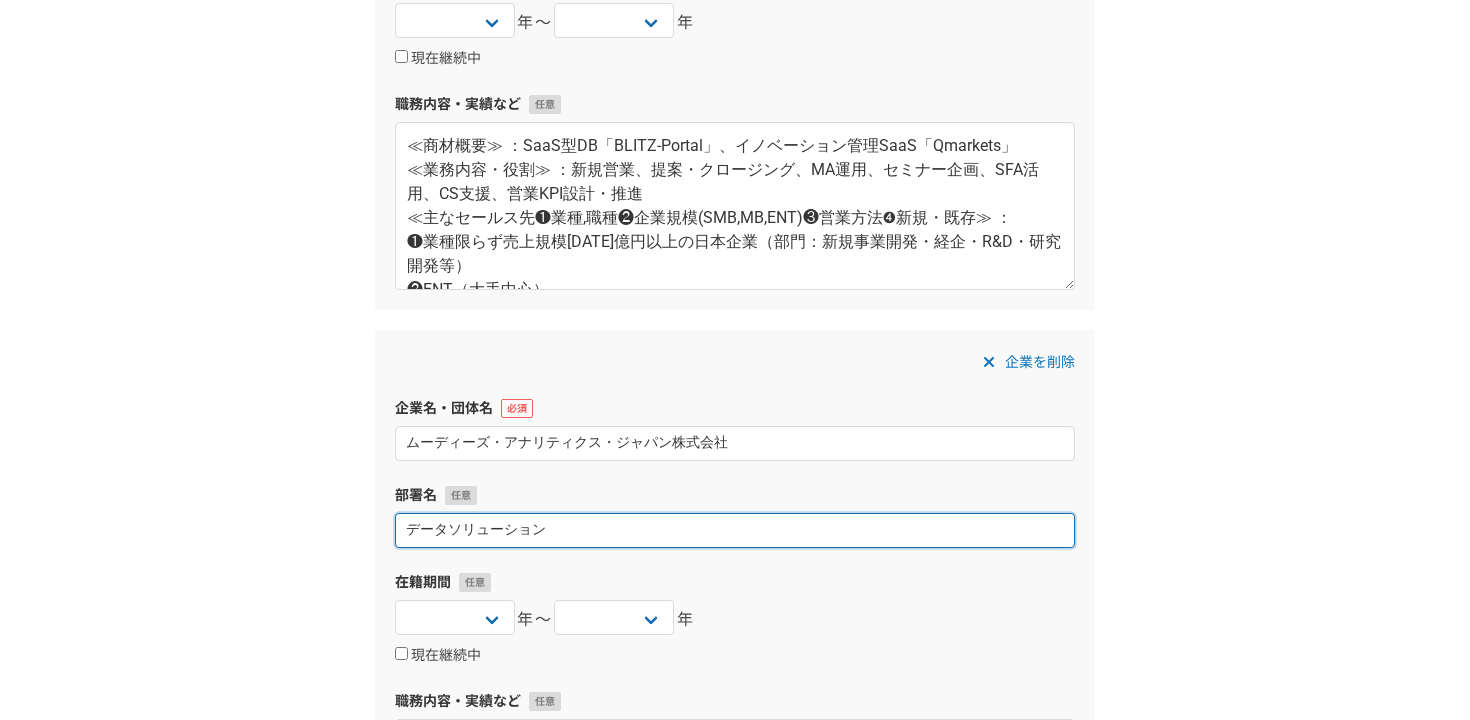scroll, scrollTop: 1455, scrollLeft: 0, axis: vertical 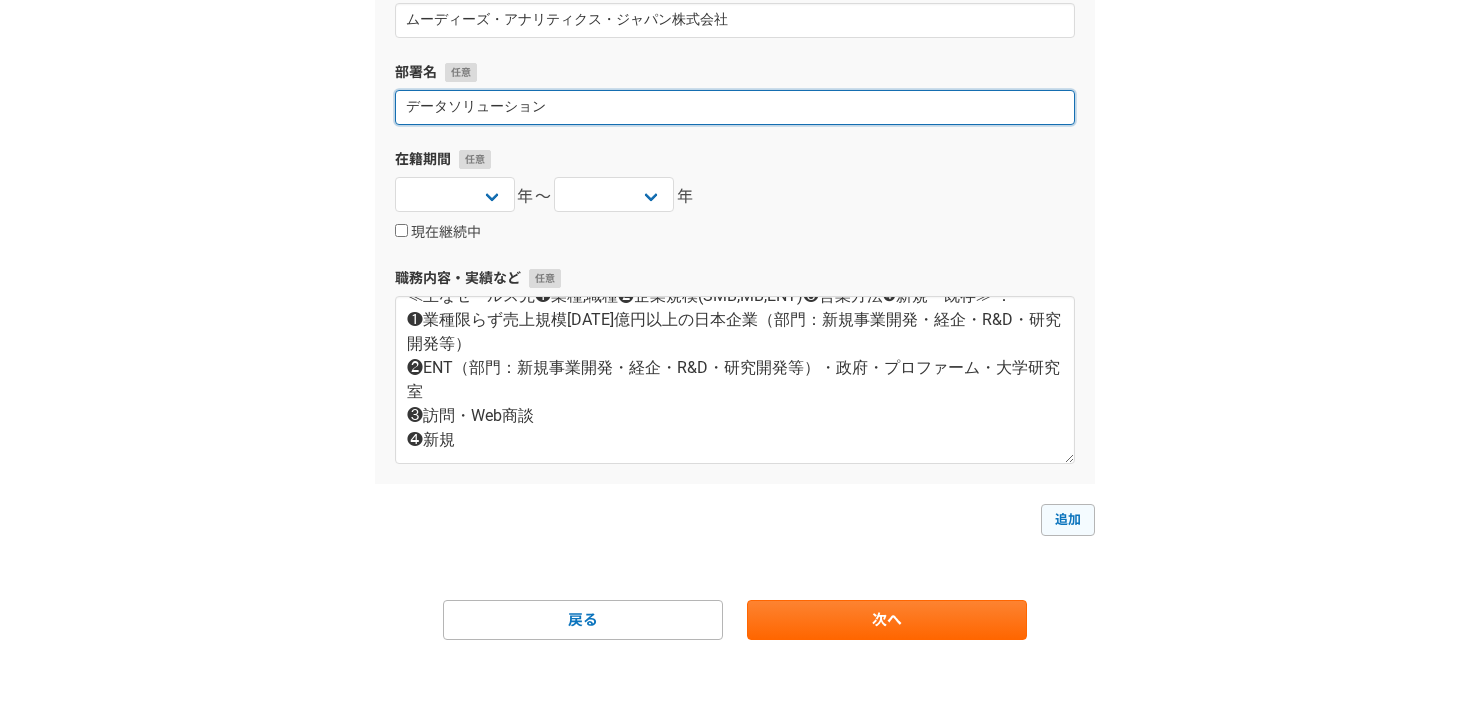 type on "データソリューション" 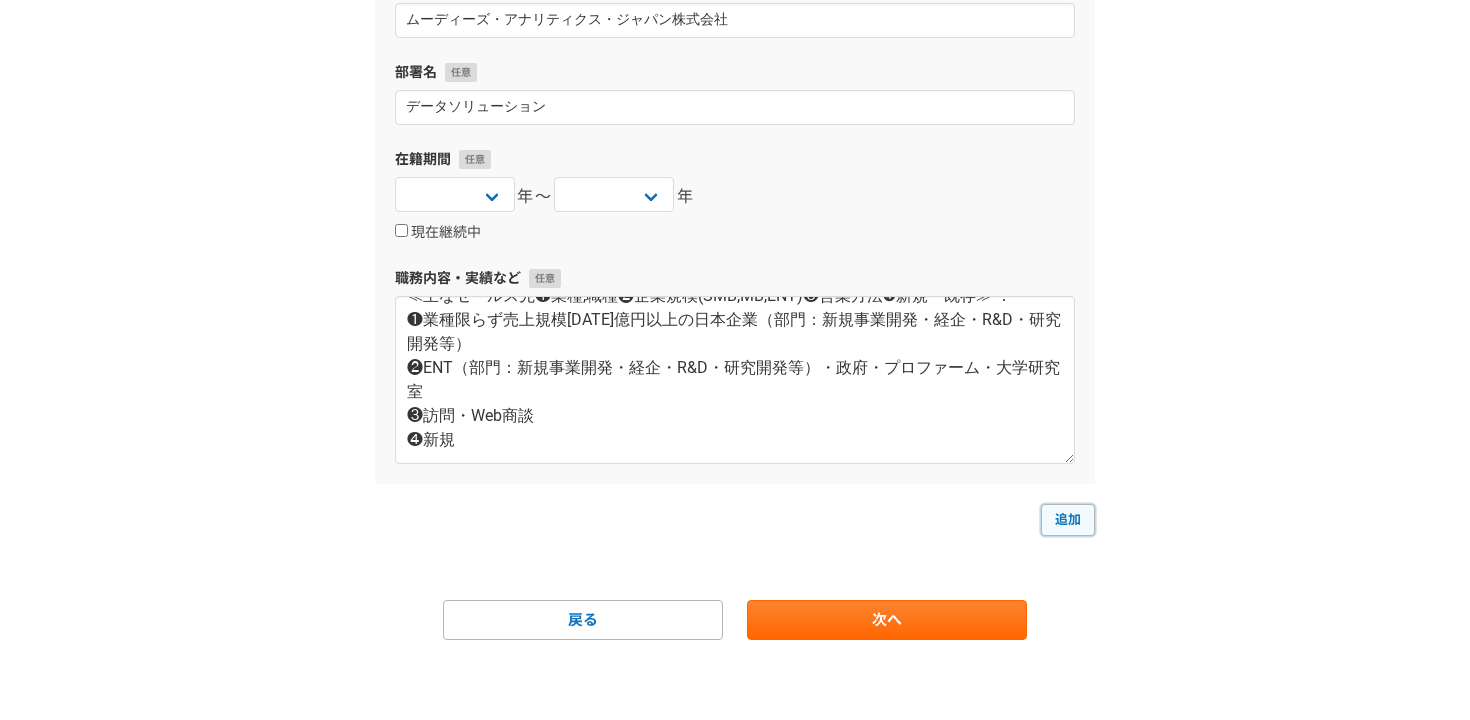 click on "追加" at bounding box center (1068, 520) 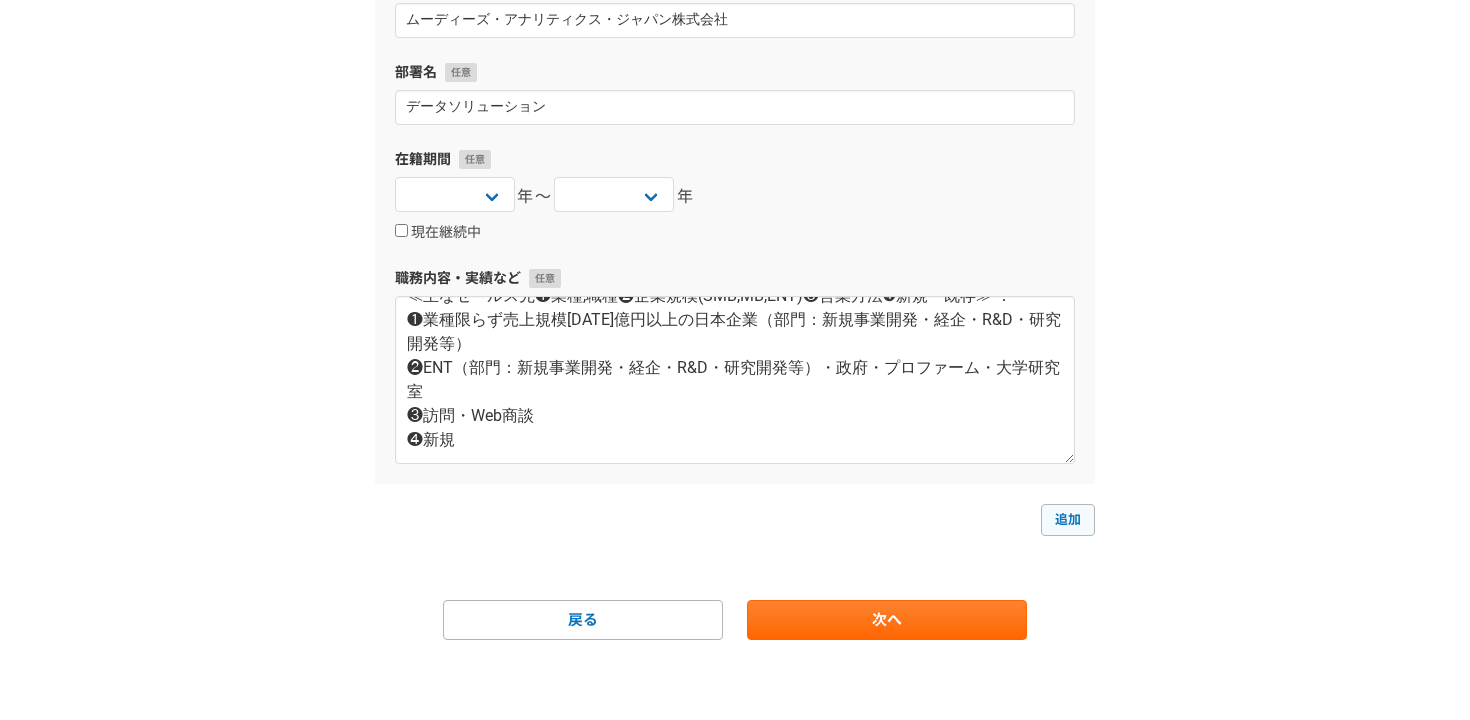 select 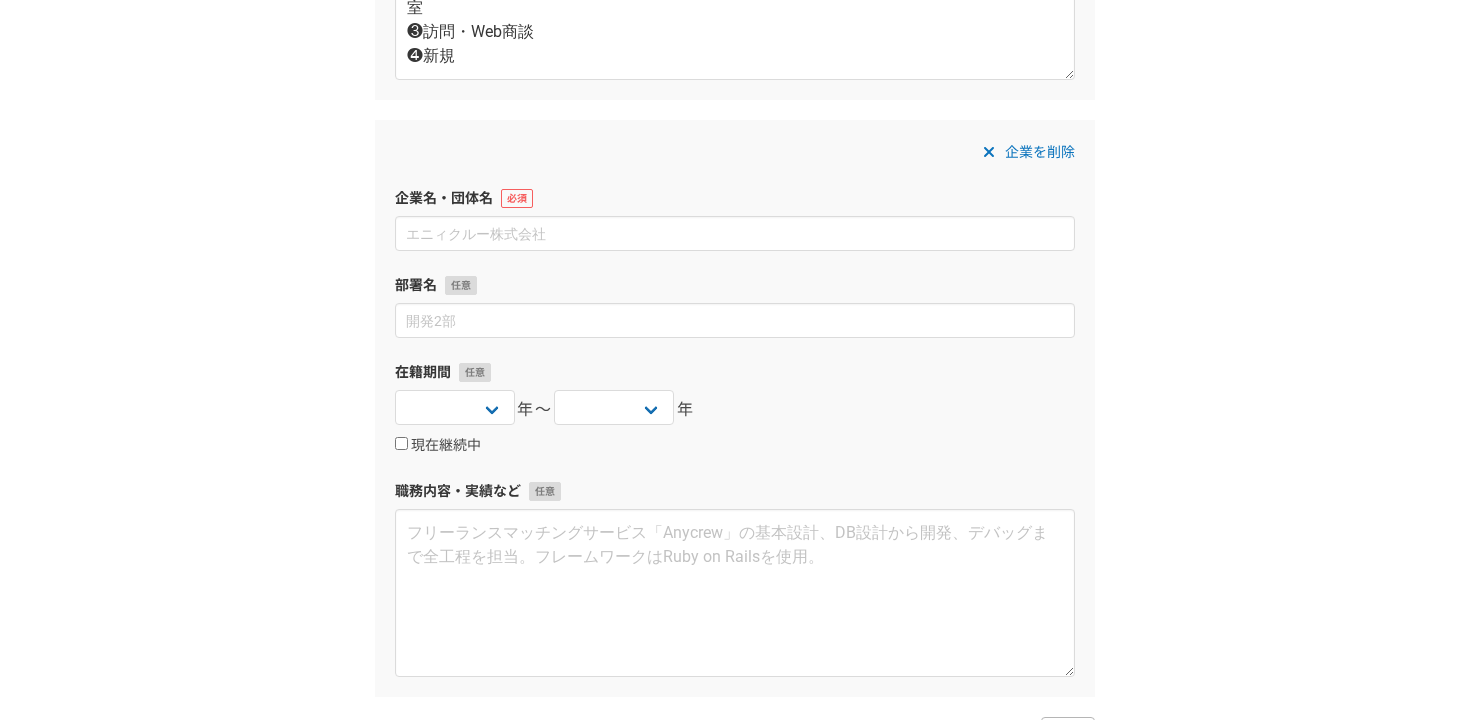 scroll, scrollTop: 1471, scrollLeft: 0, axis: vertical 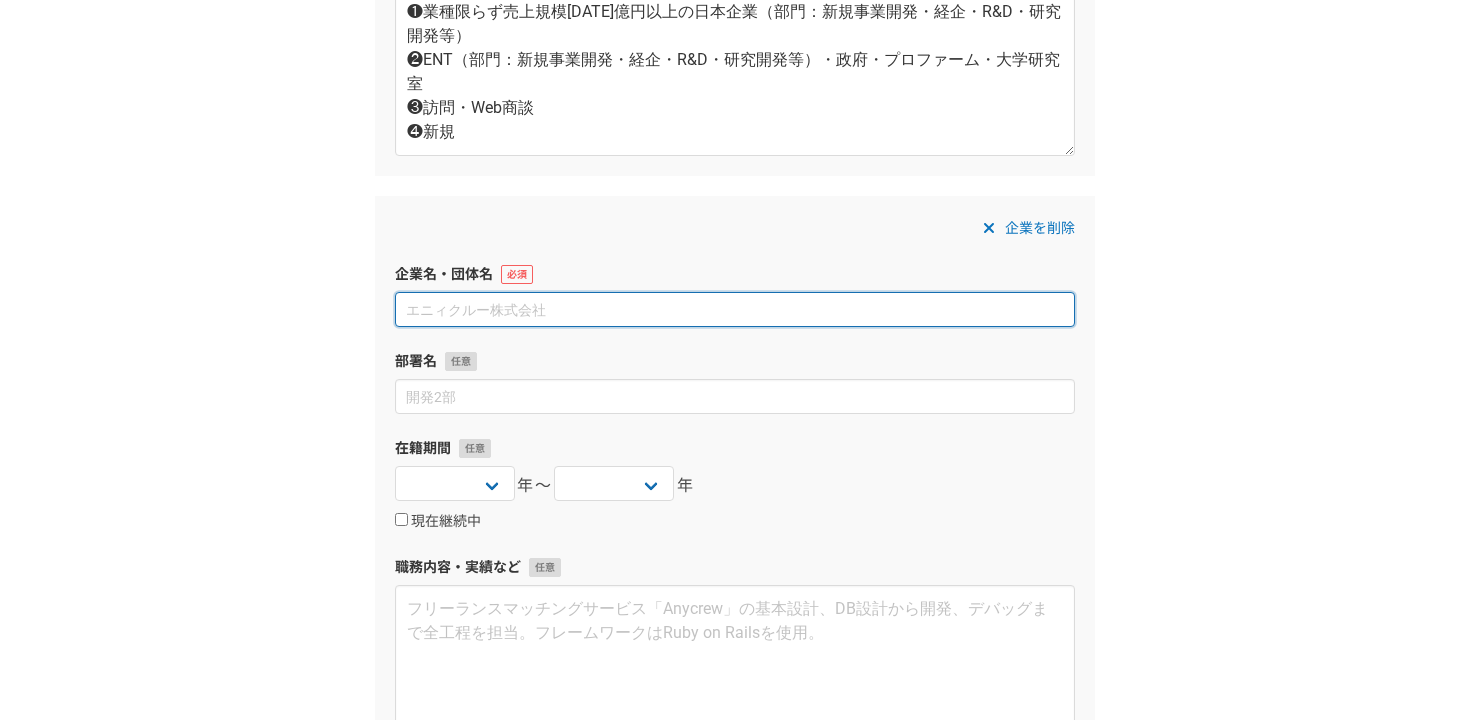 paste on "株式会社FFB（自社）" 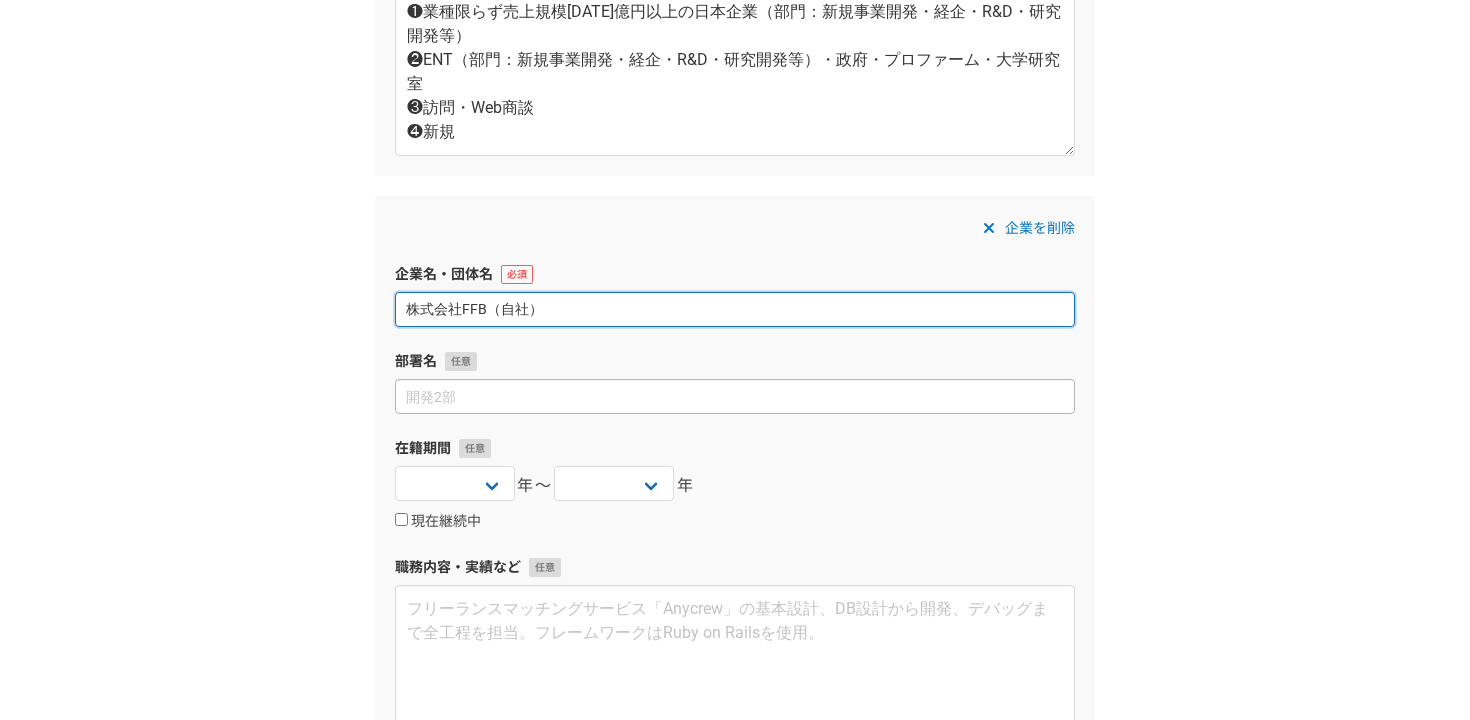 type on "株式会社FFB（自社）" 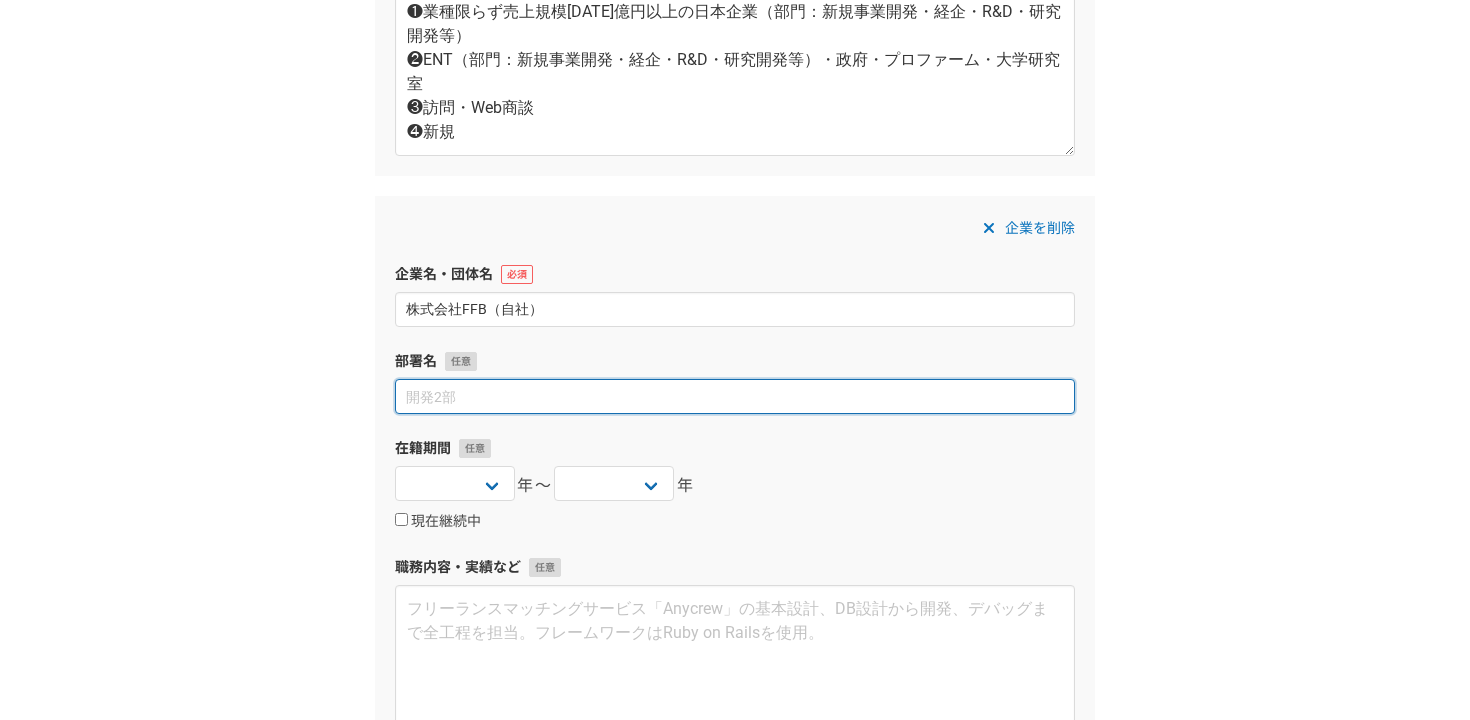 click at bounding box center [735, 396] 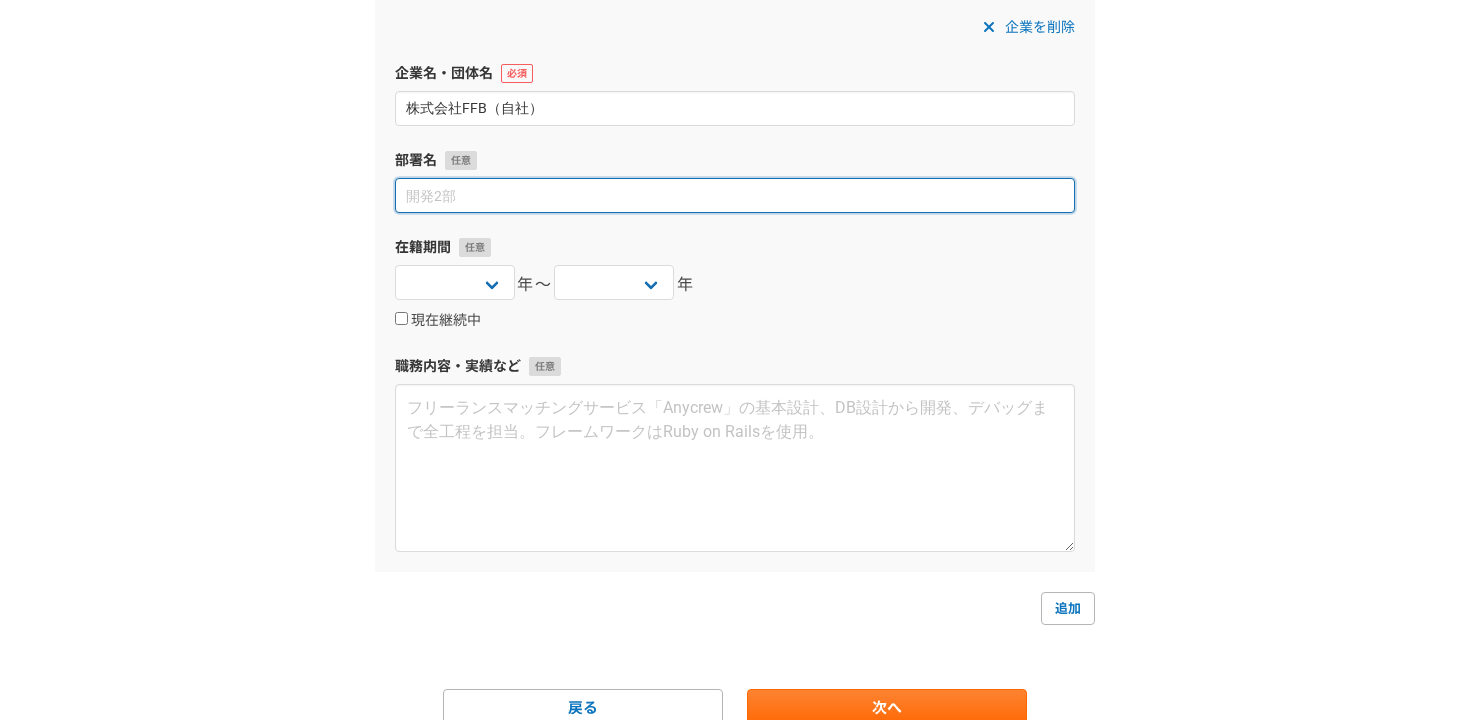 scroll, scrollTop: 1985, scrollLeft: 0, axis: vertical 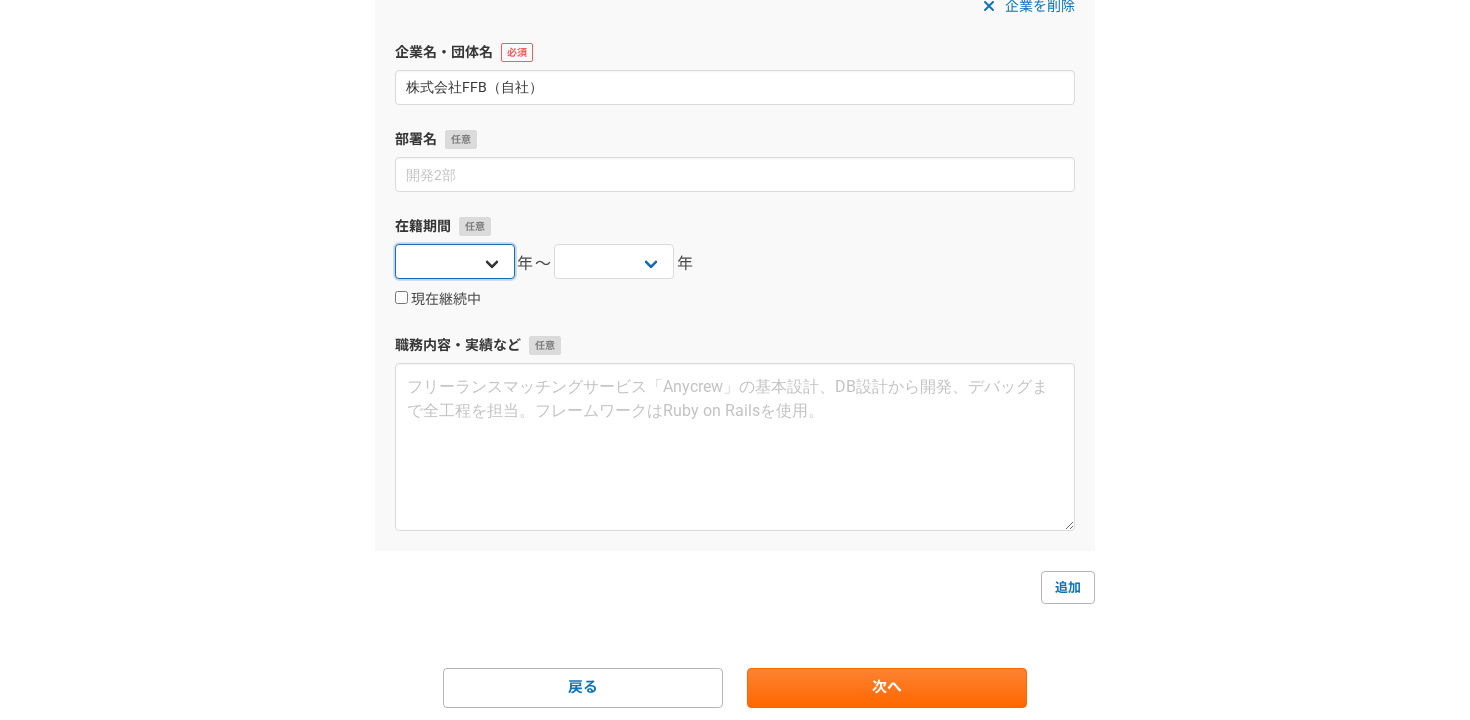 click on "2025 2024 2023 2022 2021 2020 2019 2018 2017 2016 2015 2014 2013 2012 2011 2010 2009 2008 2007 2006 2005 2004 2003 2002 2001 2000 1999 1998 1997 1996 1995 1994 1993 1992 1991 1990 1989 1988 1987 1986 1985 1984 1983 1982 1981 1980 1979 1978 1977 1976" at bounding box center (455, 261) 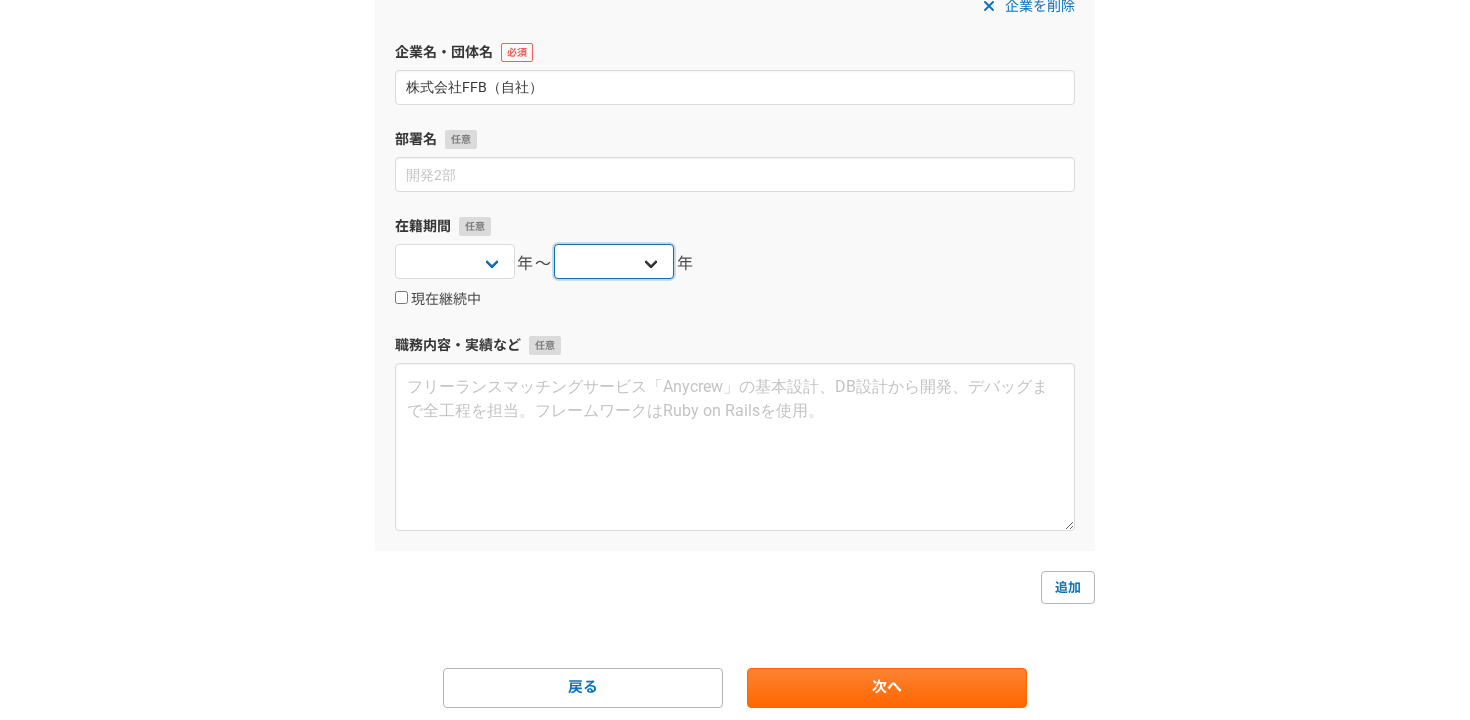 click on "2025 2024 2023 2022 2021 2020 2019 2018 2017 2016 2015 2014 2013 2012 2011 2010 2009 2008 2007 2006 2005 2004 2003 2002 2001 2000 1999 1998 1997 1996 1995 1994 1993 1992 1991 1990 1989 1988 1987 1986 1985 1984 1983 1982 1981 1980 1979 1978 1977 1976" at bounding box center (614, 261) 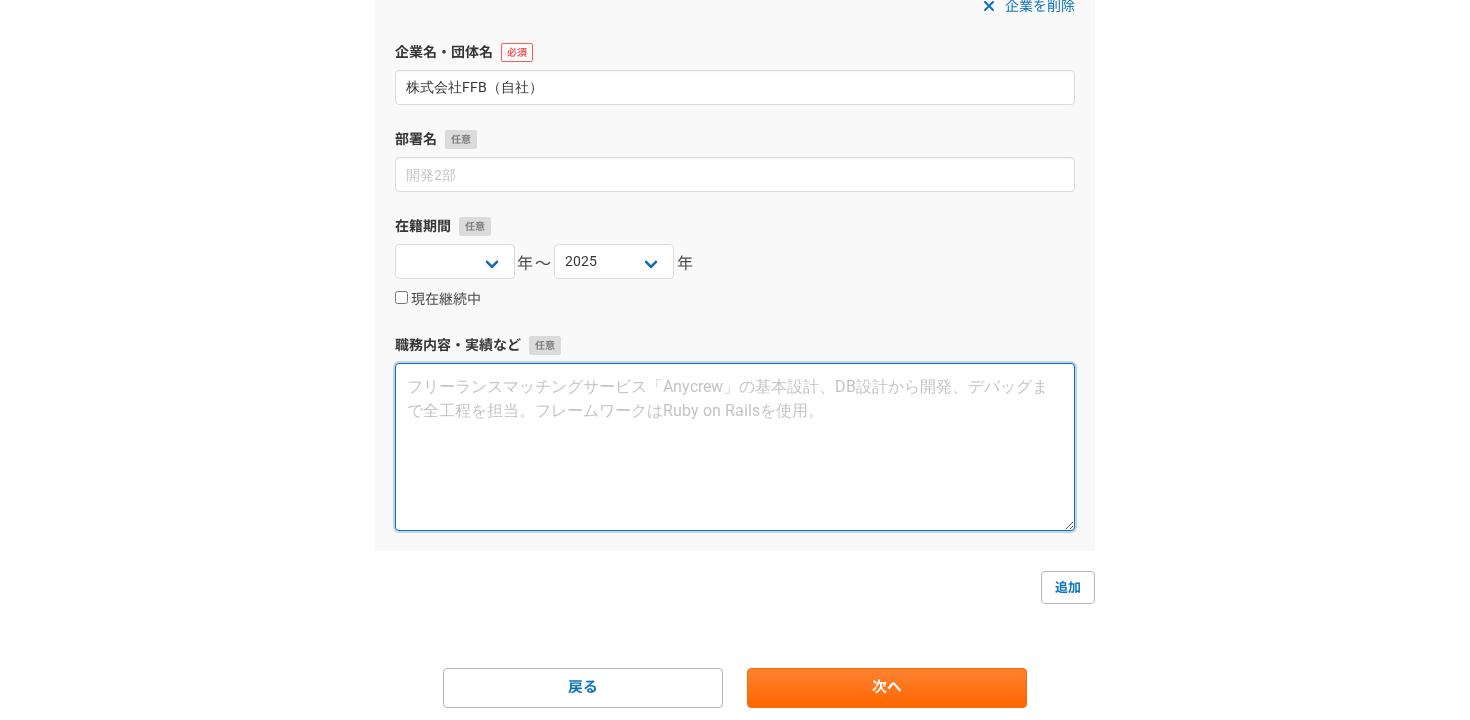 click at bounding box center (735, 447) 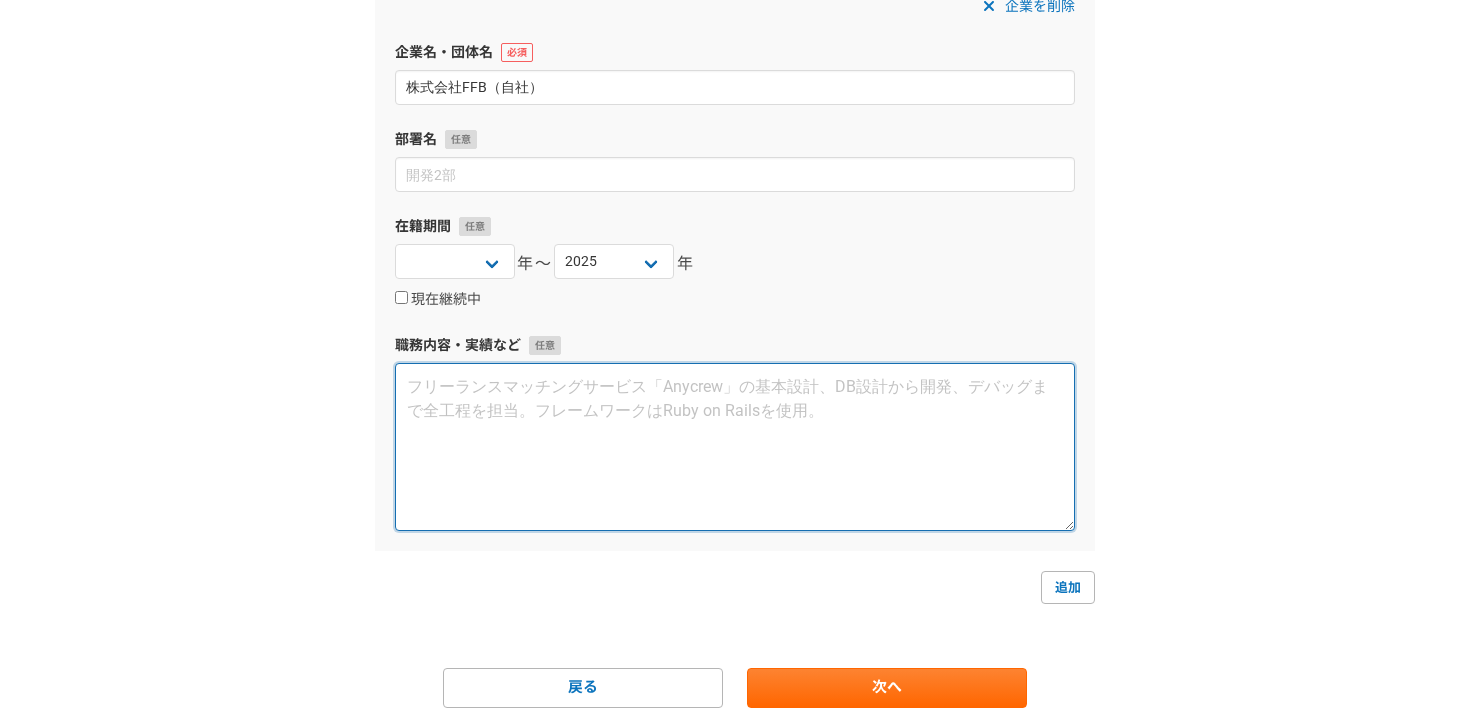 paste on ""≪商材概要≫ ：営業代行（テレアポ～提案）、飲食店（カラオケバー）、インバウンド体験事業
≪業務内容・役割≫ ：商材ごとの営業戦略設計、スクリプト・資料作成、アポ獲得・商談同席、営業チーム（インターン中心）の教育・管理
《支援商材例》：
・支援企業①：RPAや業務自動化を活用したBPOソリューション
関与領域：Web商談〜提案・クロージング・CRM（Hubspot）連携まで関与
※基本的にはISから供給されたWeb商談から関与していたが、資料作成やウェビナー開催などの営業企画にも部分的に関与。
・支援企業②：SEO強化のためのオウンドメディア記事広告・被リンク取得企画の主幹
関与領域：新規事業としての記事広告製品の設計から営業（メルアポによるリード獲得・Web商談）に関与
被リンク取得企画の主幹に関しても同様にアプローチから数値管理まで関与
≪業務内容・役割≫：
テレアポ～商談設定・クロージングまで一気通貫支援（SDR/BDR/FS）
スクリプト／トーク設計、KPI策定、クライアントとの報告設計
インターン主体の営業組織の採用・育成・マネジメント
代理店・直販経由の案件獲得と実行体制整備
≪主なセールス先≫：スタートアップ／SaaS事業者／経営者層／新規事業部門
担当領域：
・営業組織構築／アポ獲得／提案支援／マネジメント
・レポート提出・SFA運用・戦略立案・再設計
・携わった業界：SaaS／SEO／BPO／スタートアップ／メディア／教育／飲料
≪主なセールス先❶業種,職種❷企業規模(SMB,MB,ENT)❸営業方法➍新規・既存≫ ：
❶業種限らず日本企業のCXOクラス
❷ENT・SMB
❸訪問・Web商談
❹新規
≪定量的な実績≫
・RPAや業務自動化を活用したBPOソリューション：受注7件
・SEO強化のためのオウンドメディア記事広告・被リンク取得企画の主幹：広告枠10件 / 被リンク50件取得"..." 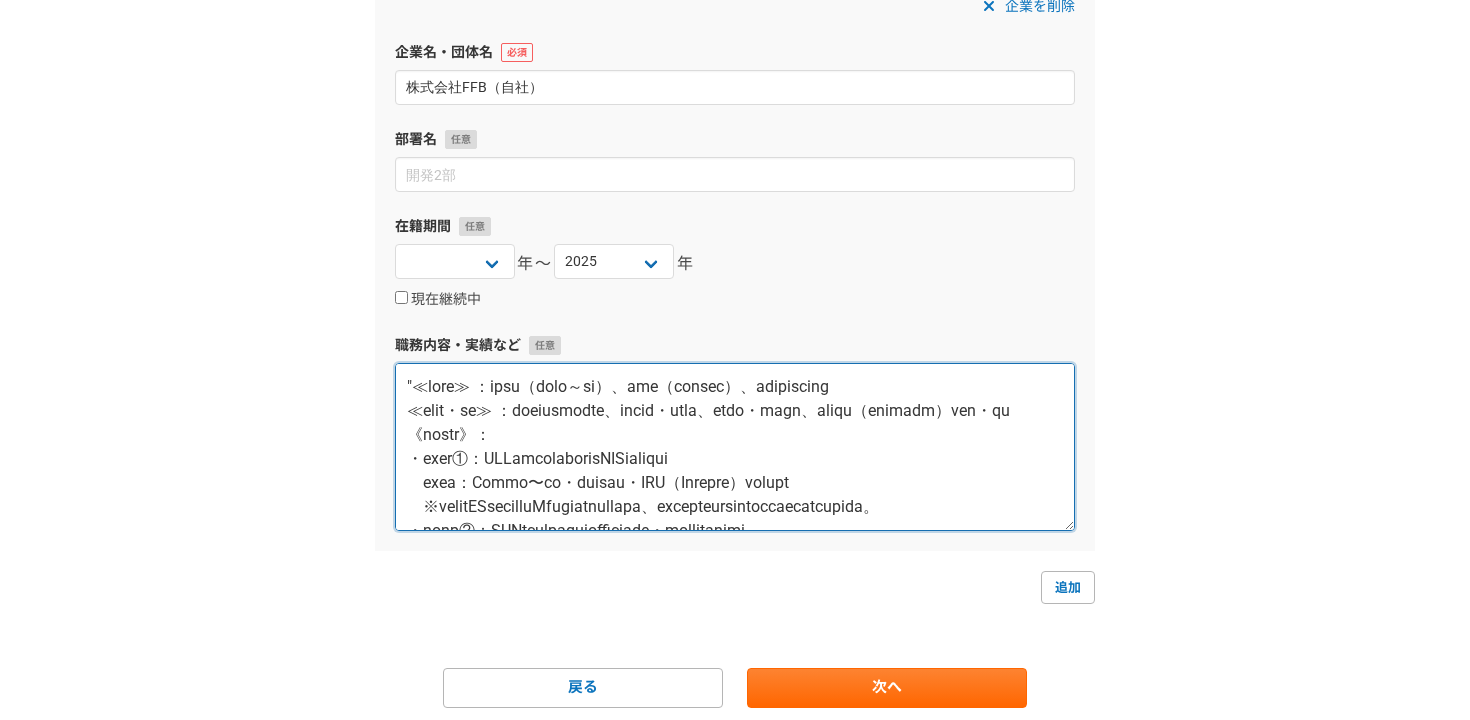 scroll, scrollTop: 624, scrollLeft: 0, axis: vertical 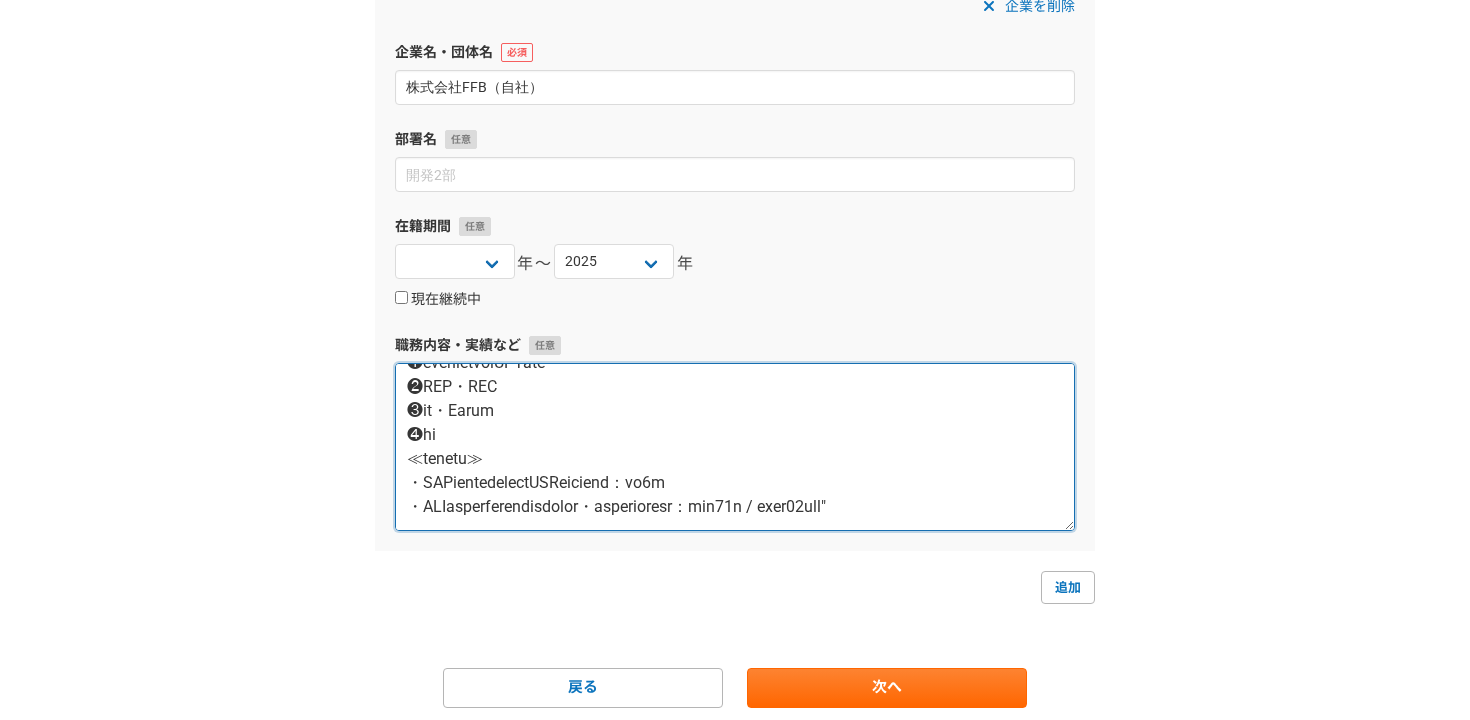 type on ""≪商材概要≫ ：営業代行（テレアポ～提案）、飲食店（カラオケバー）、インバウンド体験事業
≪業務内容・役割≫ ：商材ごとの営業戦略設計、スクリプト・資料作成、アポ獲得・商談同席、営業チーム（インターン中心）の教育・管理
《支援商材例》：
・支援企業①：RPAや業務自動化を活用したBPOソリューション
関与領域：Web商談〜提案・クロージング・CRM（Hubspot）連携まで関与
※基本的にはISから供給されたWeb商談から関与していたが、資料作成やウェビナー開催などの営業企画にも部分的に関与。
・支援企業②：SEO強化のためのオウンドメディア記事広告・被リンク取得企画の主幹
関与領域：新規事業としての記事広告製品の設計から営業（メルアポによるリード獲得・Web商談）に関与
被リンク取得企画の主幹に関しても同様にアプローチから数値管理まで関与
≪業務内容・役割≫：
テレアポ～商談設定・クロージングまで一気通貫支援（SDR/BDR/FS）
スクリプト／トーク設計、KPI策定、クライアントとの報告設計
インターン主体の営業組織の採用・育成・マネジメント
代理店・直販経由の案件獲得と実行体制整備
≪主なセールス先≫：スタートアップ／SaaS事業者／経営者層／新規事業部門
担当領域：
・営業組織構築／アポ獲得／提案支援／マネジメント
・レポート提出・SFA運用・戦略立案・再設計
・携わった業界：SaaS／SEO／BPO／スタートアップ／メディア／教育／飲料
≪主なセールス先❶業種,職種❷企業規模(SMB,MB,ENT)❸営業方法➍新規・既存≫ ：
❶業種限らず日本企業のCXOクラス
❷ENT・SMB
❸訪問・Web商談
❹新規
≪定量的な実績≫
・RPAや業務自動化を活用したBPOソリューション：受注7件
・SEO強化のためのオウンドメディア記事広告・被リンク取得企画の主幹：広告枠10件 / 被リンク50件取得"..." 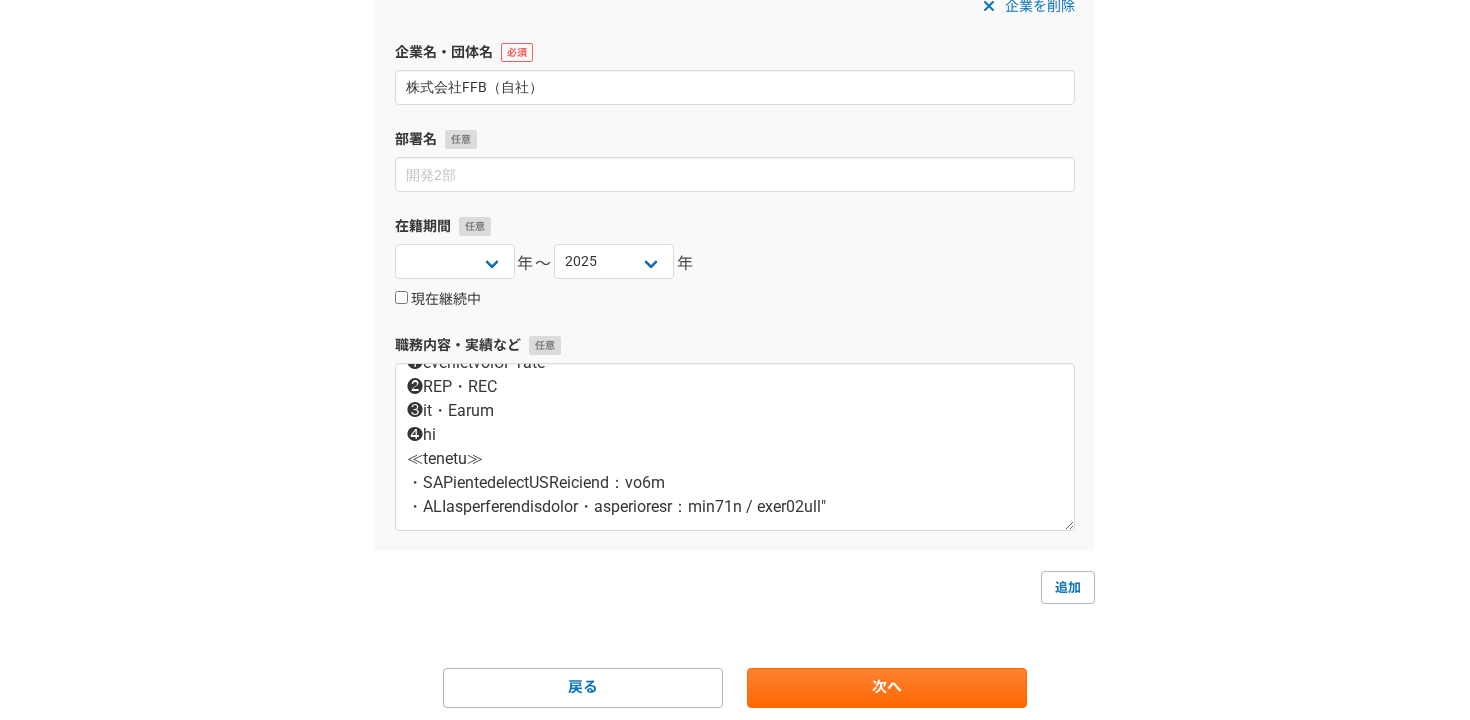 click on "現在継続中" at bounding box center (401, 297) 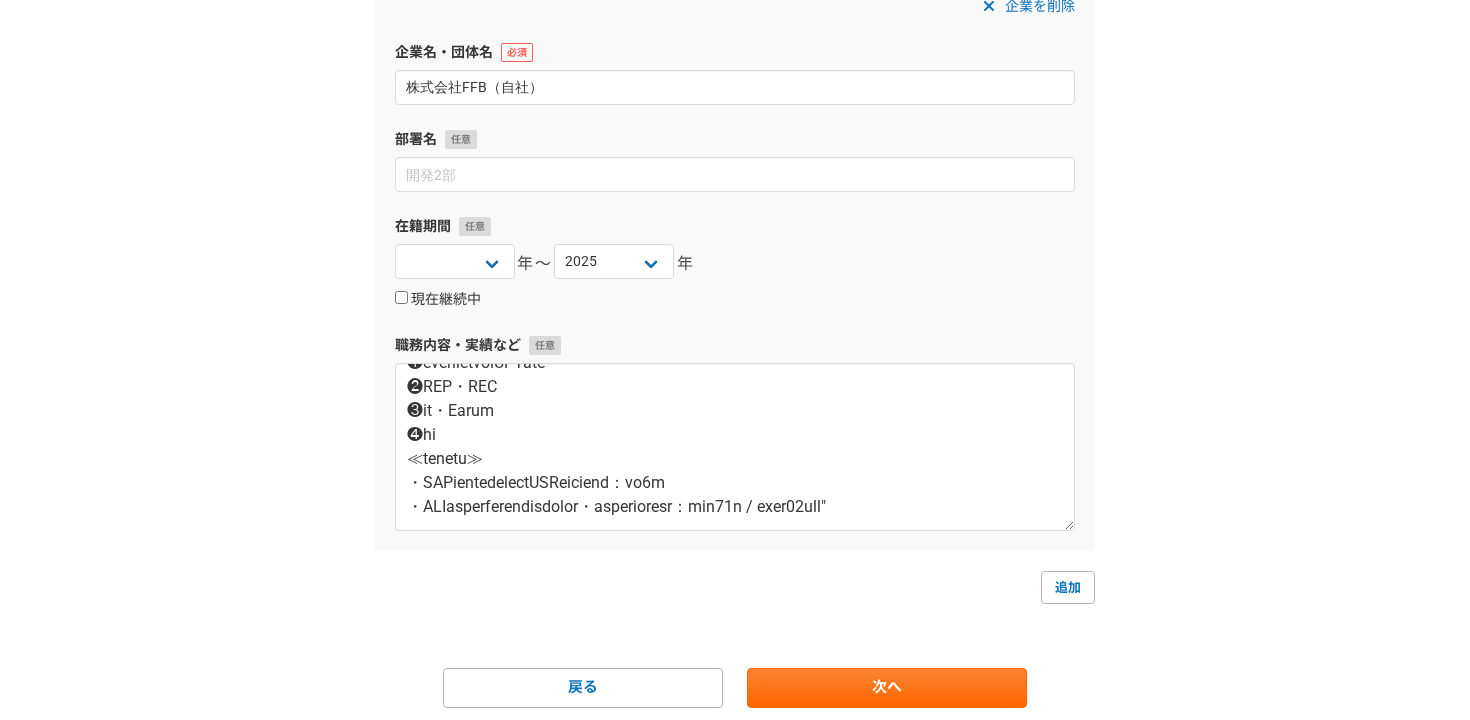 checkbox on "true" 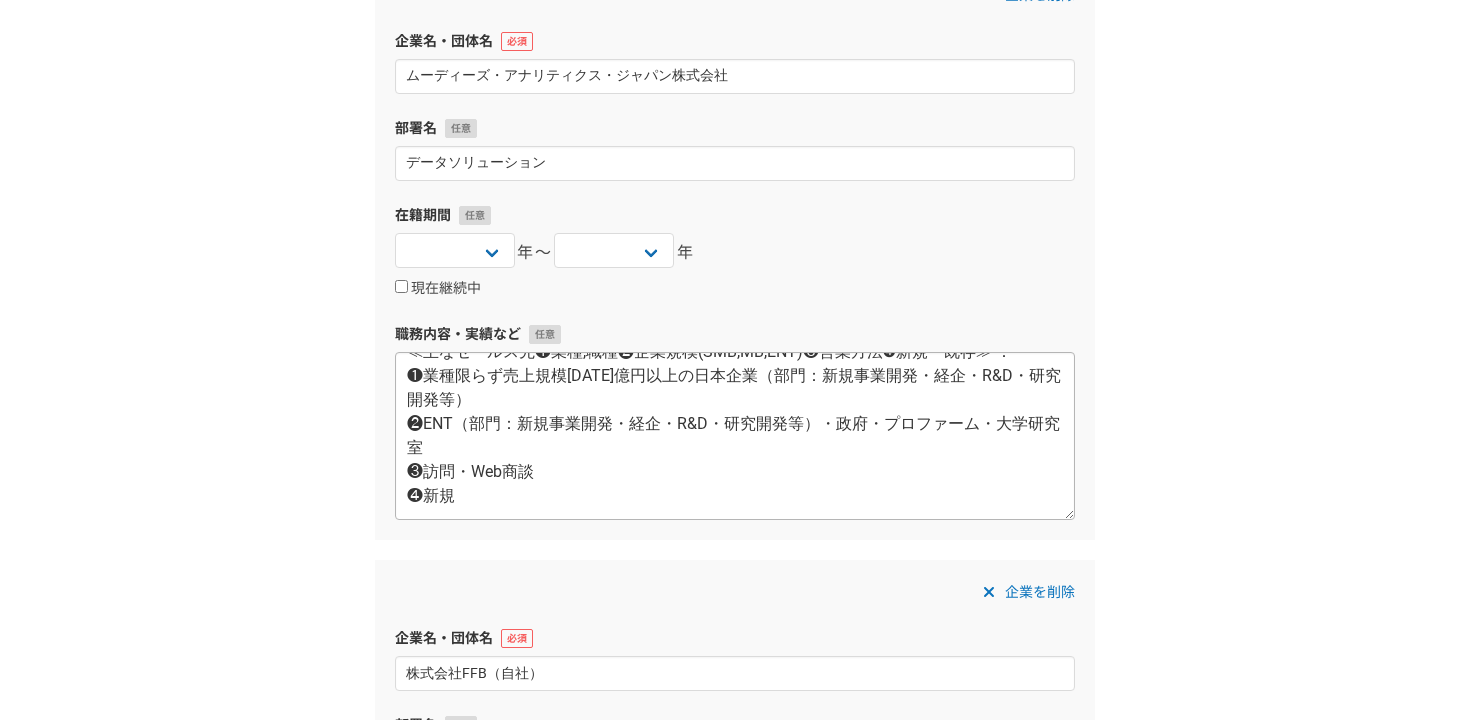 scroll, scrollTop: 2052, scrollLeft: 0, axis: vertical 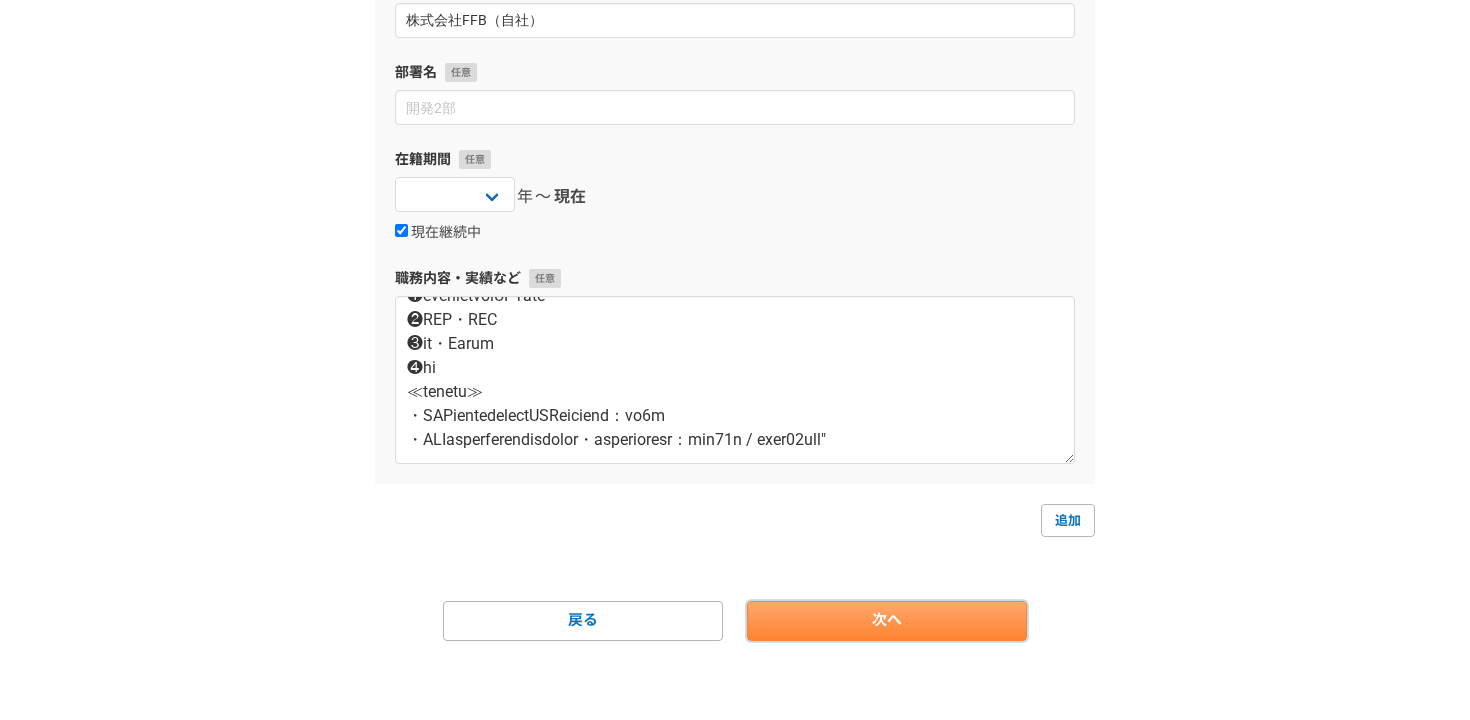 click on "次へ" at bounding box center [887, 621] 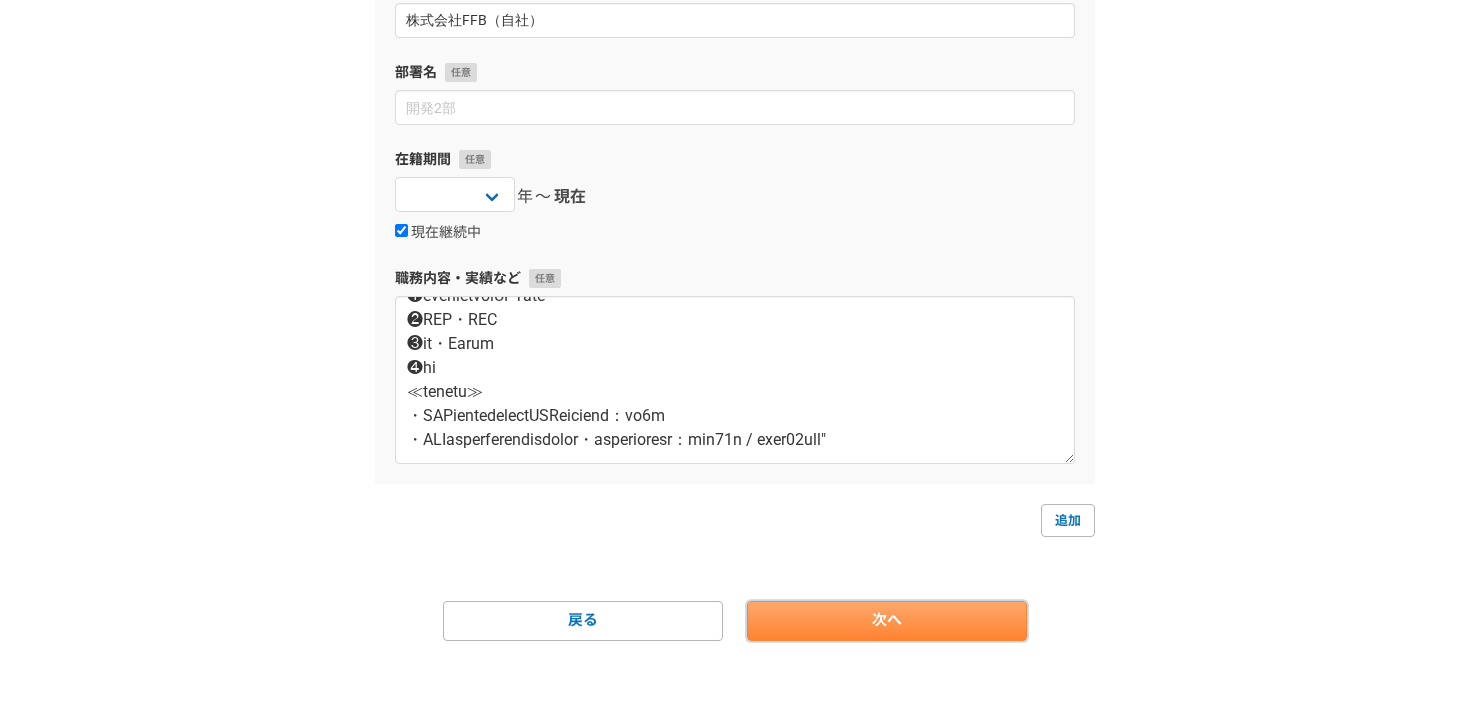 scroll, scrollTop: 0, scrollLeft: 0, axis: both 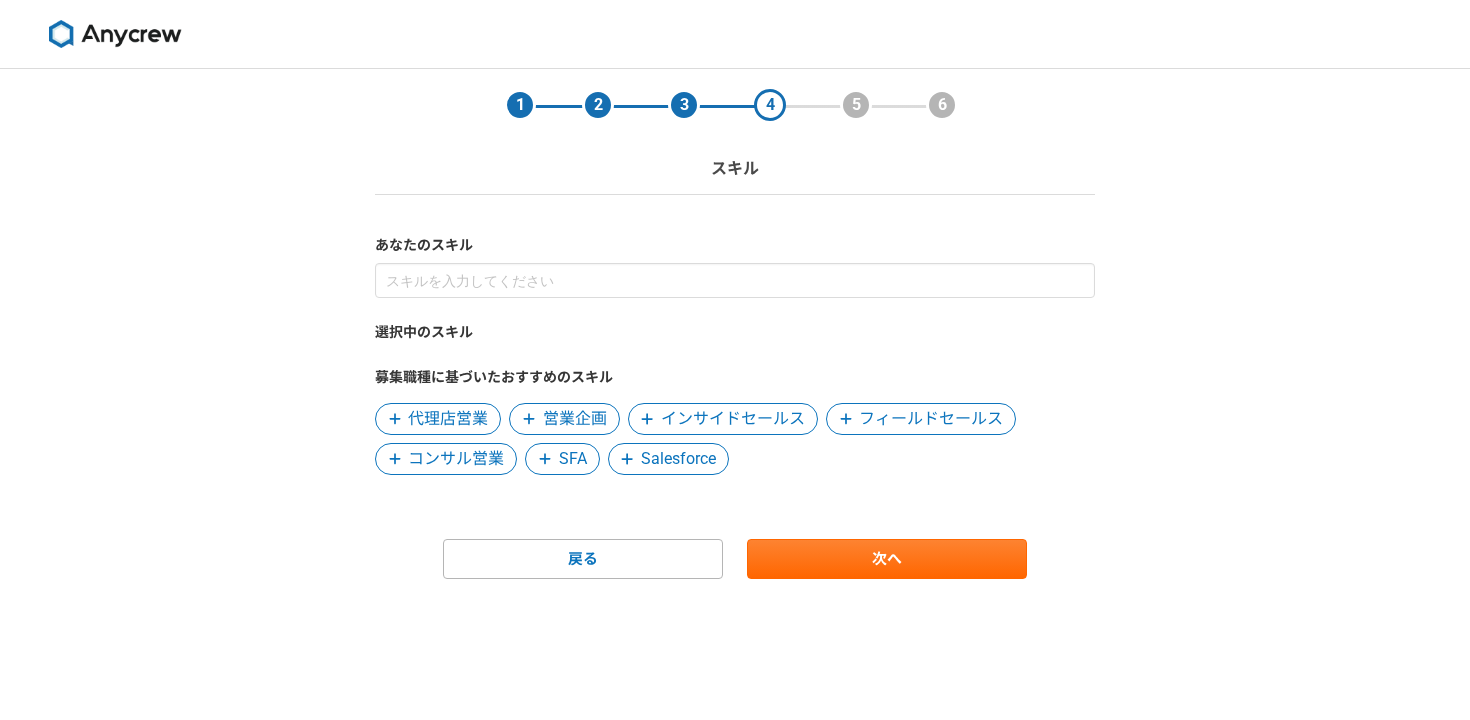 click on "営業企画" at bounding box center (575, 419) 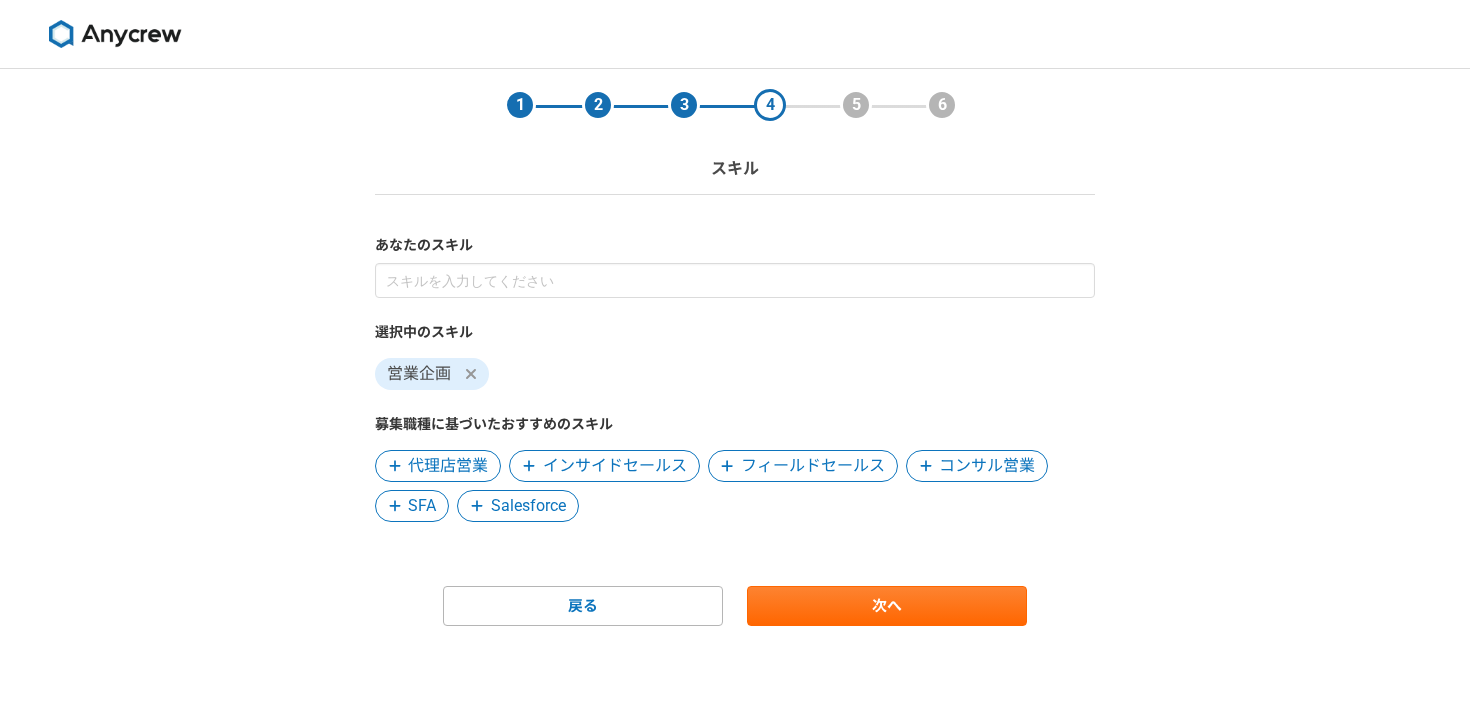 click on "フィールドセールス" at bounding box center [813, 466] 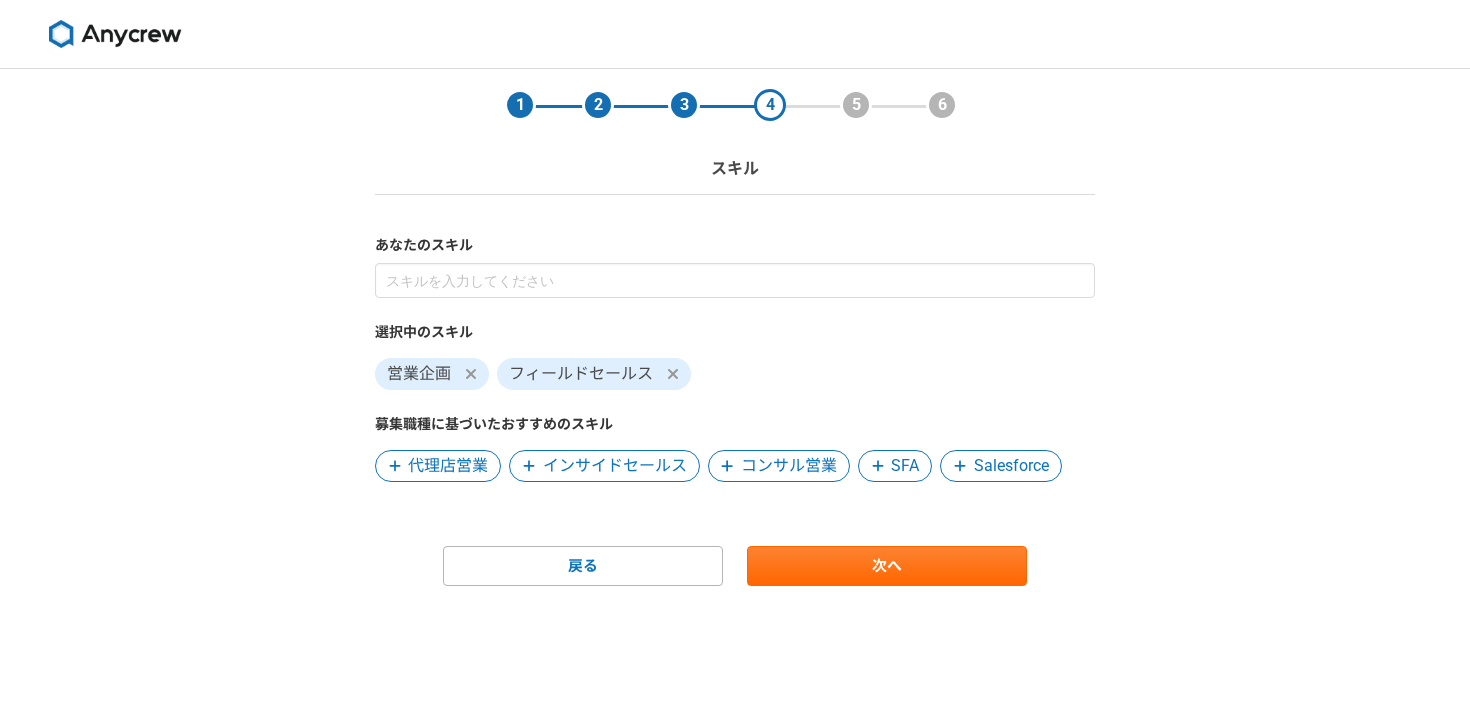click on "インサイドセールス" at bounding box center (615, 466) 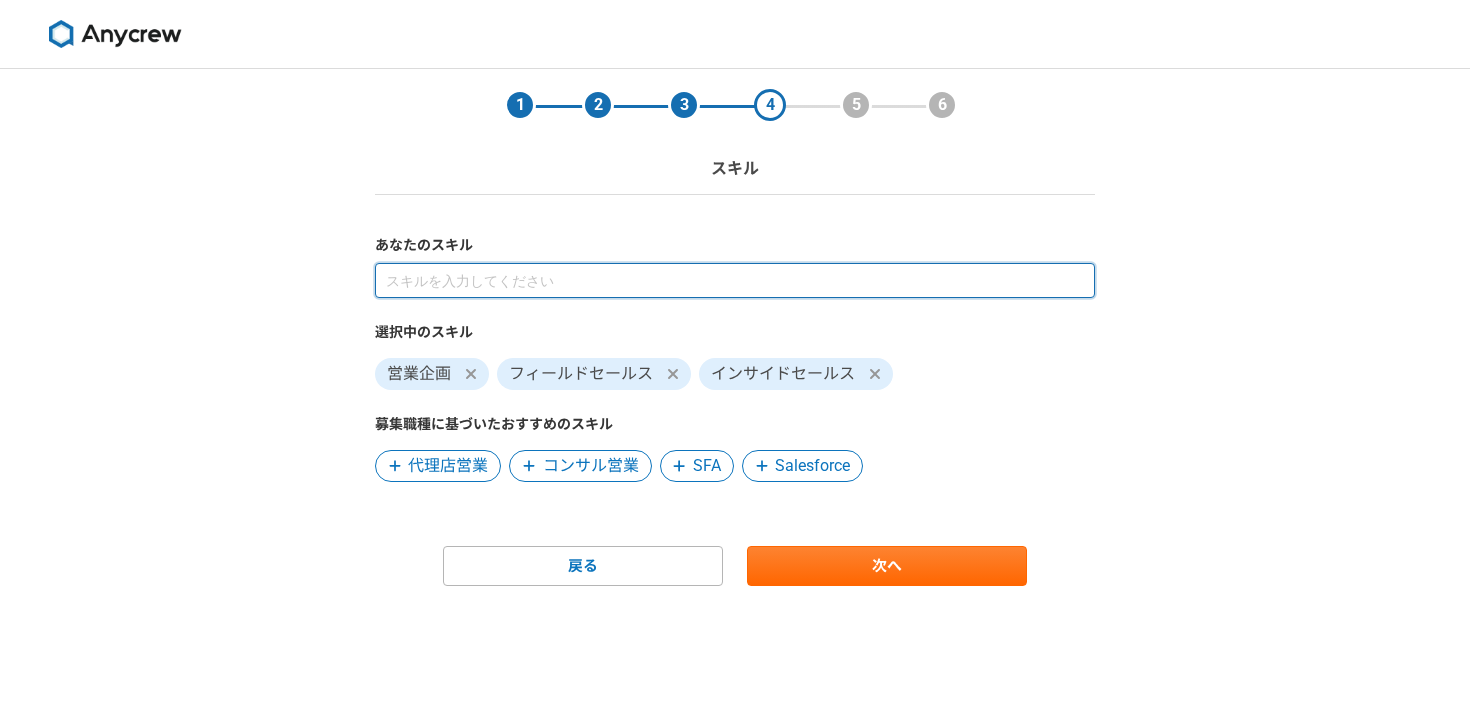 click at bounding box center [735, 280] 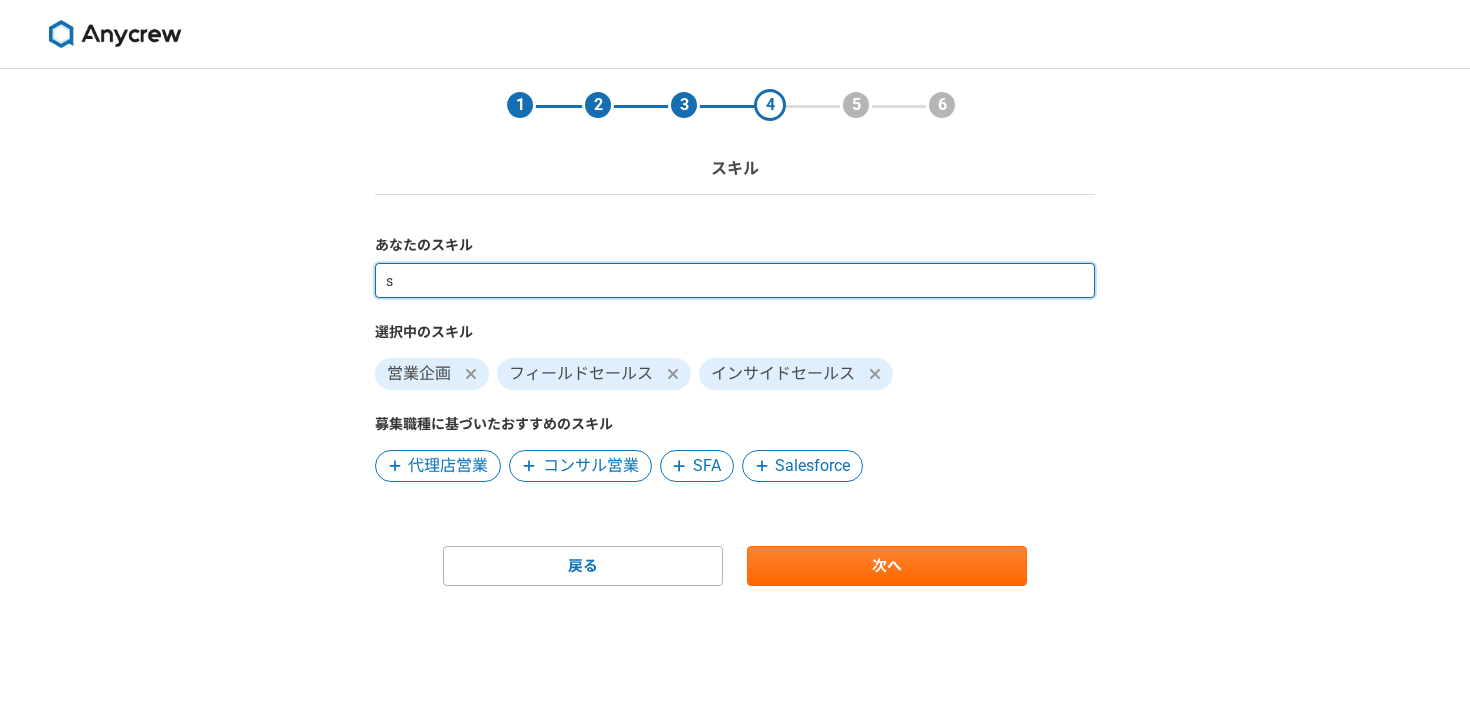 type on "さ" 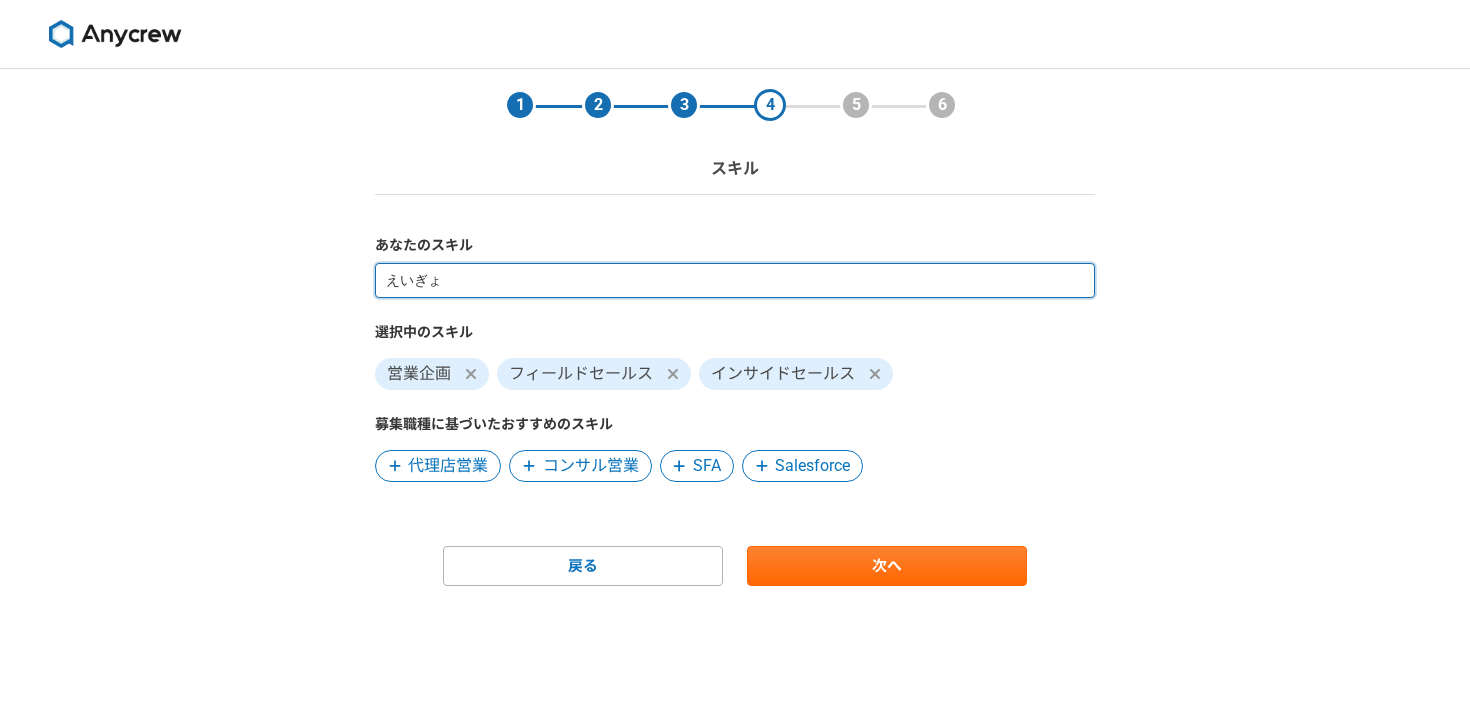 type on "営業" 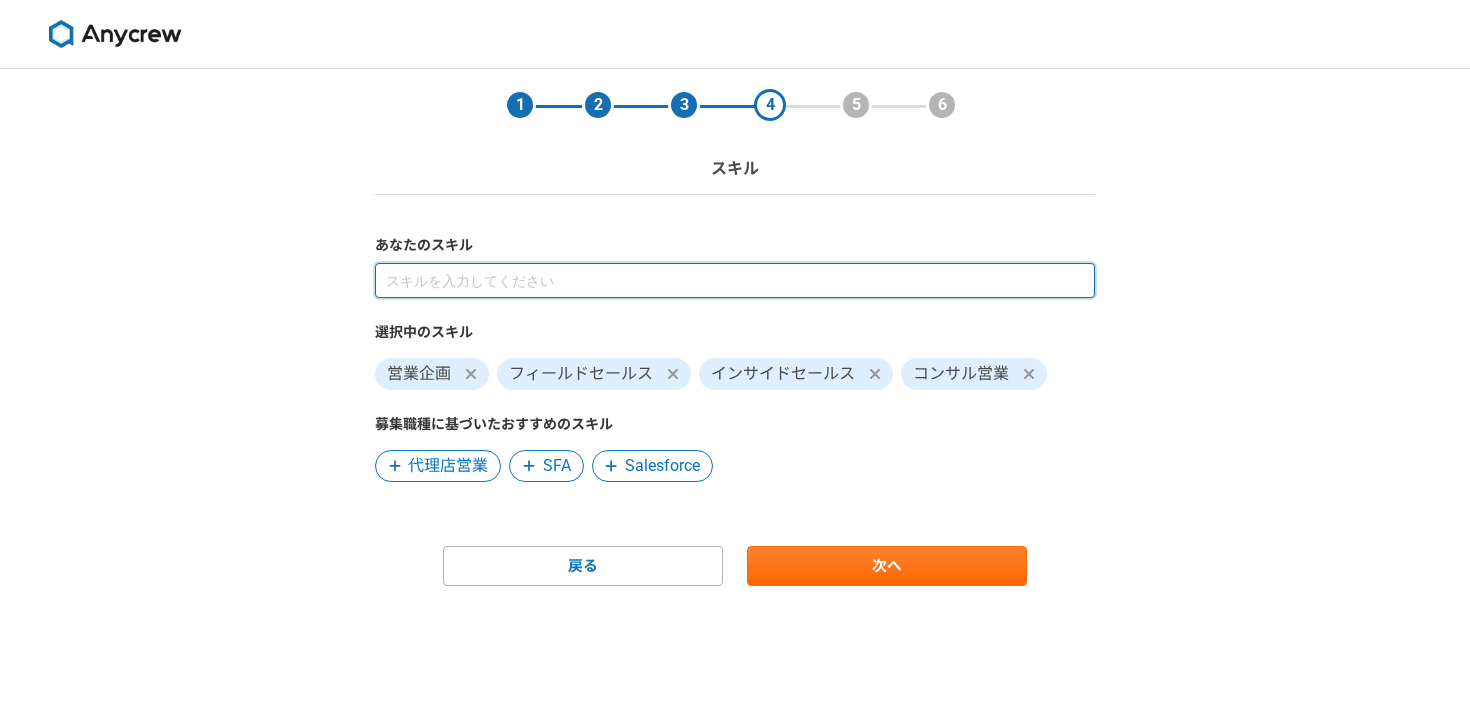 click at bounding box center [735, 280] 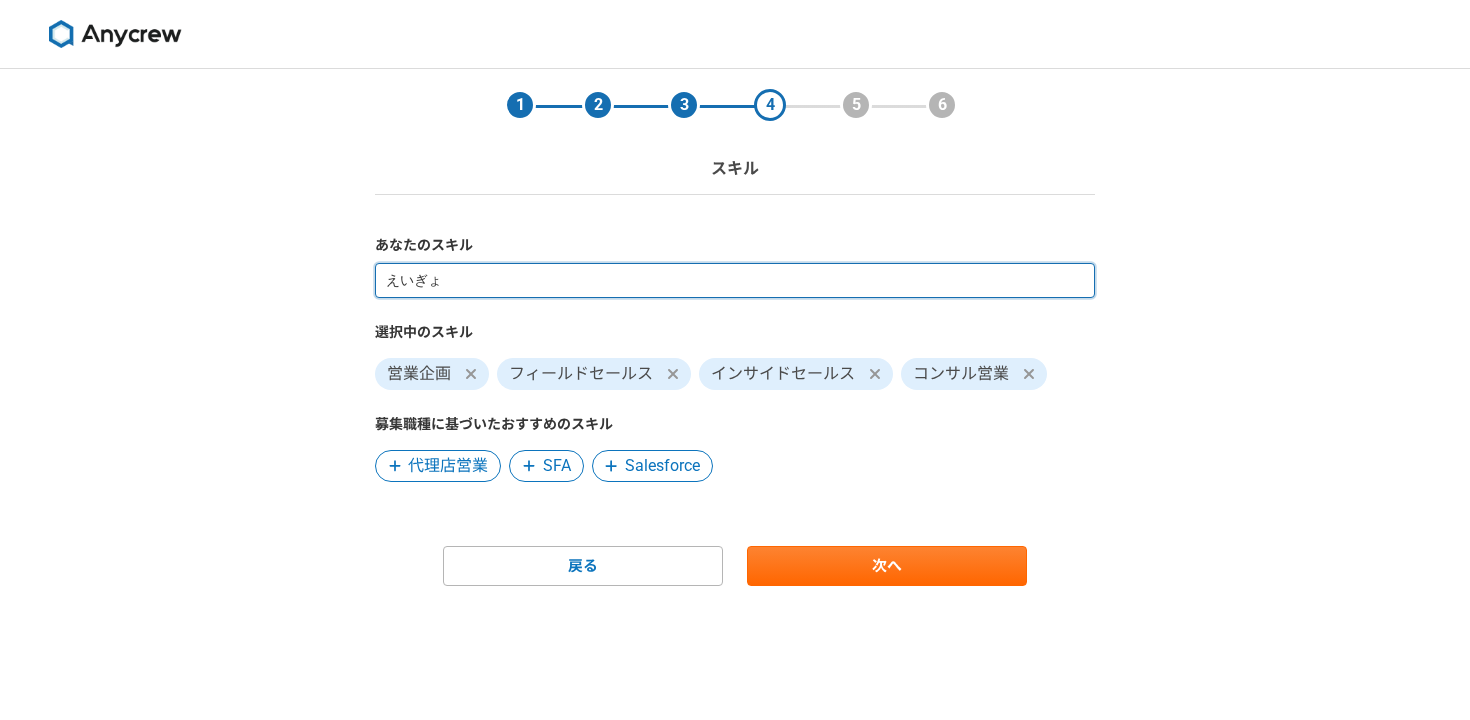 type on "営業" 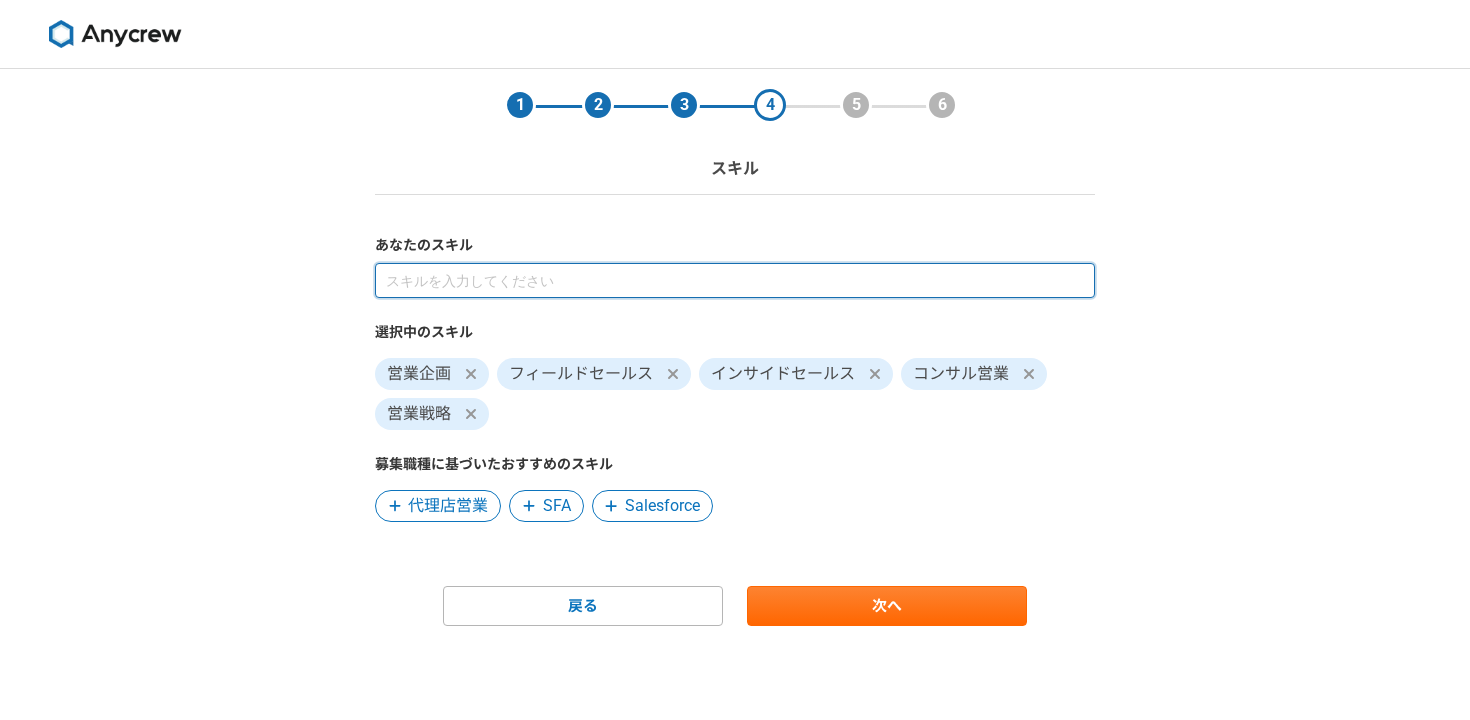click at bounding box center [735, 280] 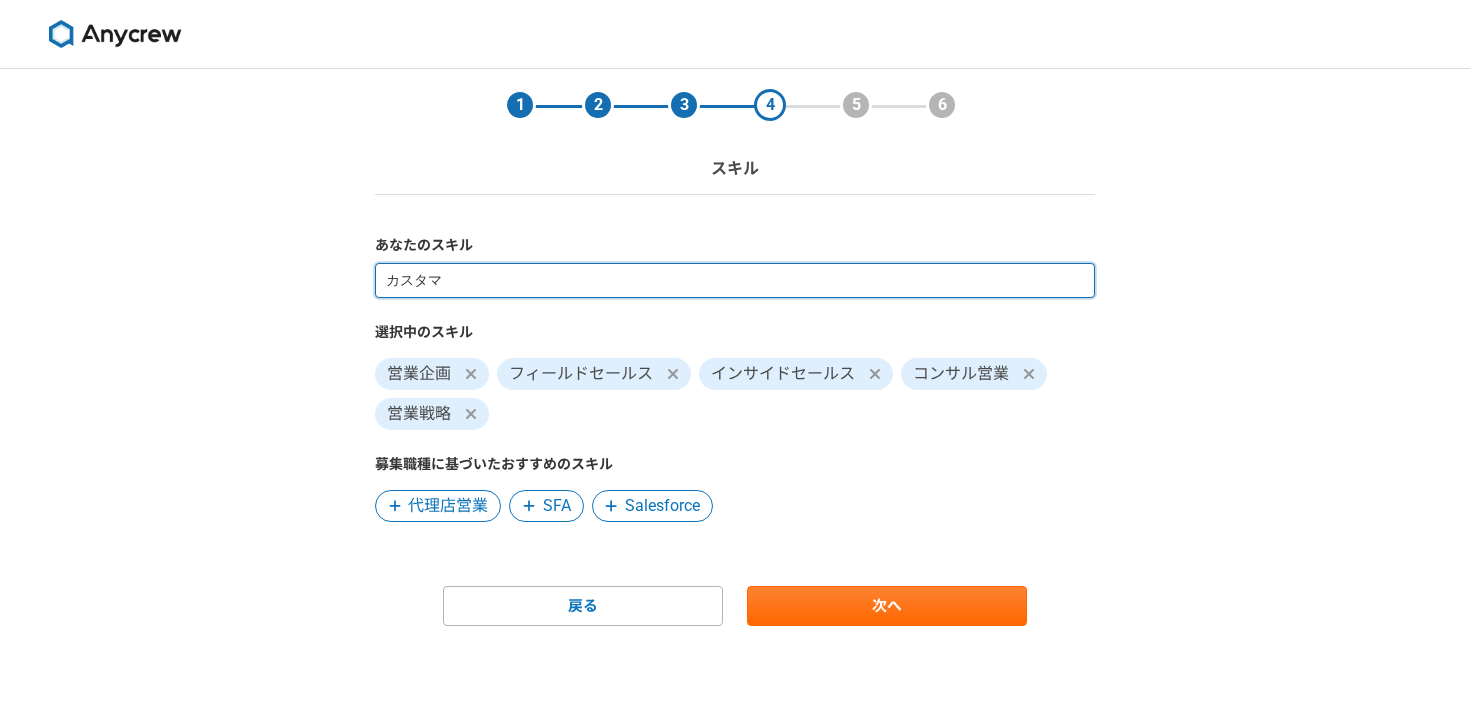 type on "カスタマー" 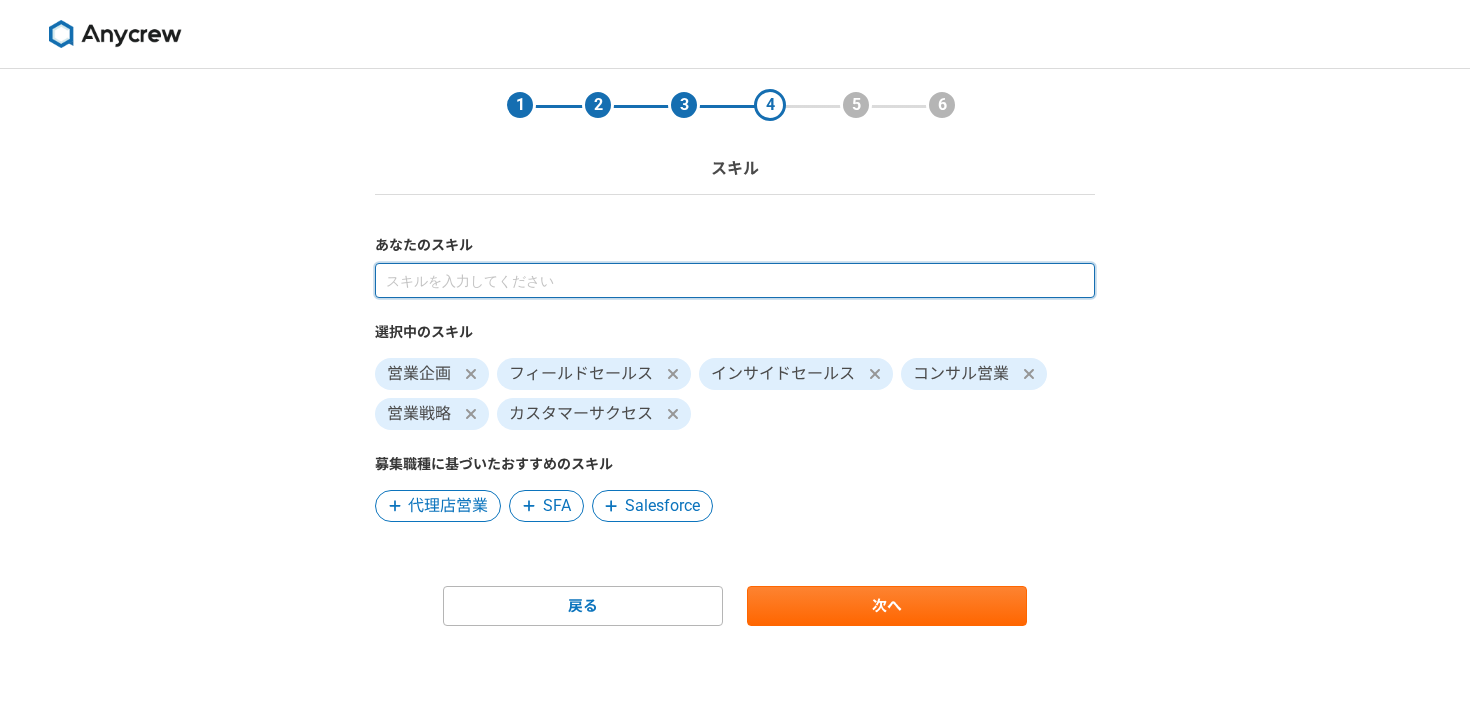 click at bounding box center [735, 280] 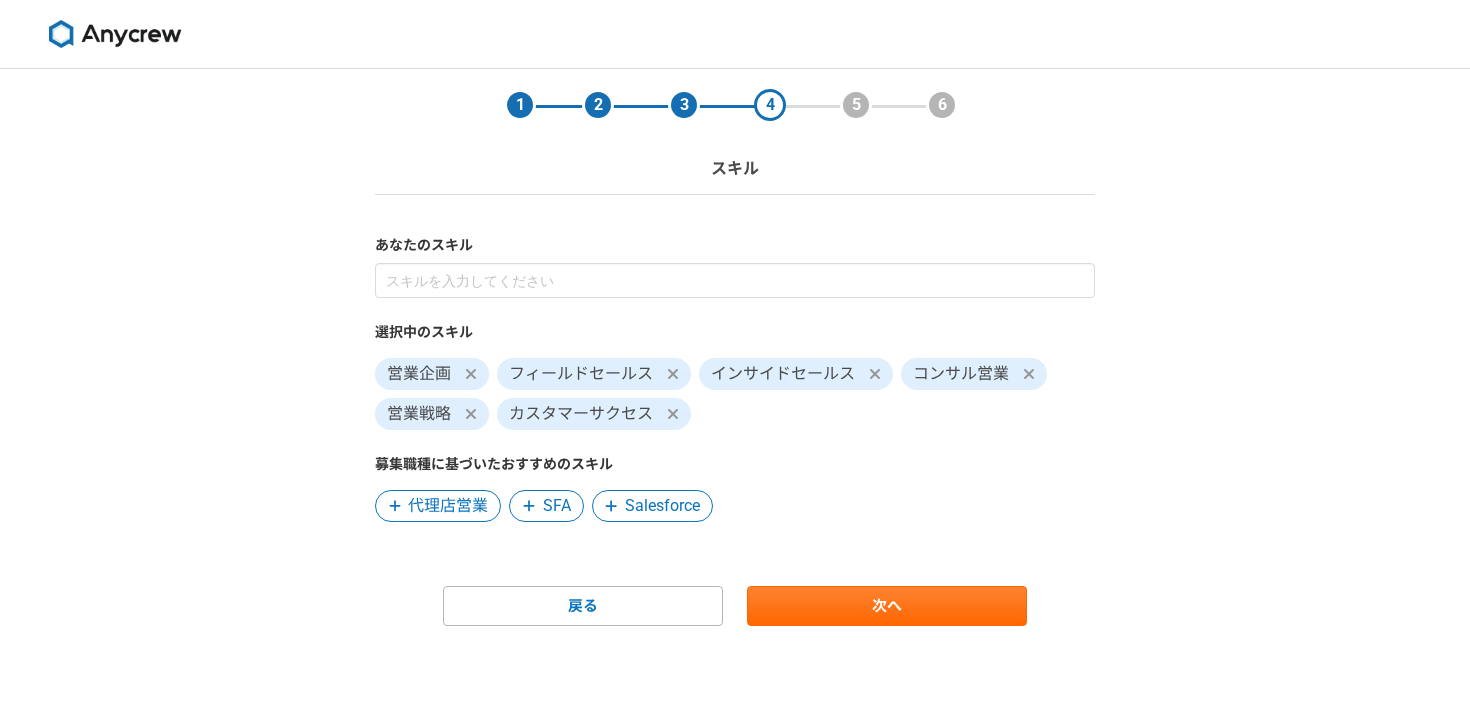 click on "選択中のスキル 営業企画 フィールドセールス インサイドセールス コンサル営業 営業戦略 カスタマーサクセス 募集職種に基づいたおすすめのスキル 代理店営業 SFA Salesforce" at bounding box center (735, 392) 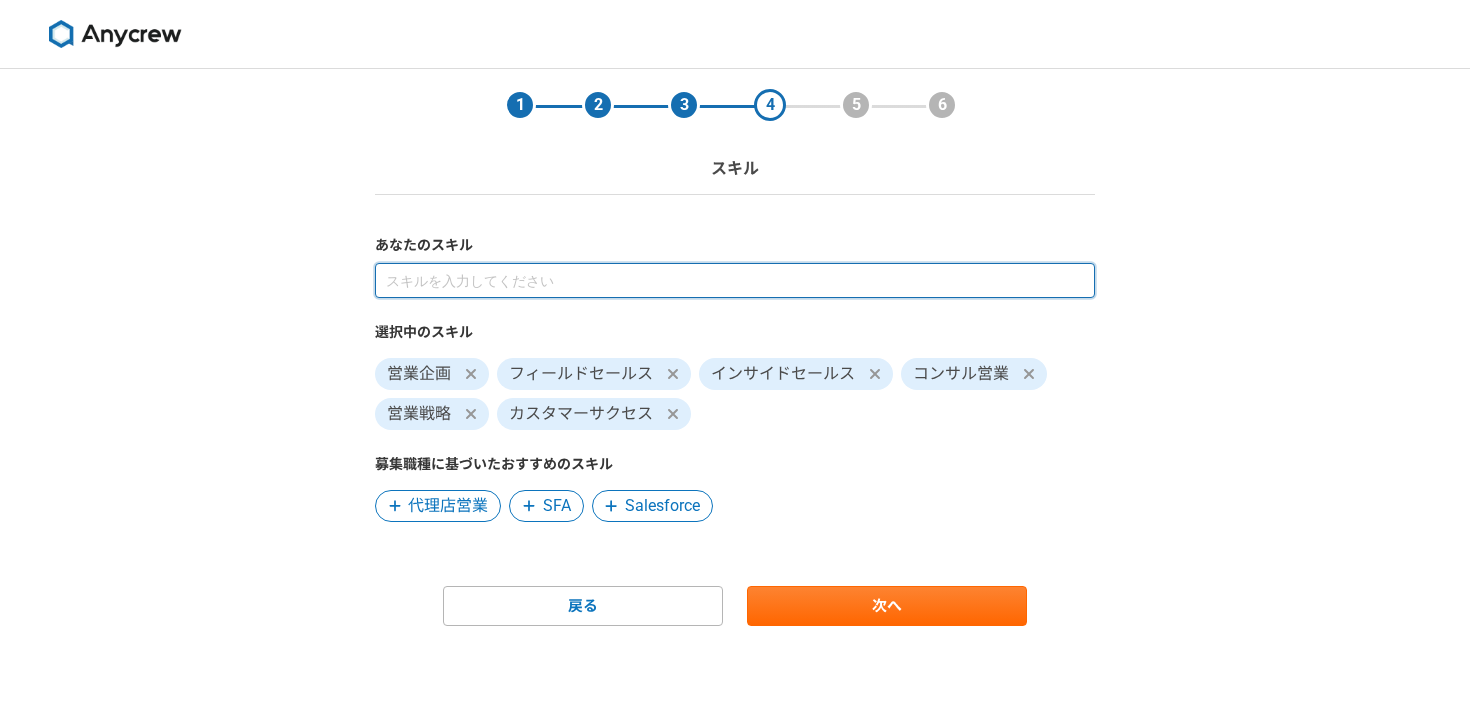 click at bounding box center [735, 280] 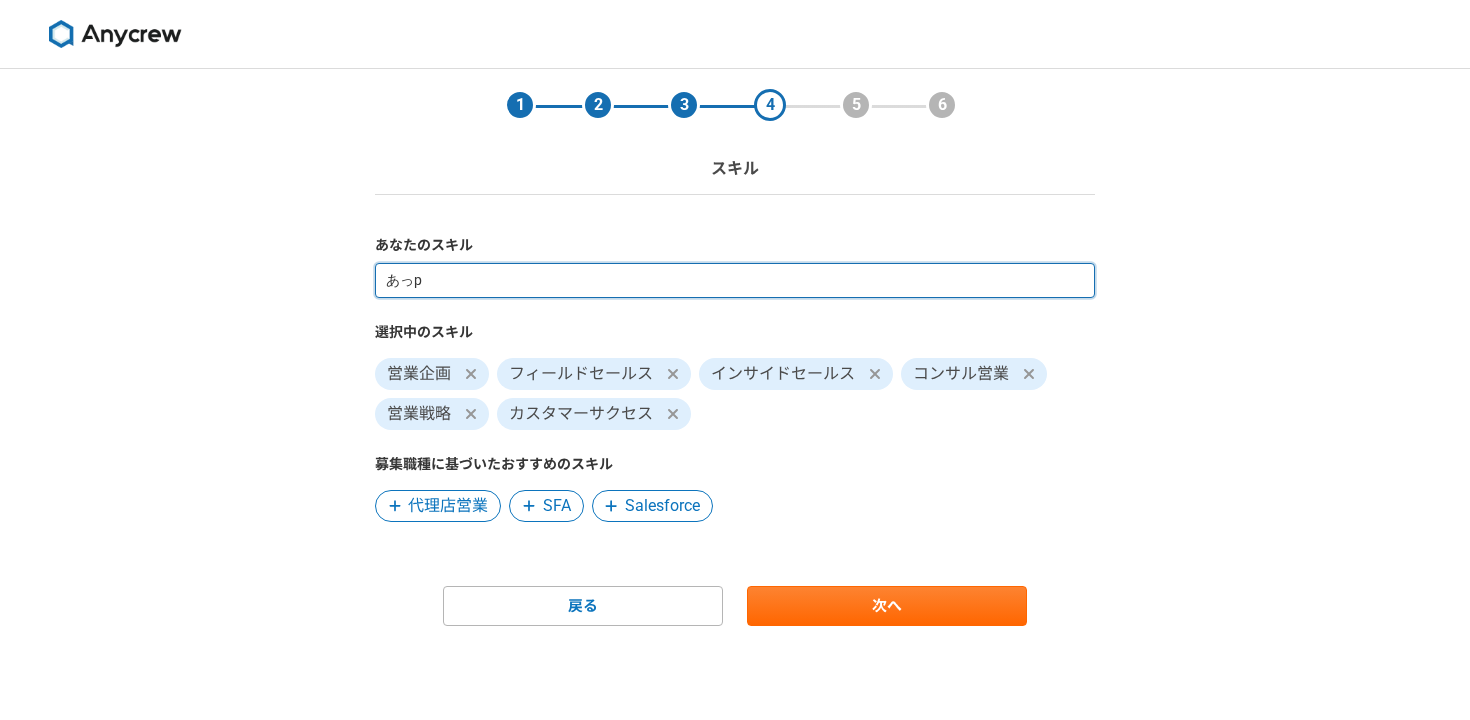 type on "アップ" 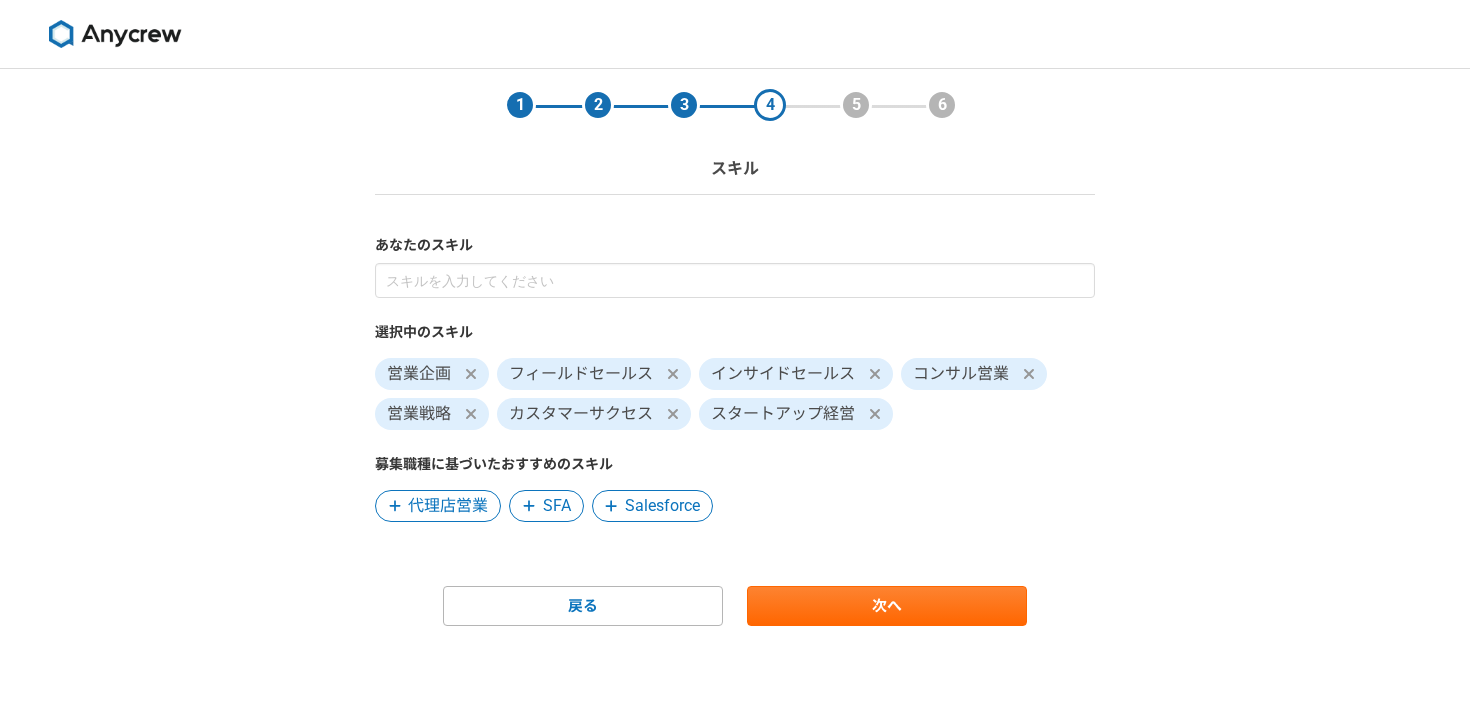 click 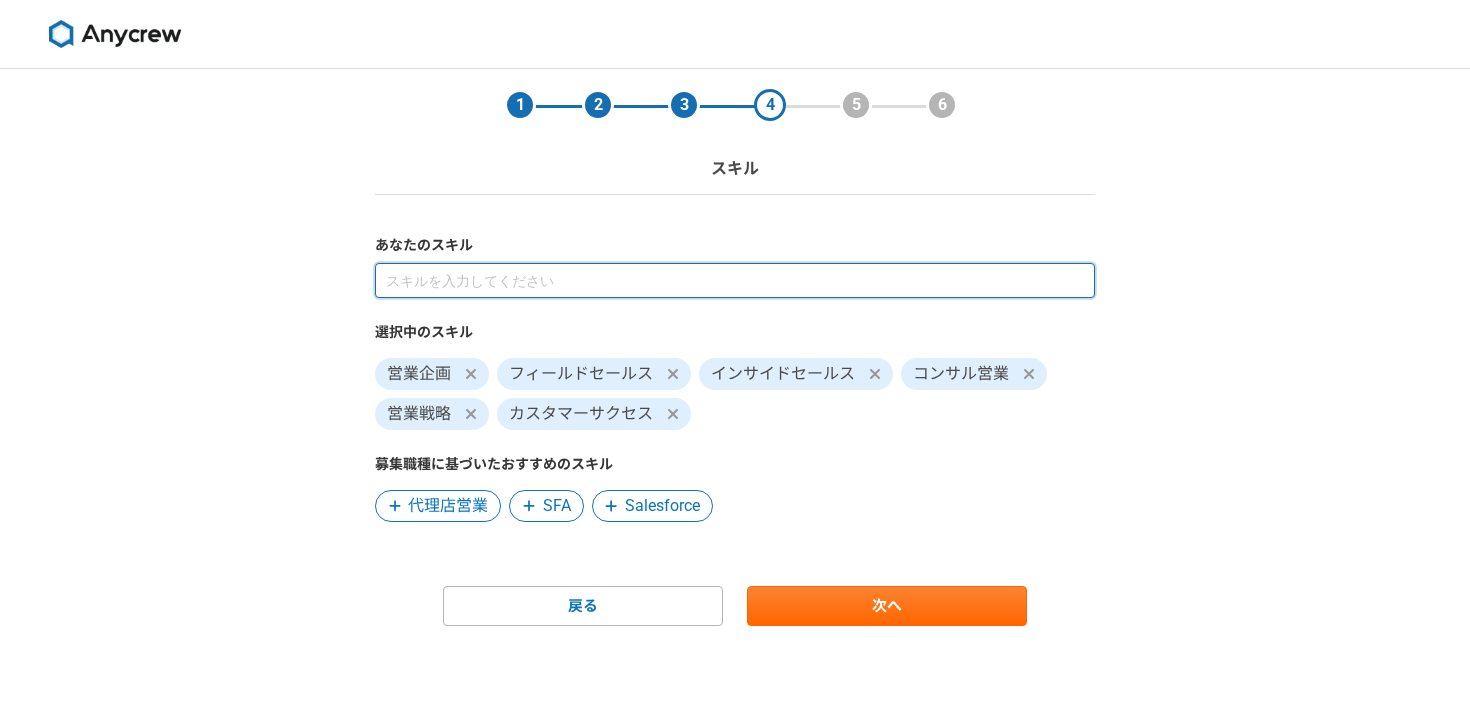 click at bounding box center (735, 280) 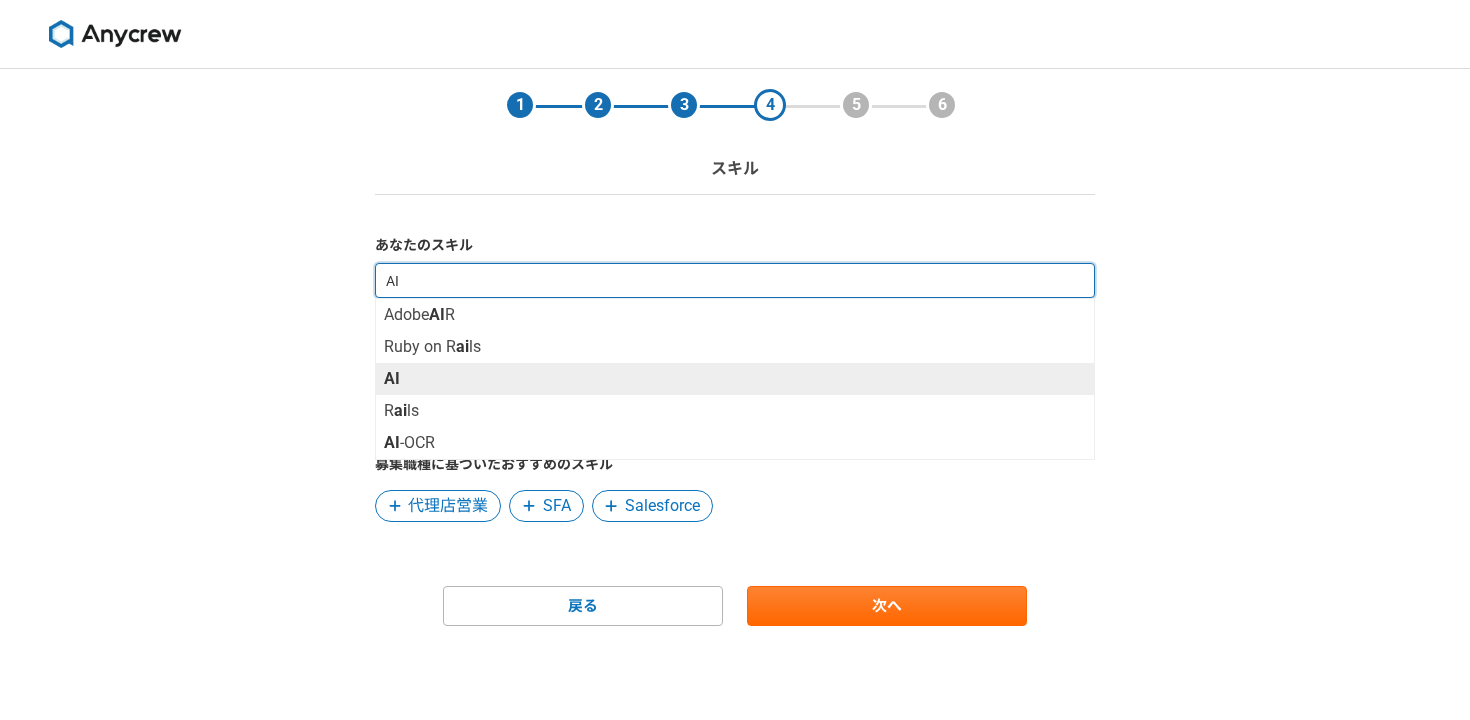 type on "A" 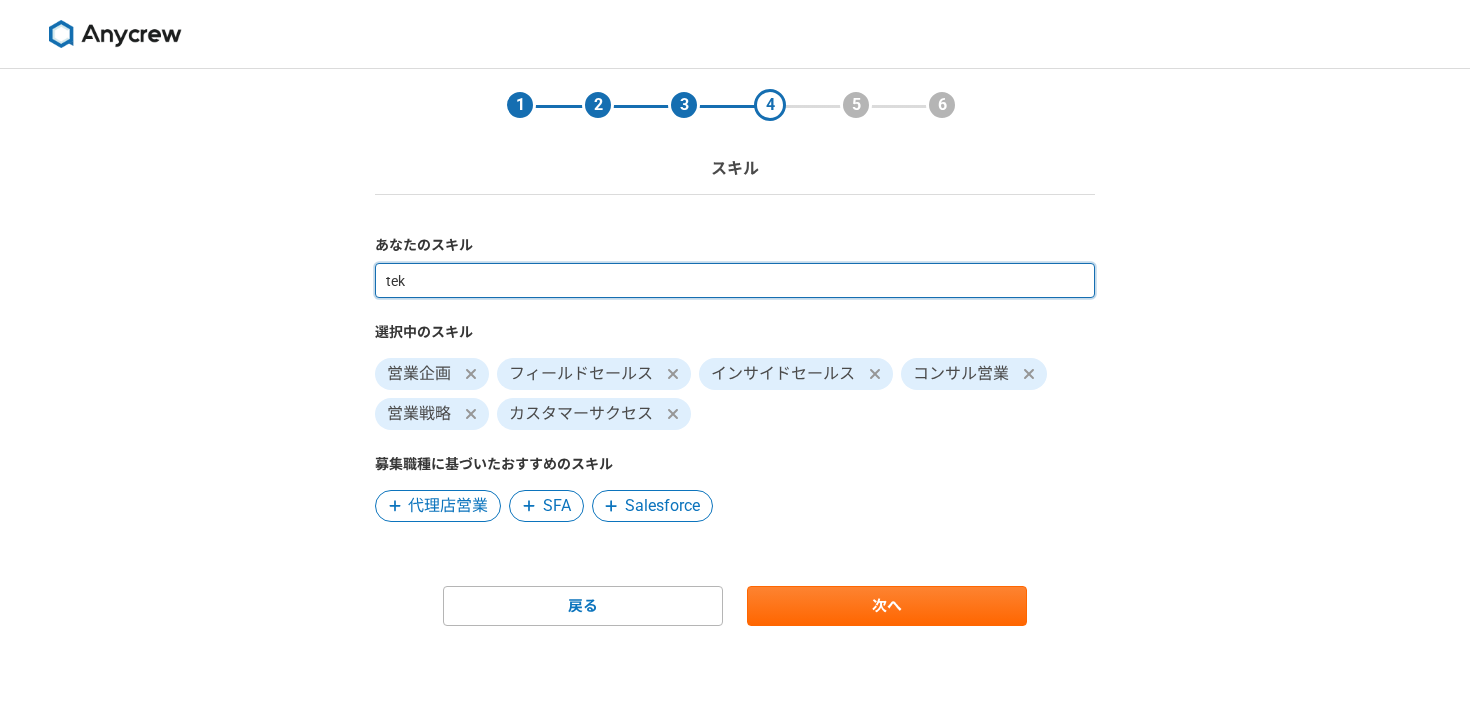 type on "teku" 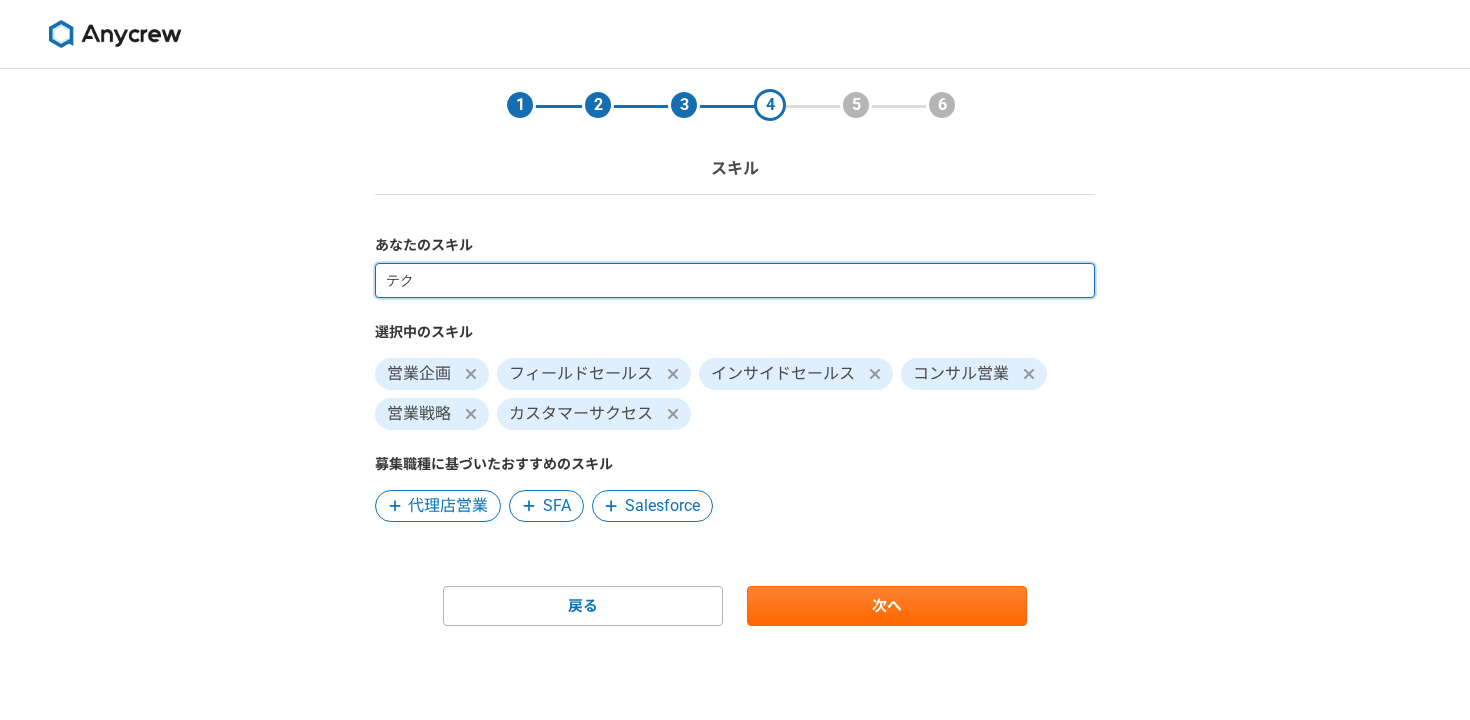 type on "テ" 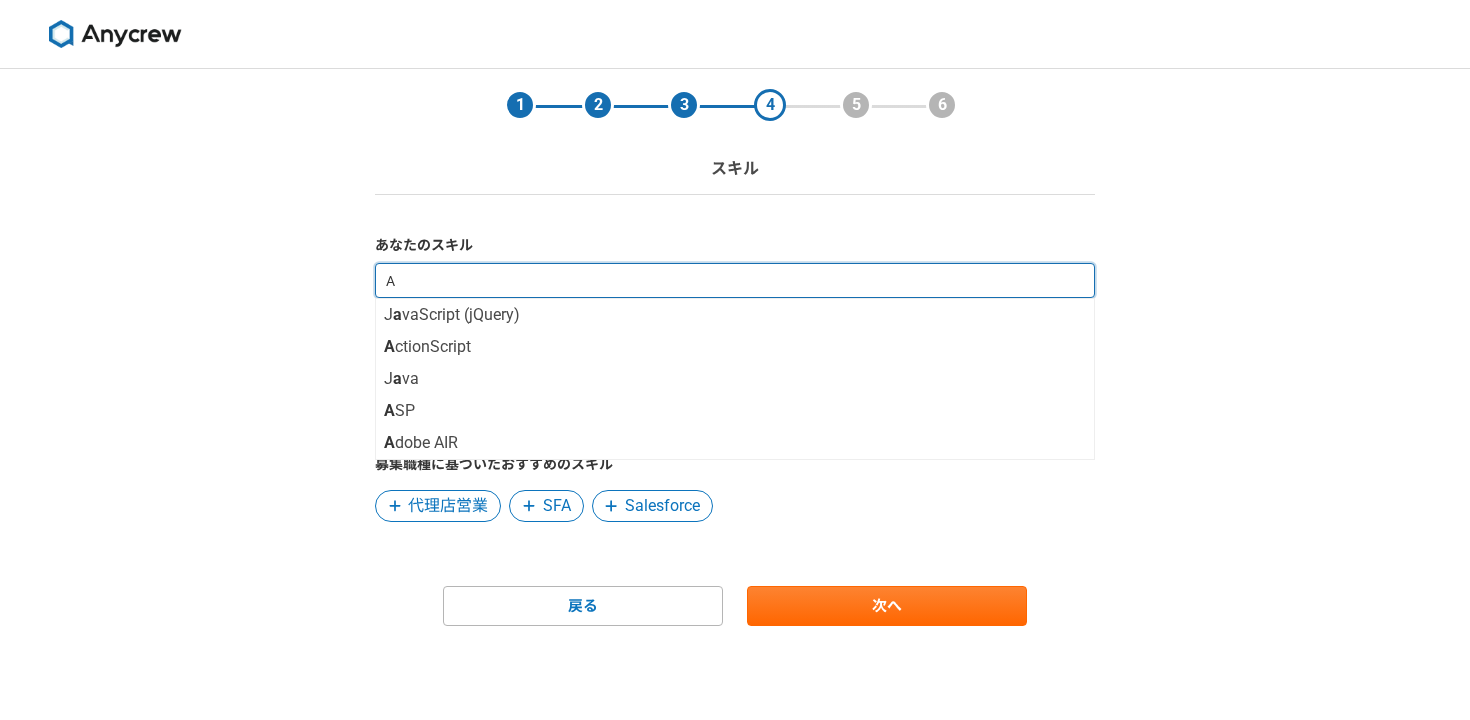 type on "AI" 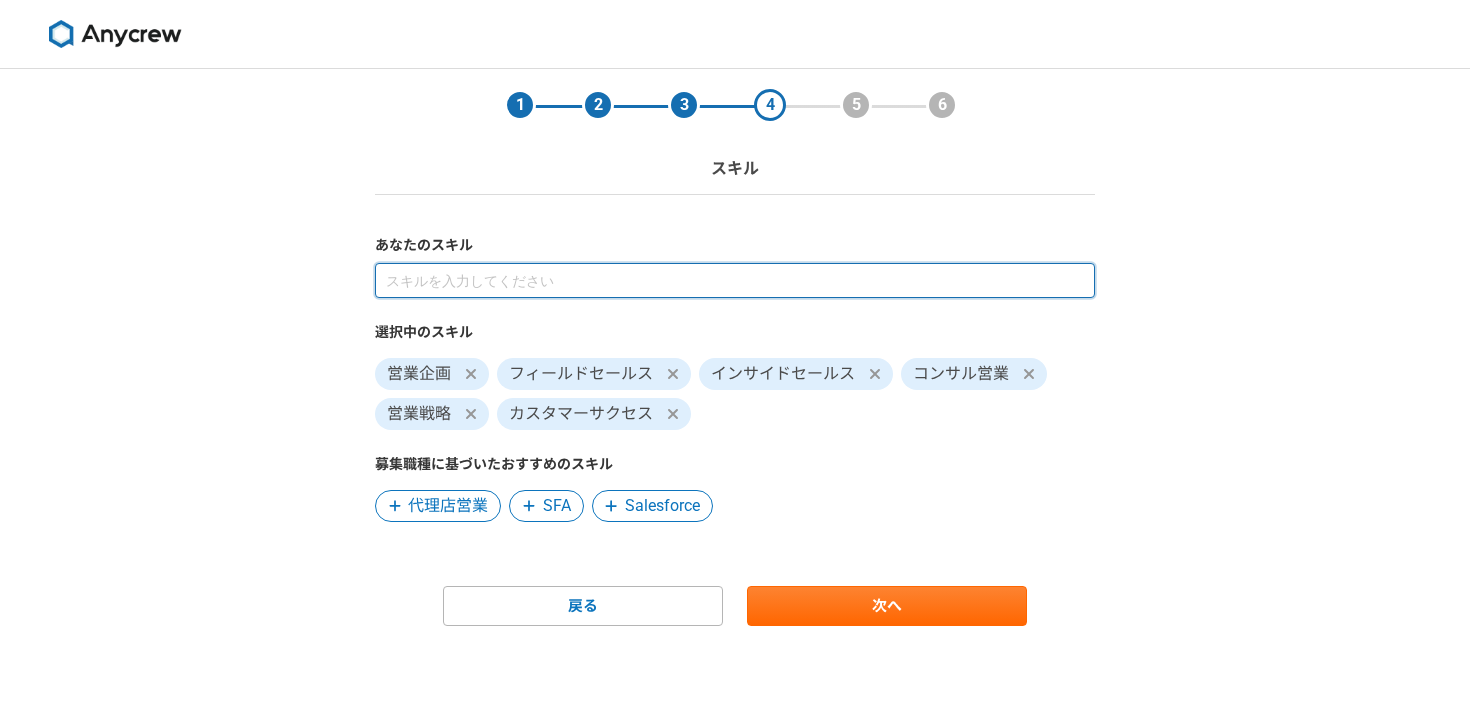 type on "s" 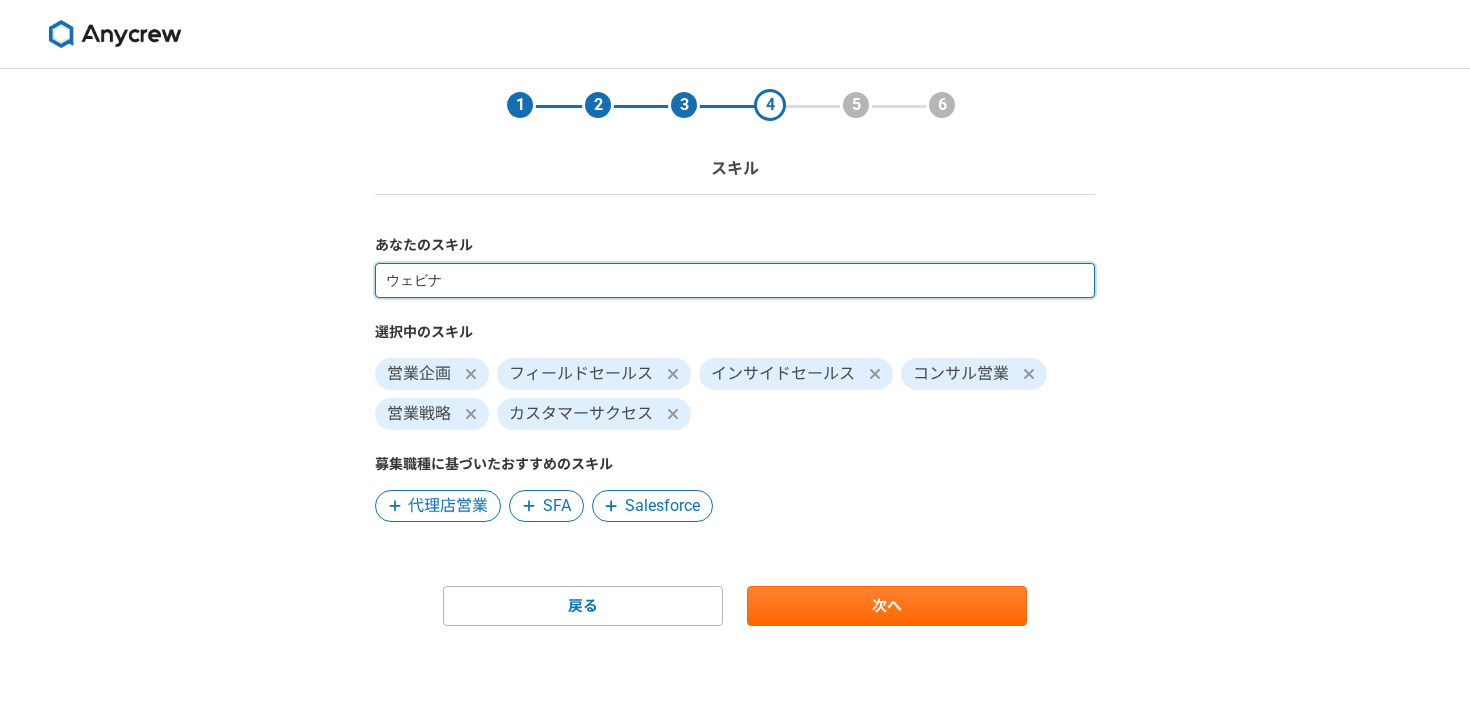 type on "ウェビナー" 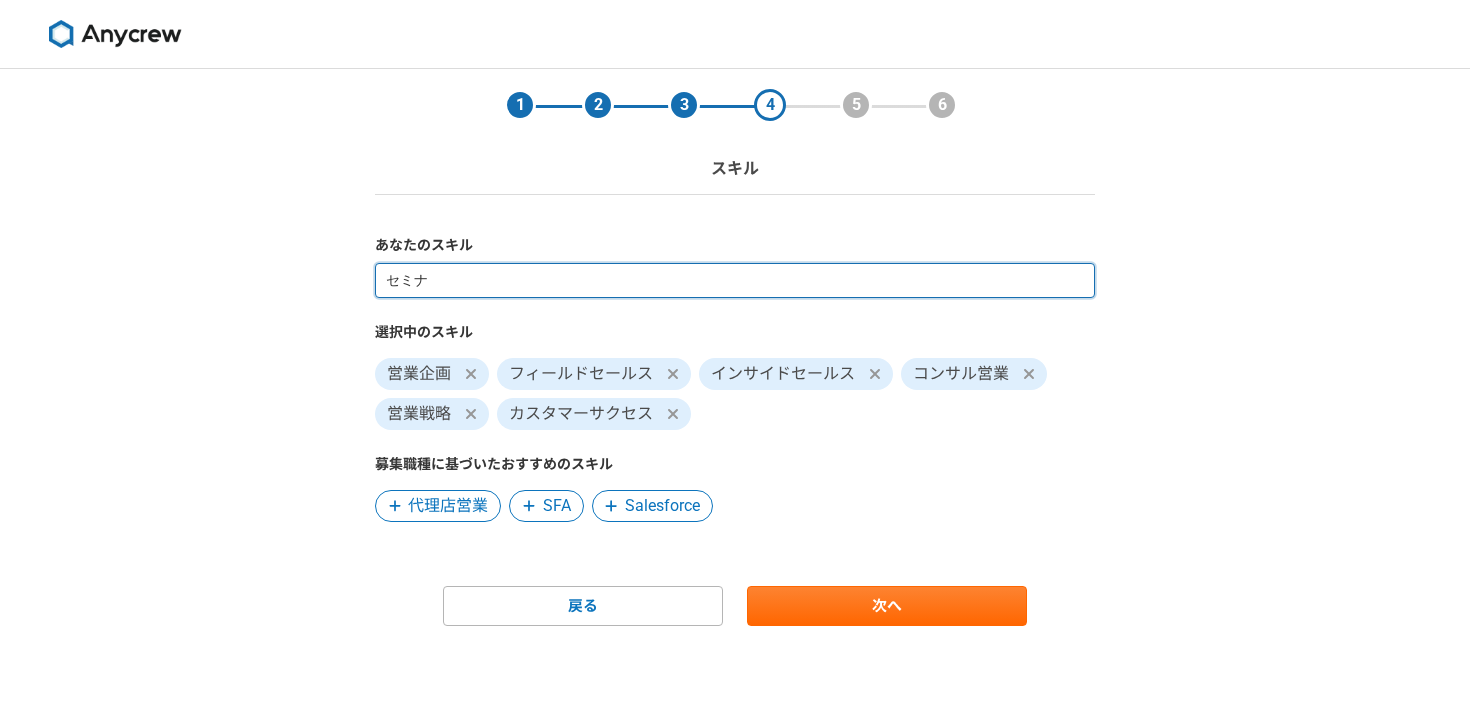 type on "セミナー" 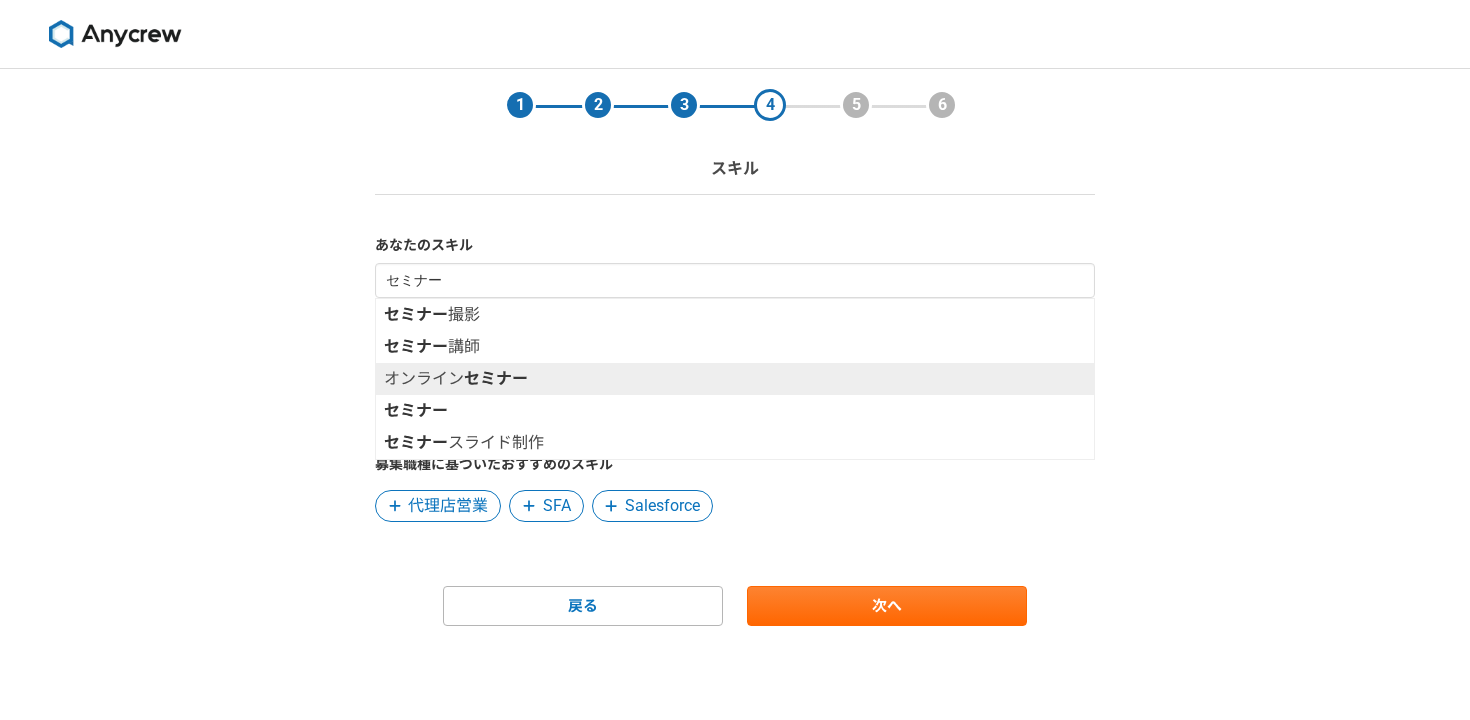 type 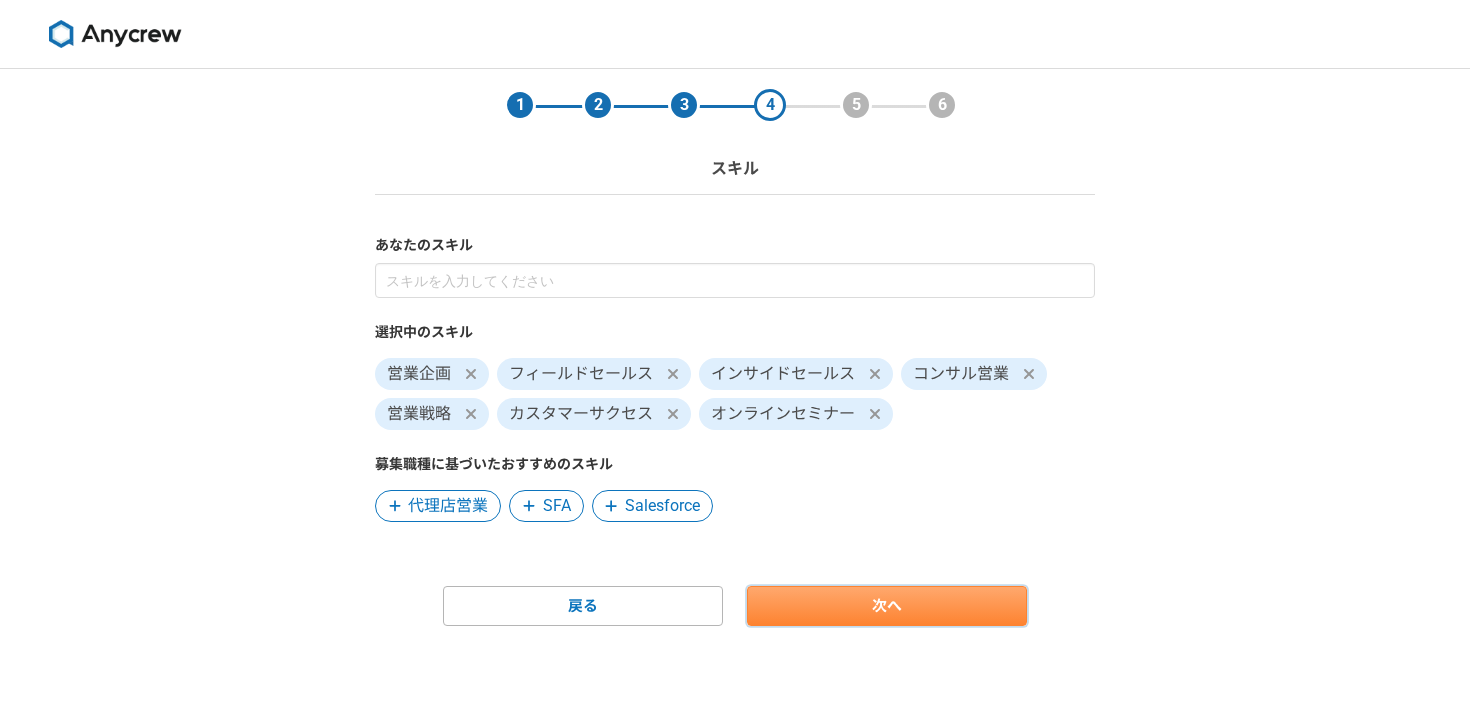 click on "次へ" at bounding box center (887, 606) 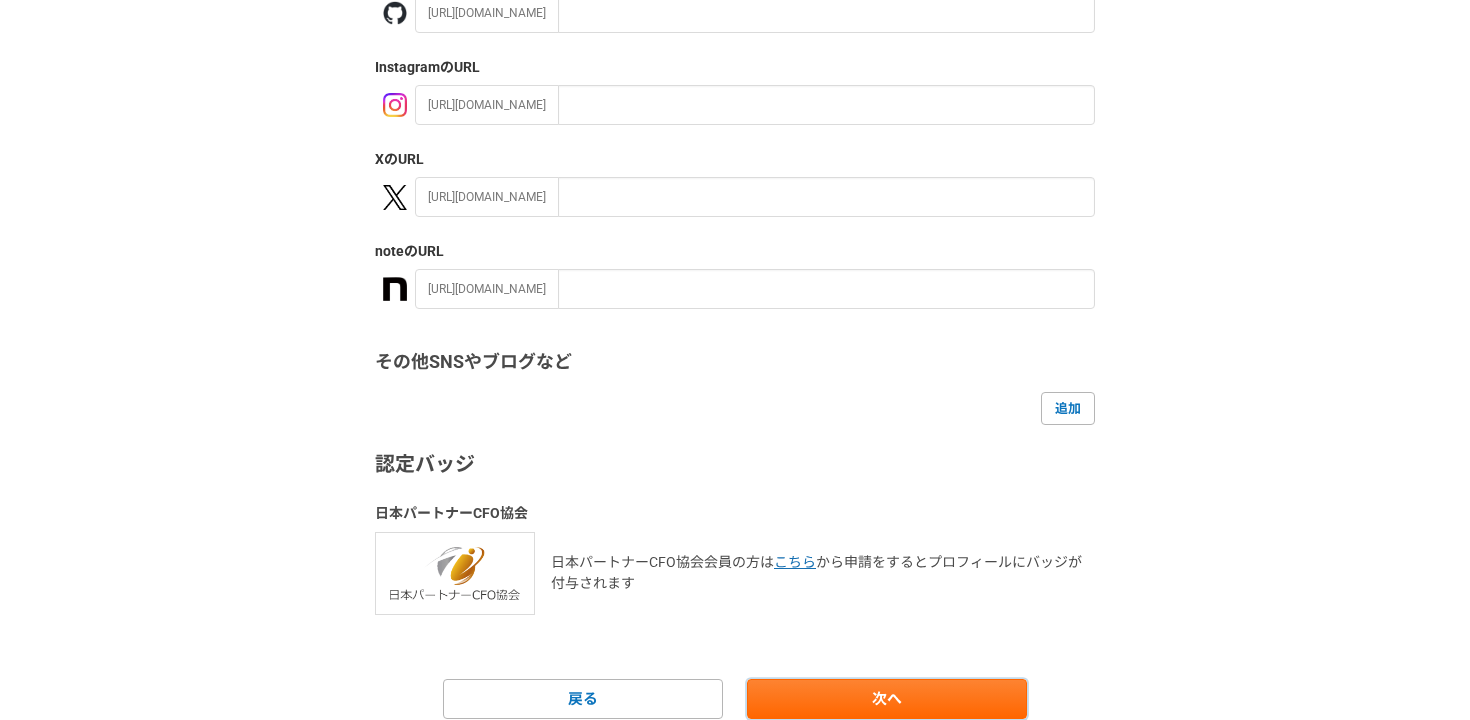 scroll, scrollTop: 303, scrollLeft: 0, axis: vertical 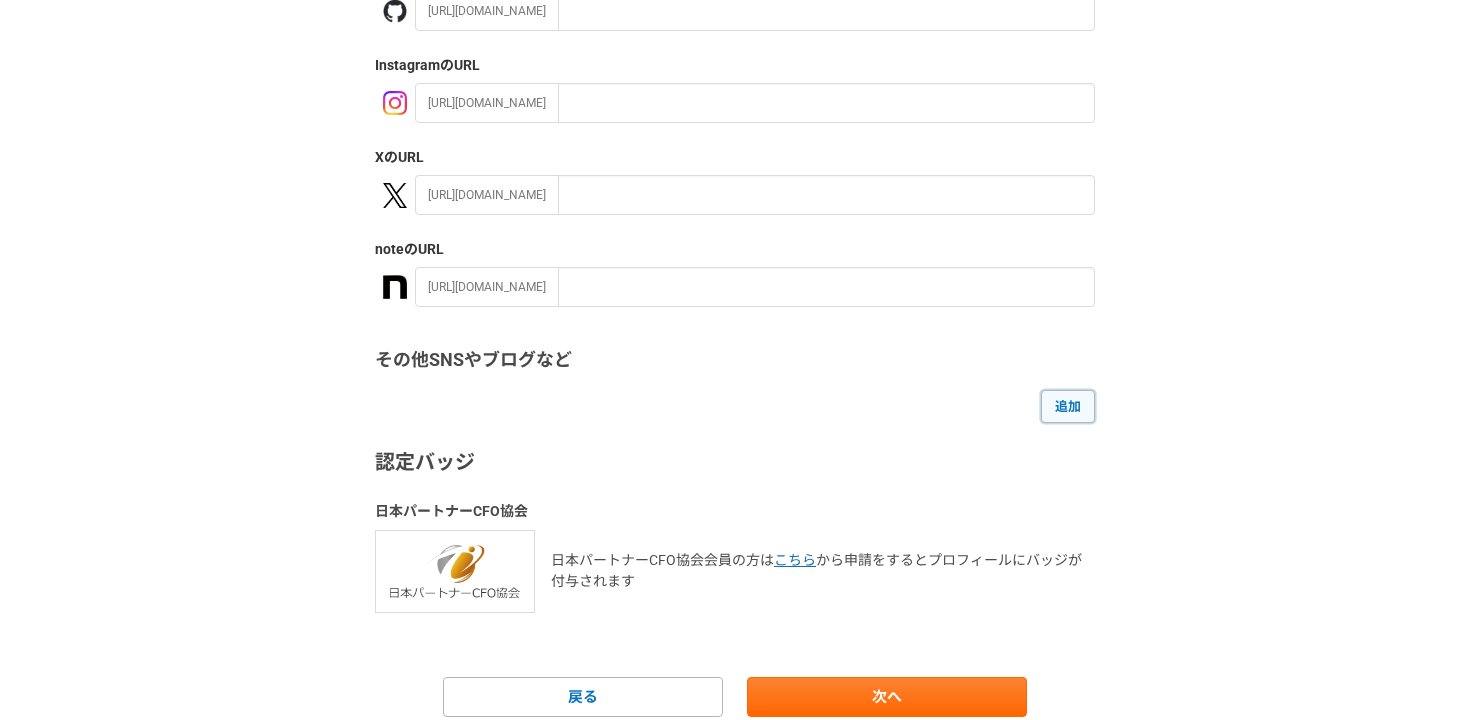 click on "追加" at bounding box center [1068, 406] 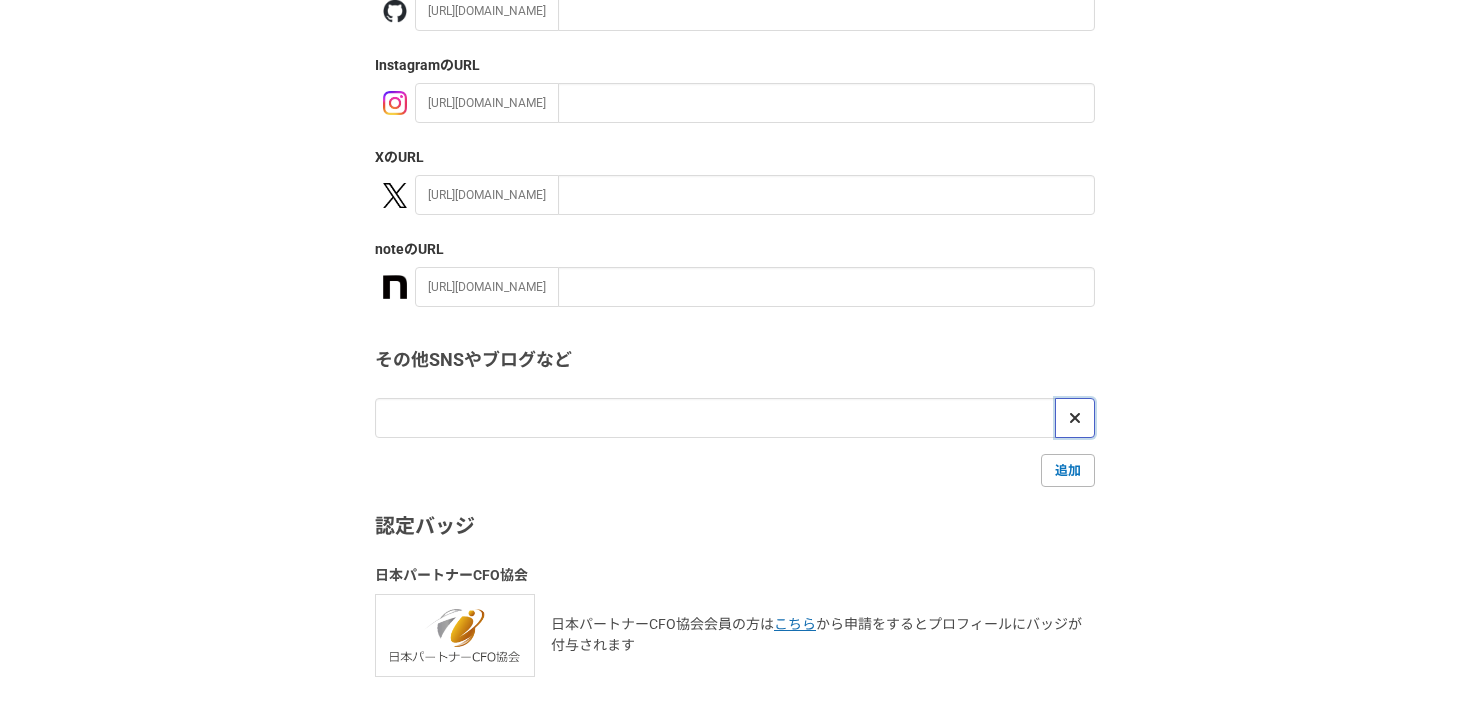 click at bounding box center [1075, 418] 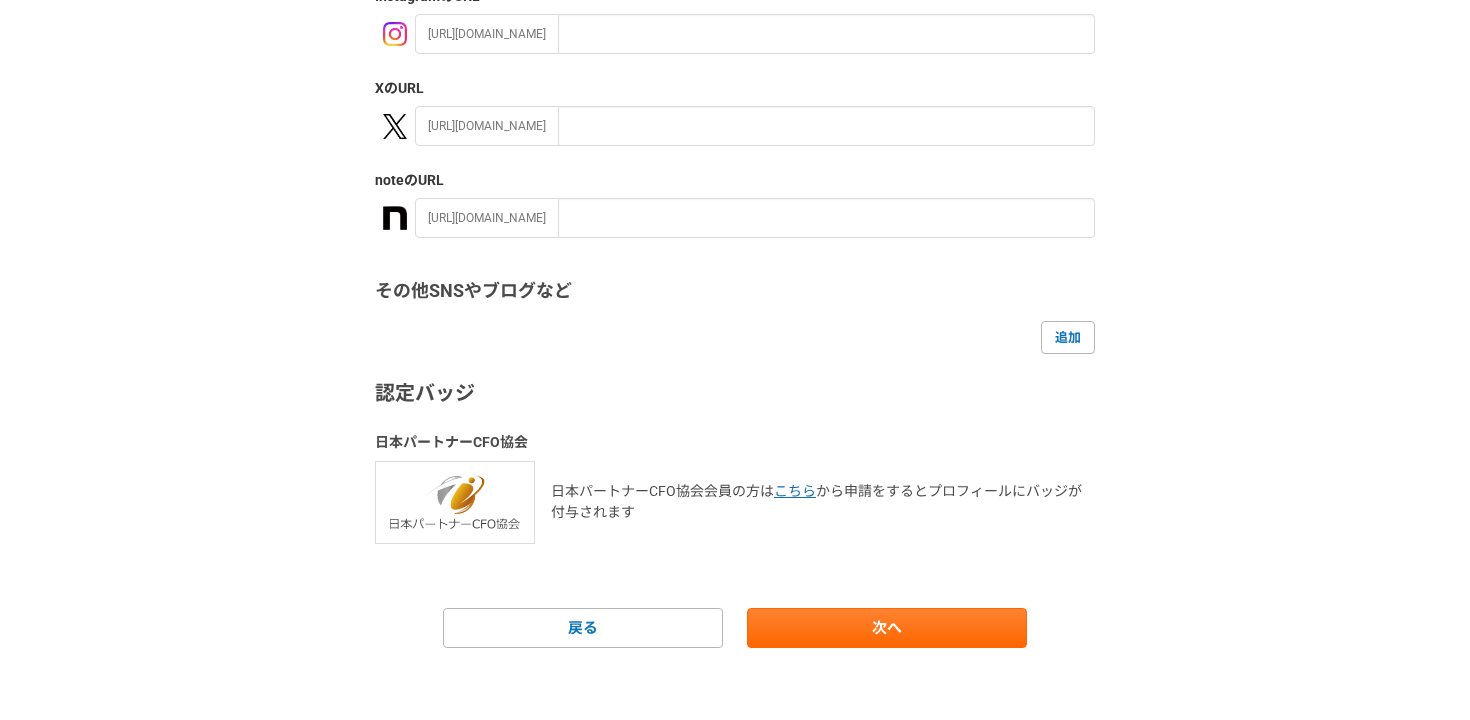 scroll, scrollTop: 374, scrollLeft: 0, axis: vertical 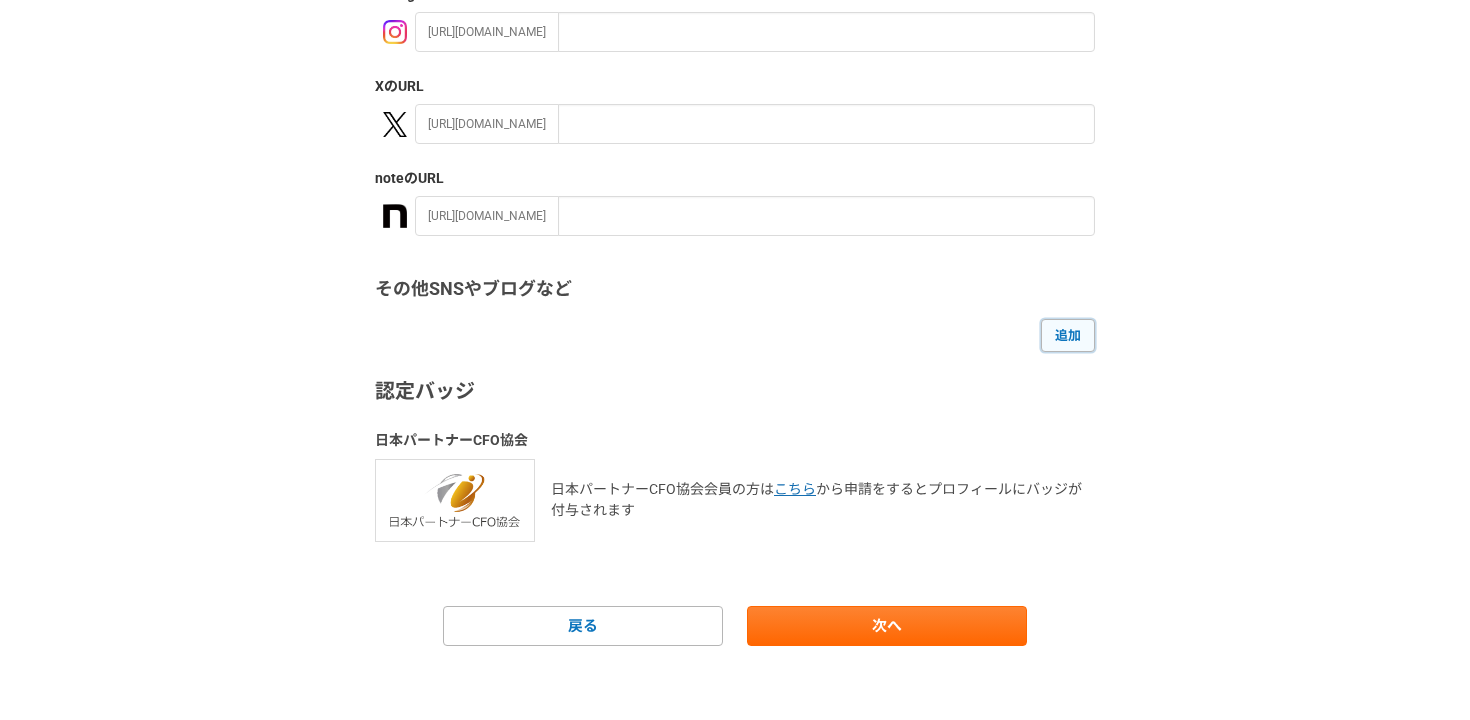click on "追加" at bounding box center (1068, 335) 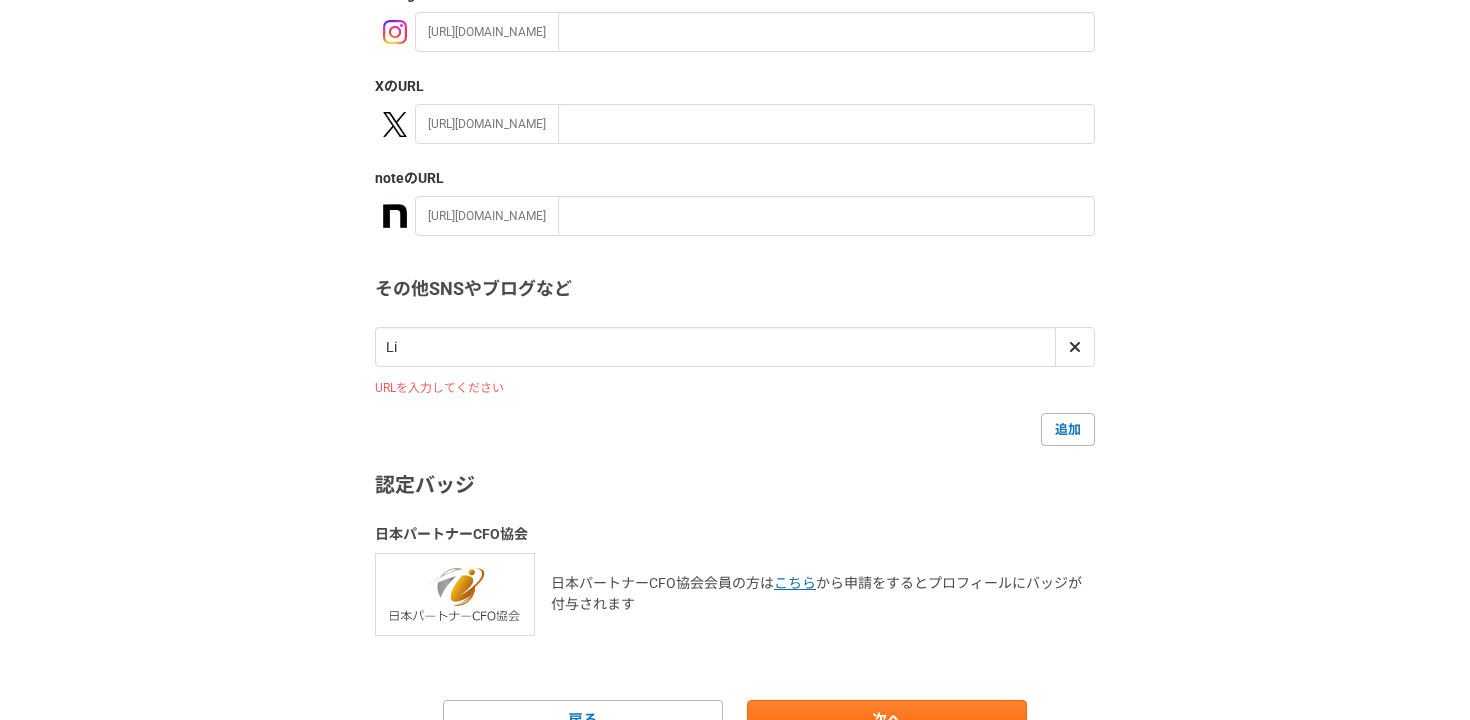 type on "L" 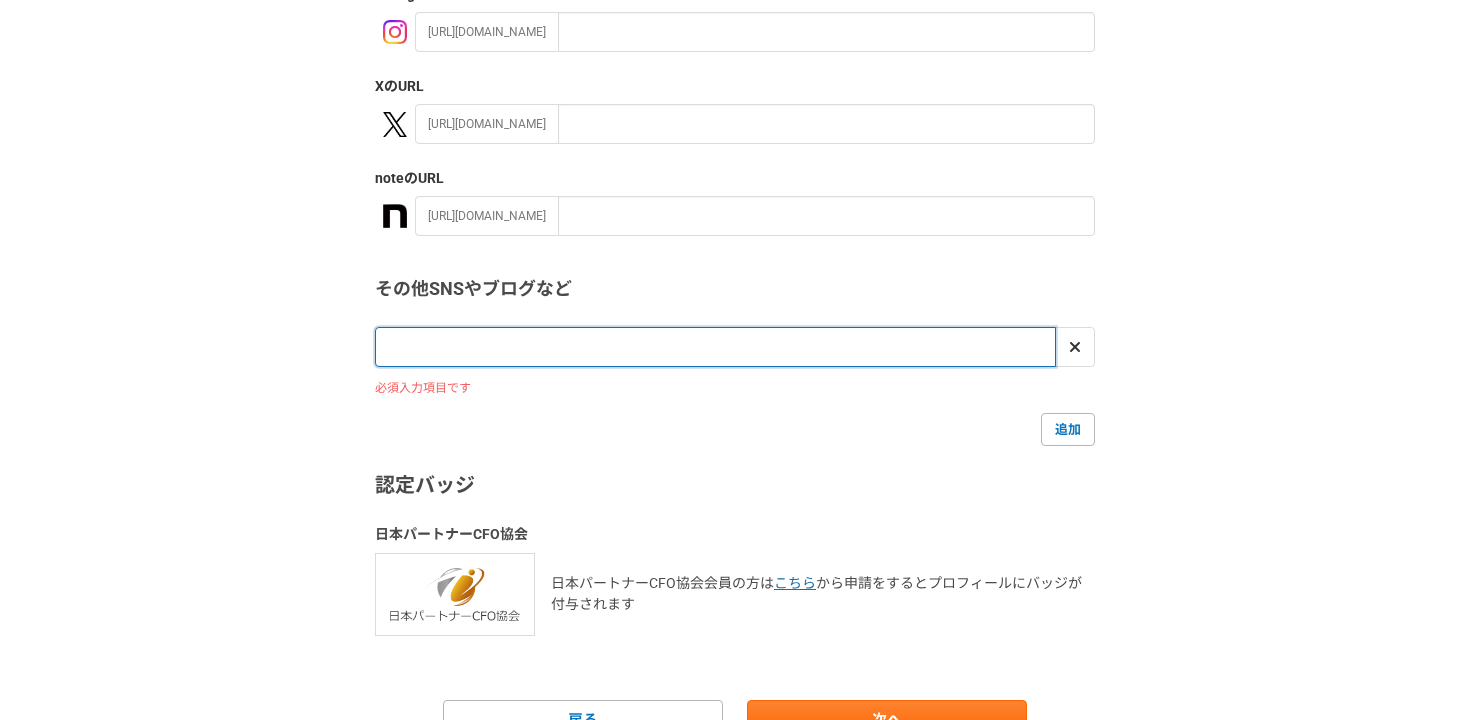 paste on "https://www.linkedin.com/in/natsuki-kumita-07b61789/" 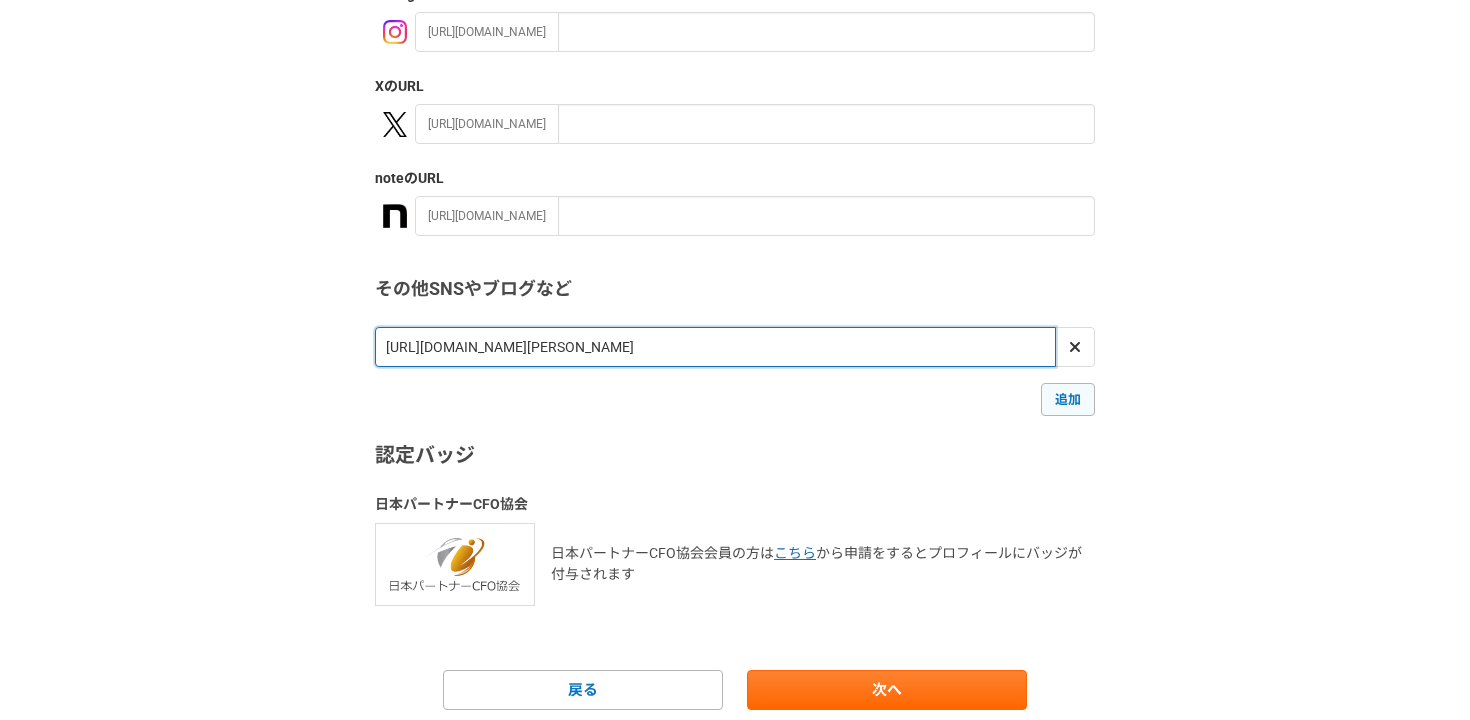 type on "https://www.linkedin.com/in/natsuki-kumita-07b61789/" 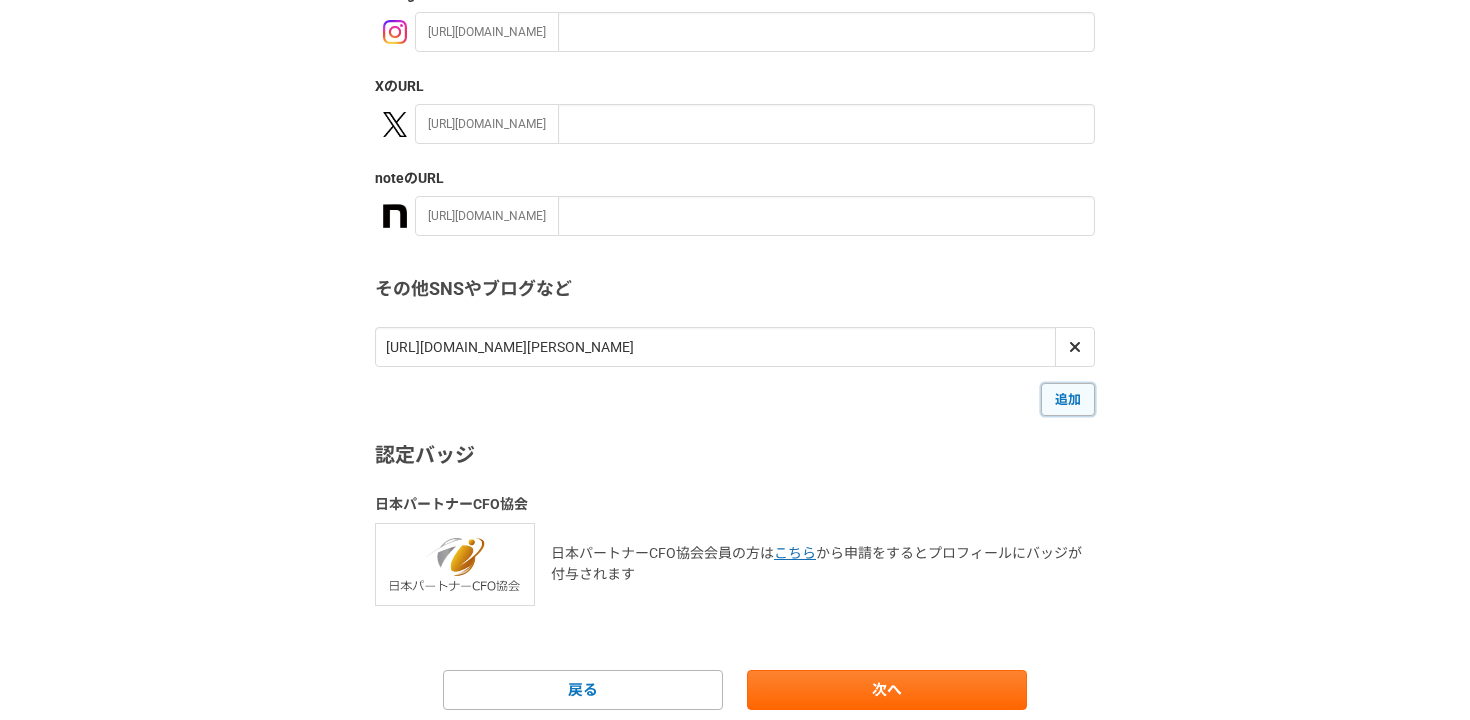 click on "追加" at bounding box center [1068, 399] 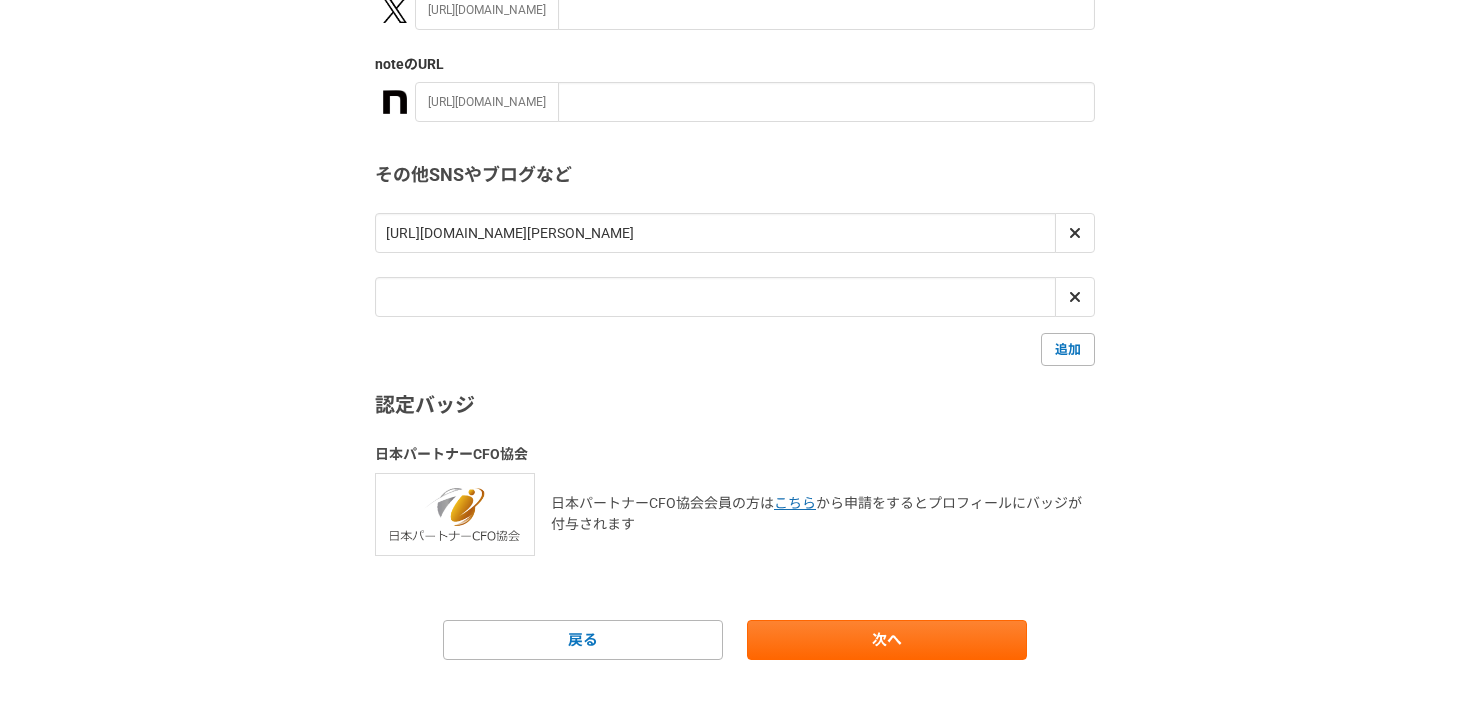 scroll, scrollTop: 508, scrollLeft: 0, axis: vertical 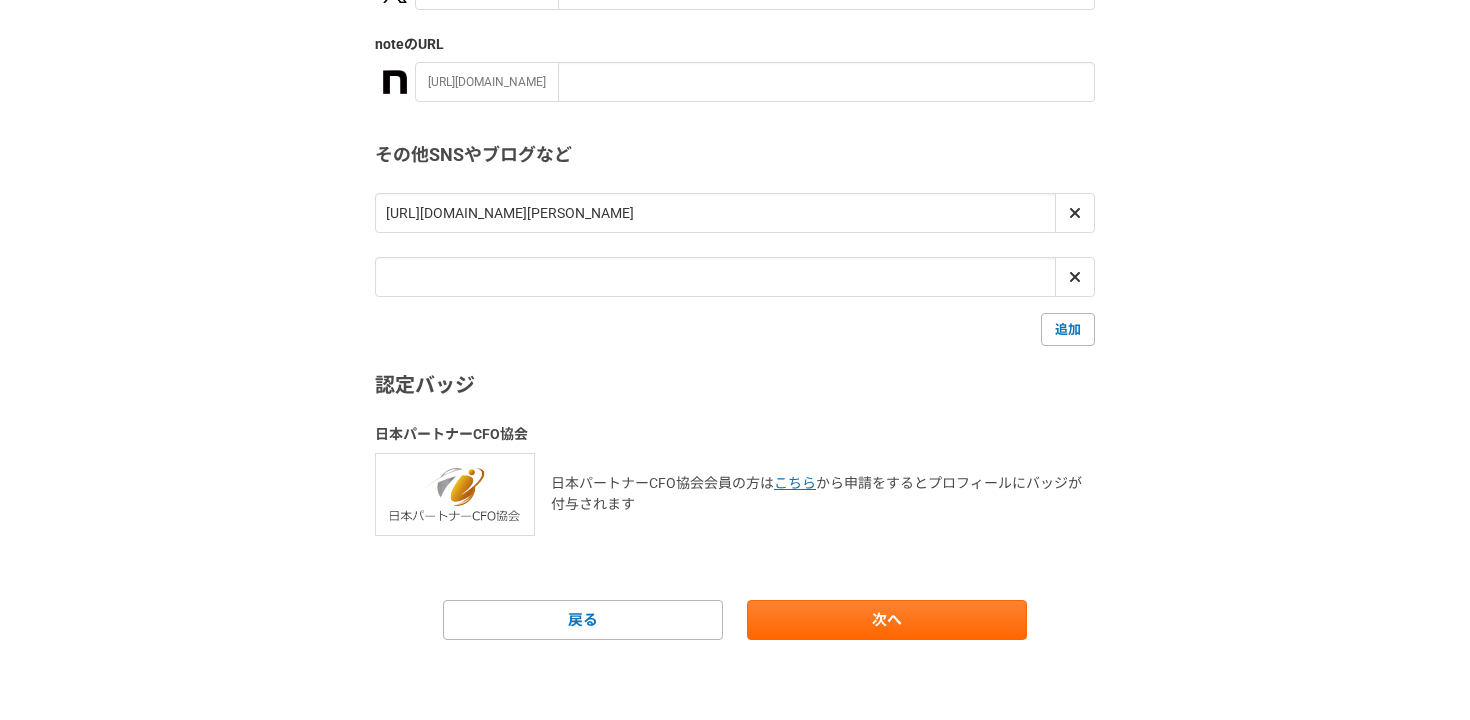 click on "戻る 次へ" at bounding box center (735, 620) 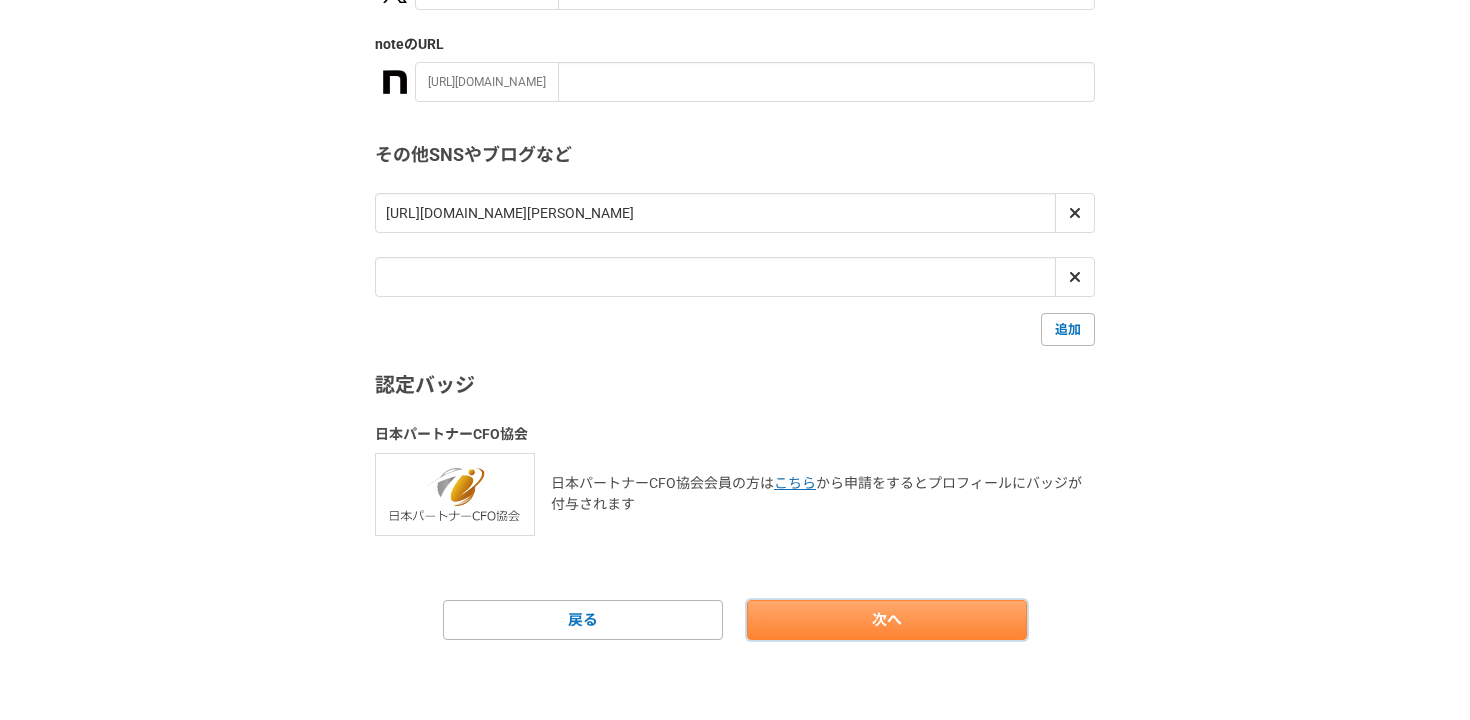 click on "次へ" at bounding box center (887, 620) 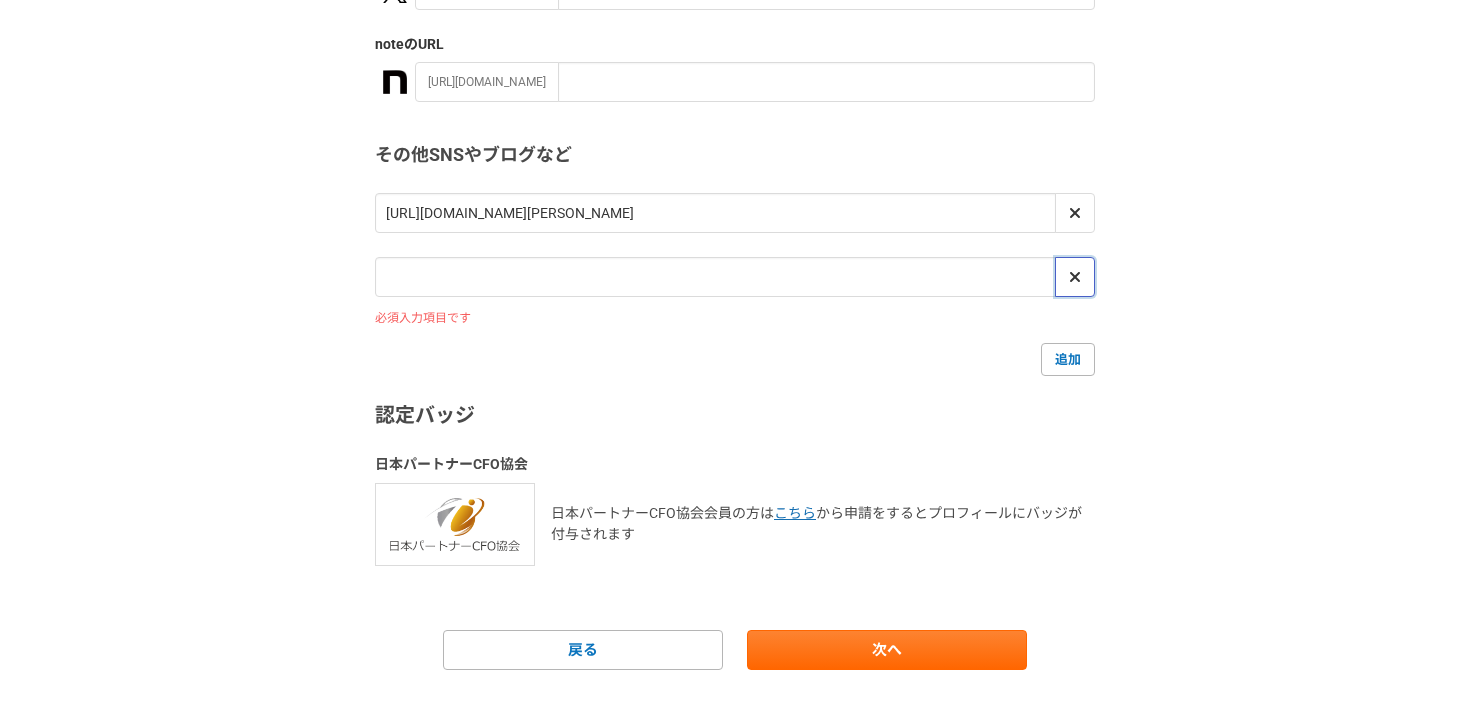 click 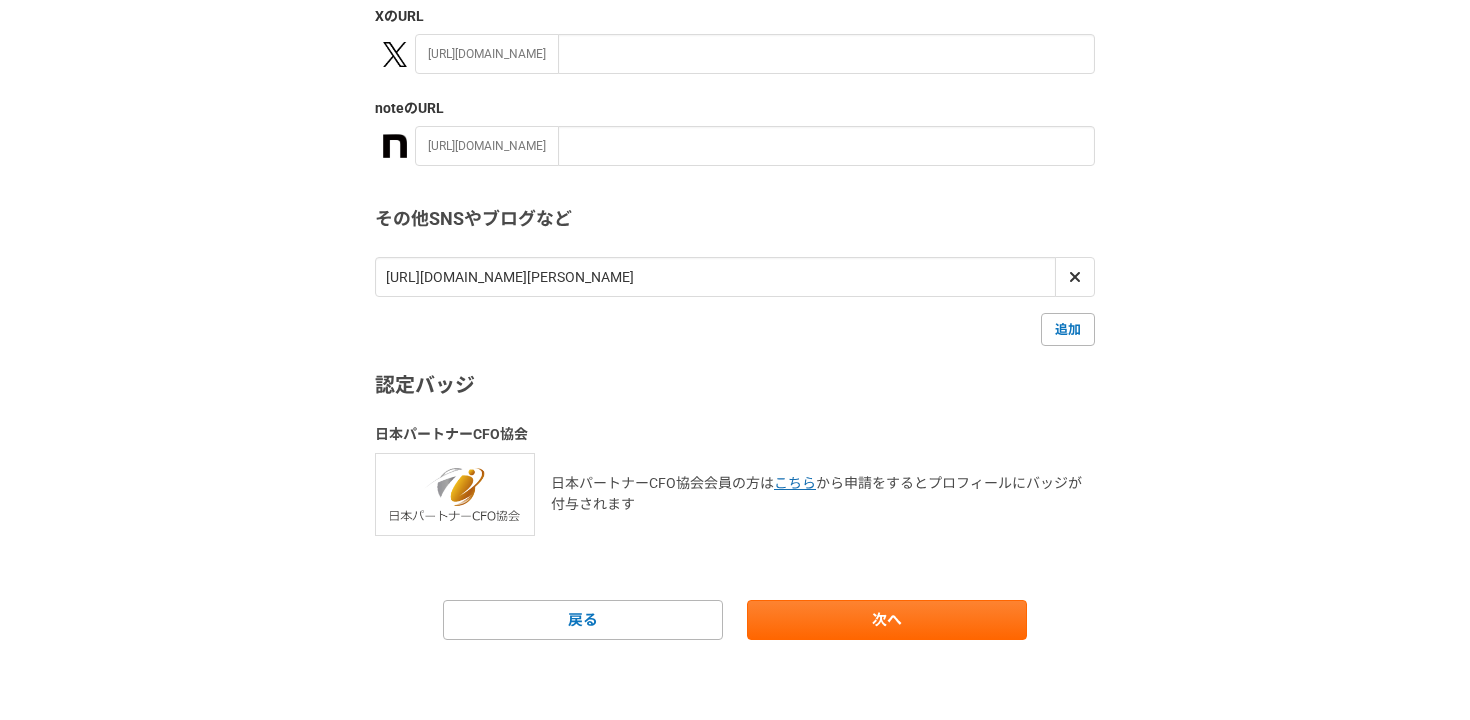 scroll, scrollTop: 444, scrollLeft: 0, axis: vertical 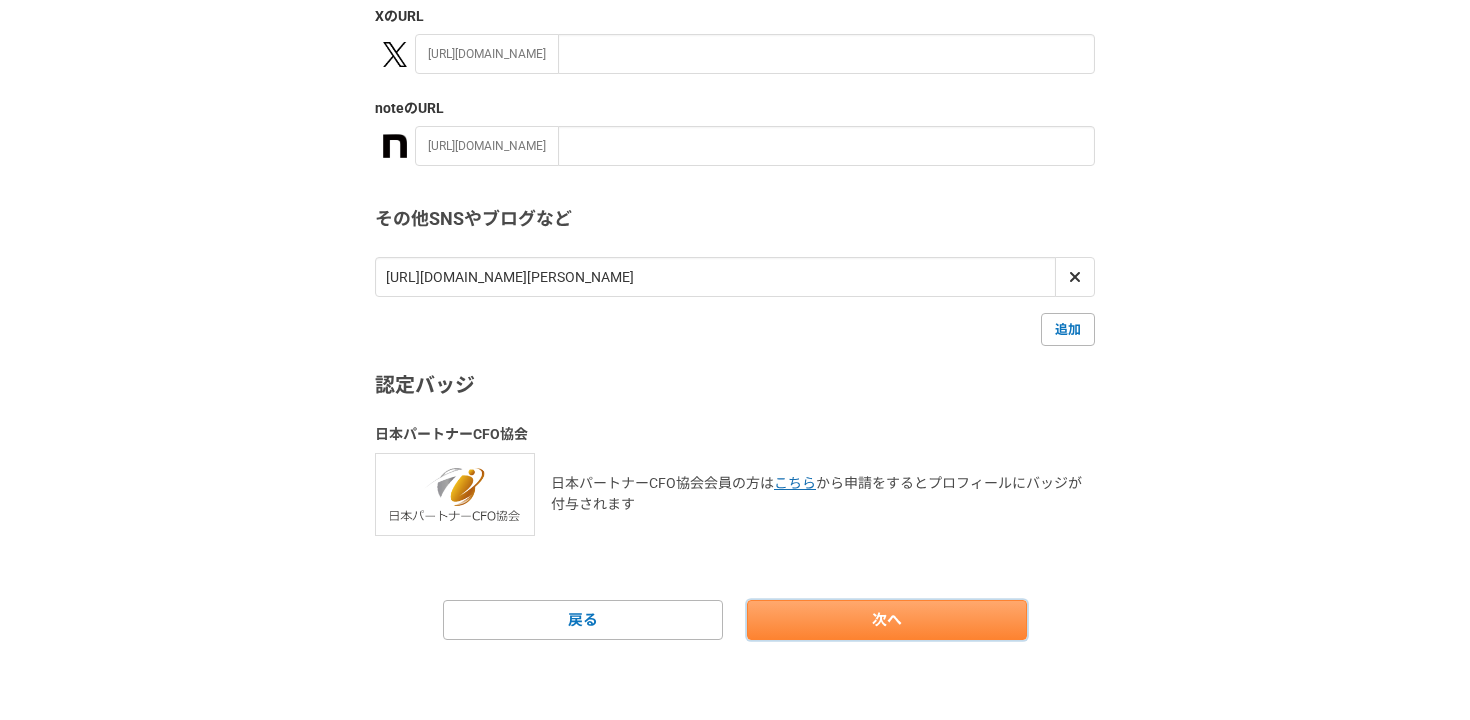 click on "次へ" at bounding box center (887, 620) 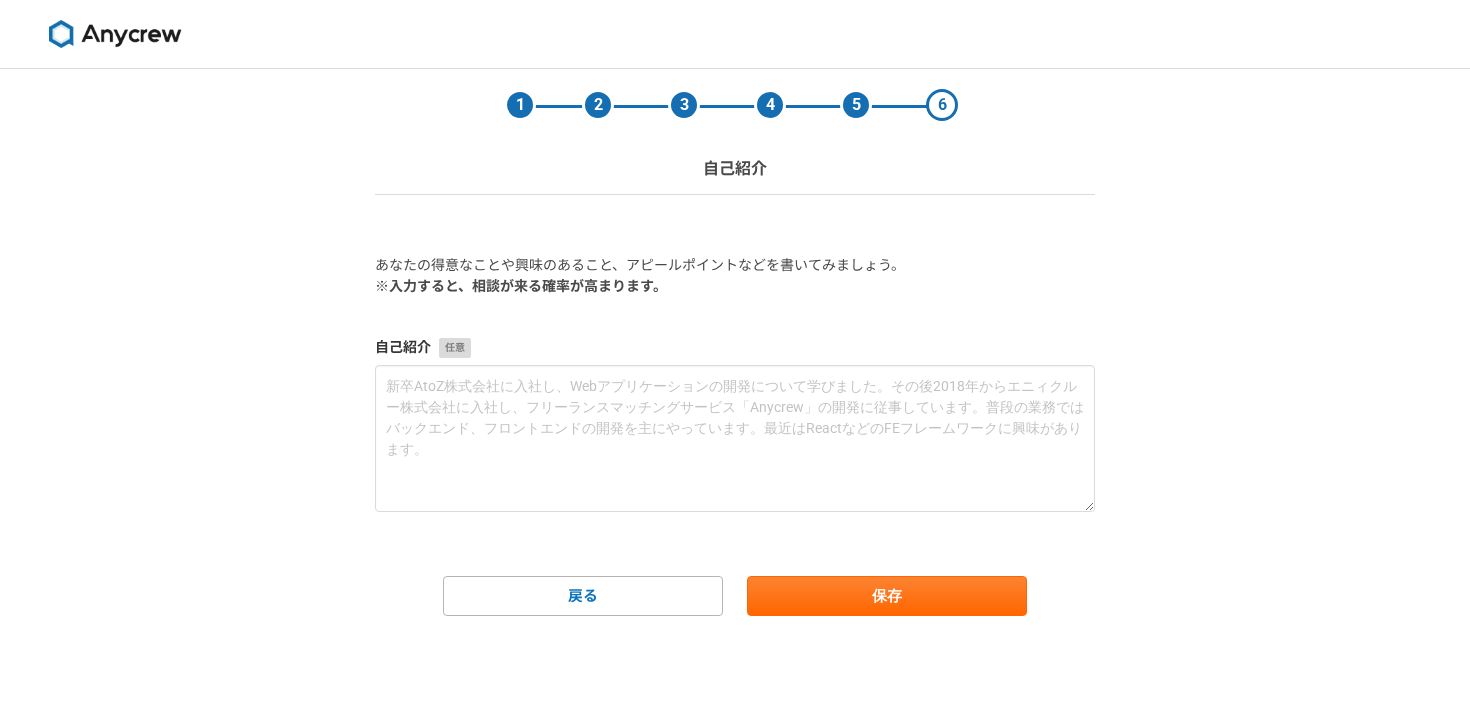 scroll, scrollTop: 0, scrollLeft: 0, axis: both 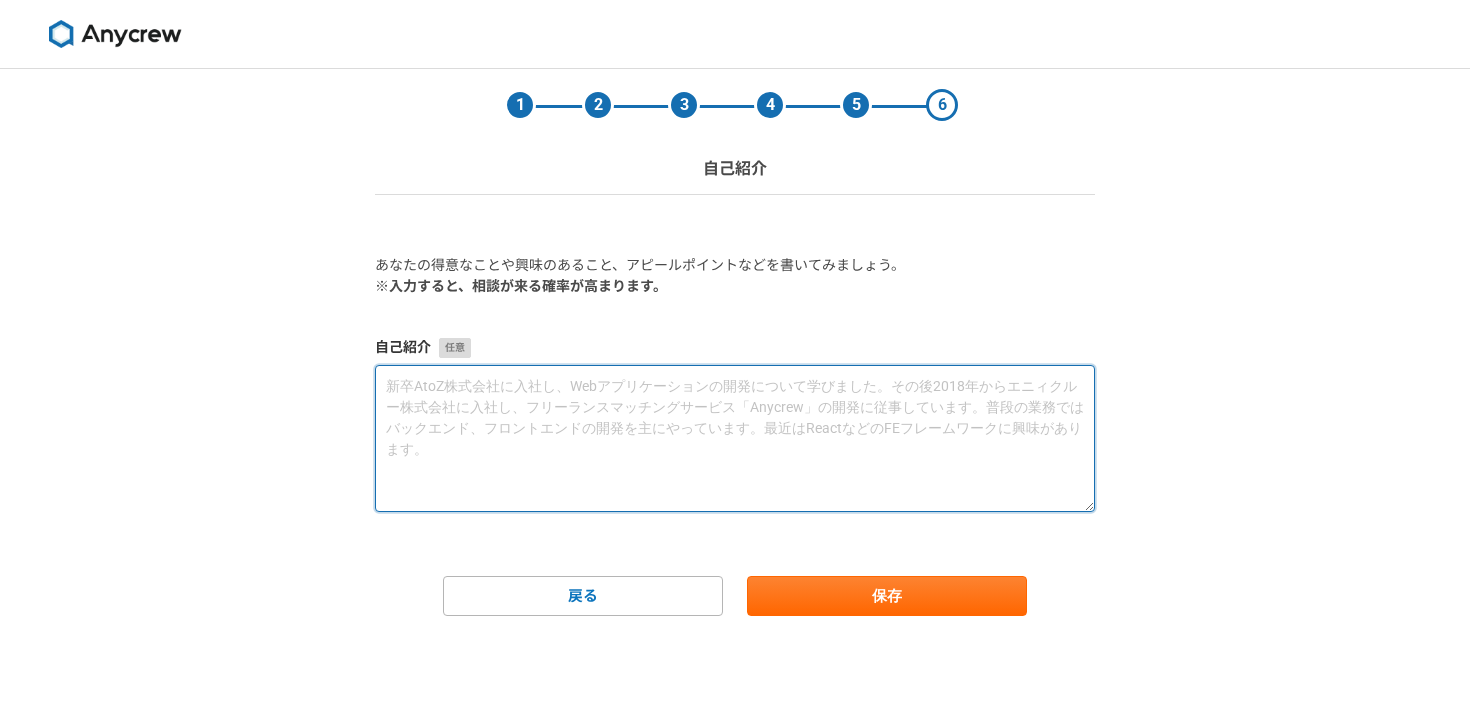 click at bounding box center (735, 438) 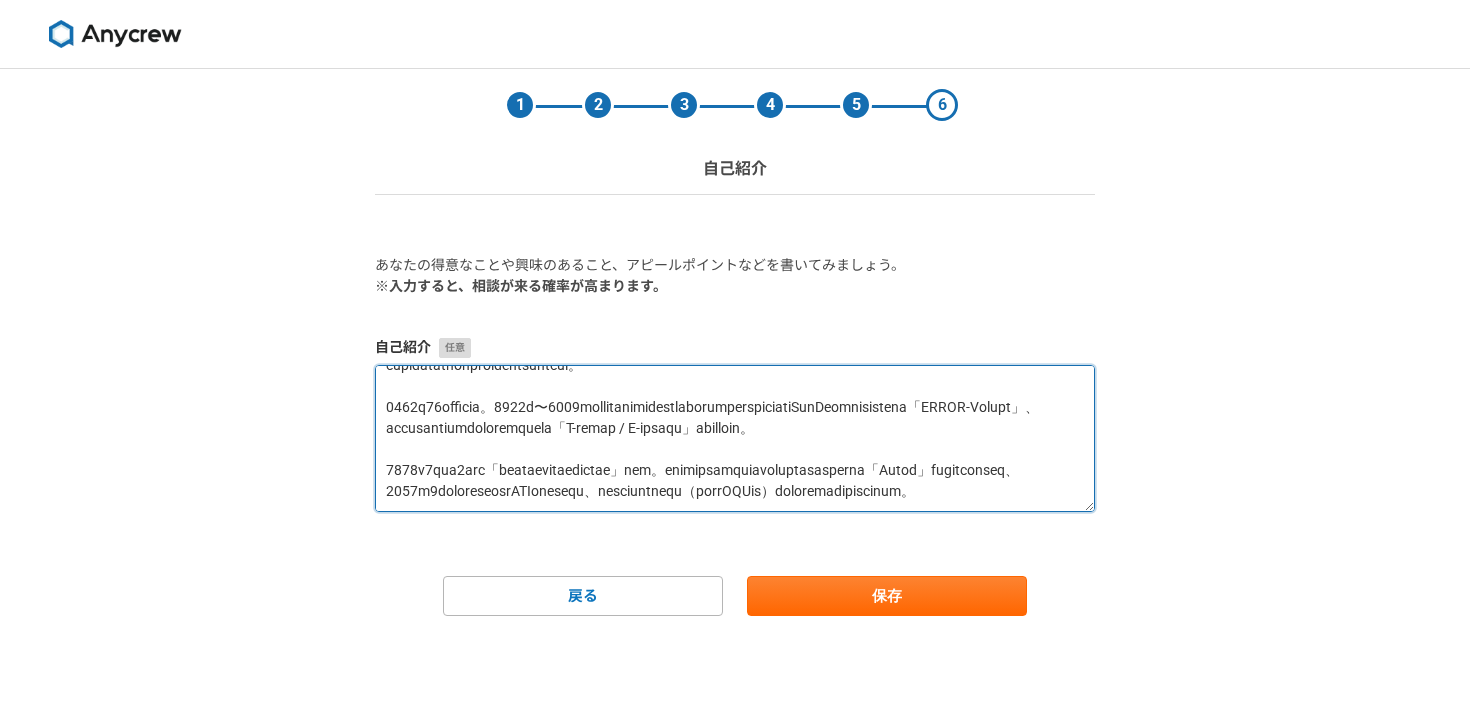 scroll, scrollTop: 0, scrollLeft: 0, axis: both 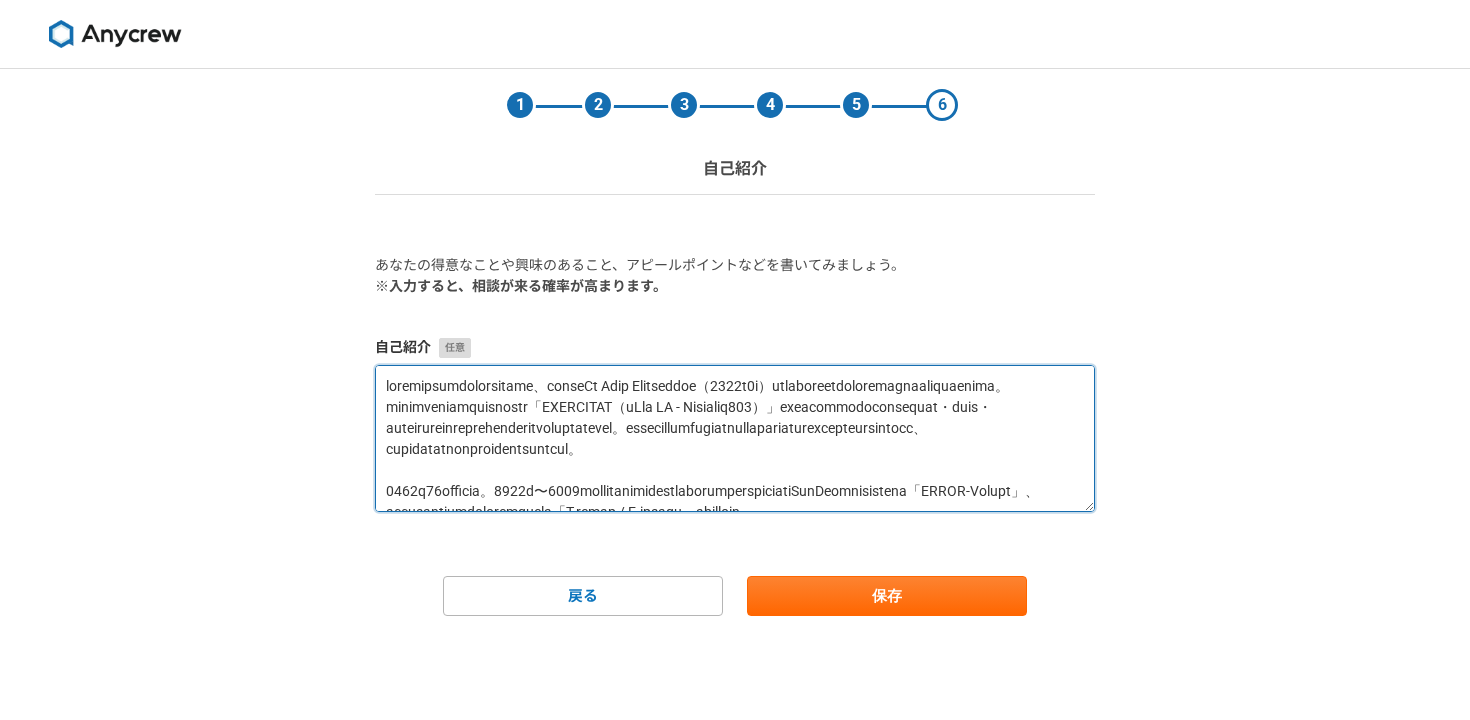 click at bounding box center [735, 438] 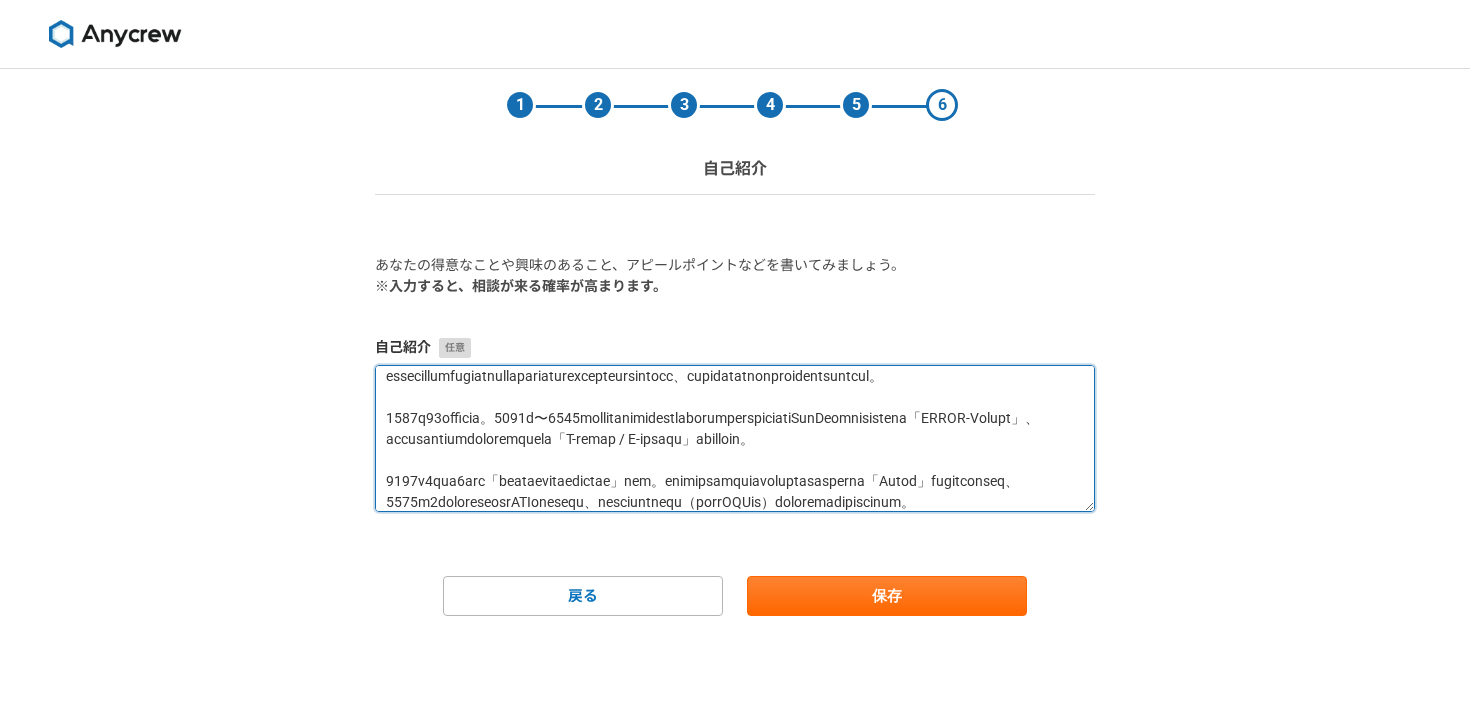 scroll, scrollTop: 85, scrollLeft: 0, axis: vertical 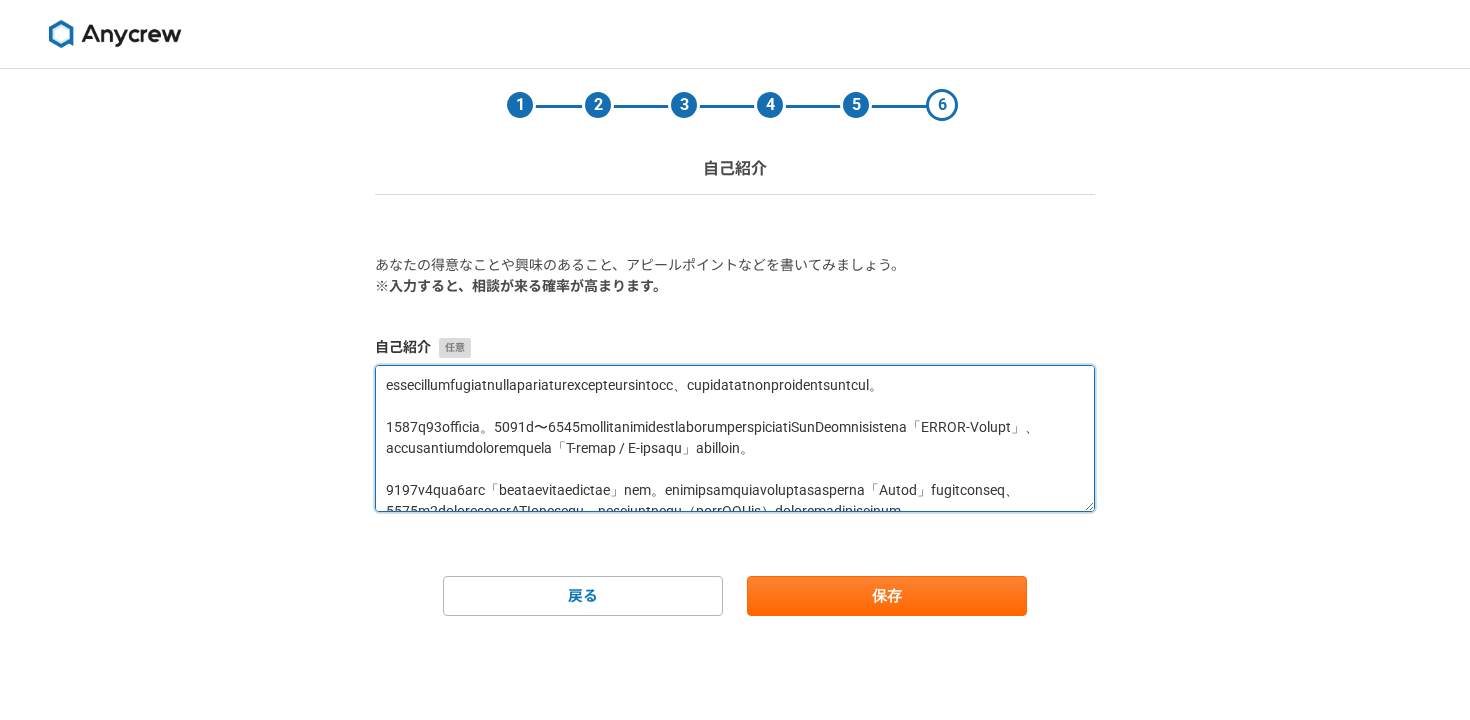 click at bounding box center [735, 438] 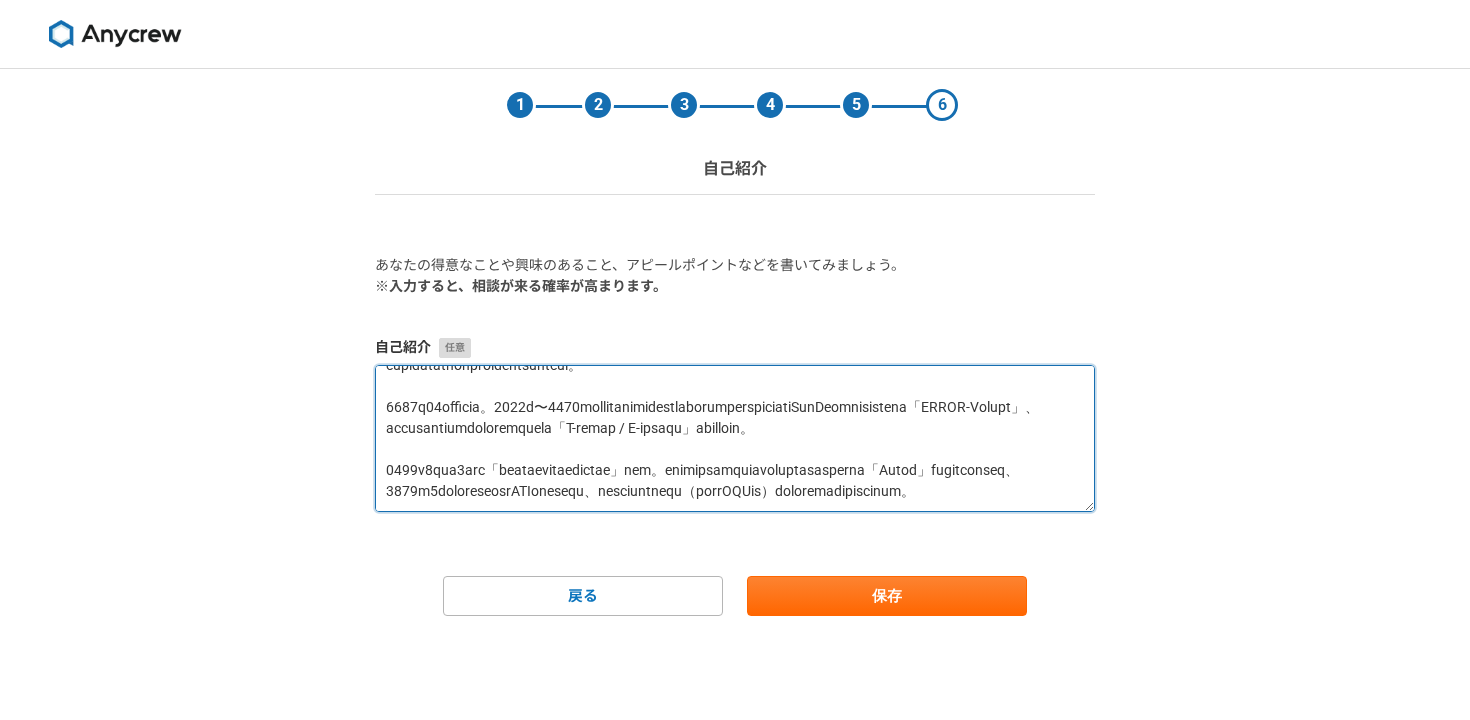 scroll, scrollTop: 189, scrollLeft: 0, axis: vertical 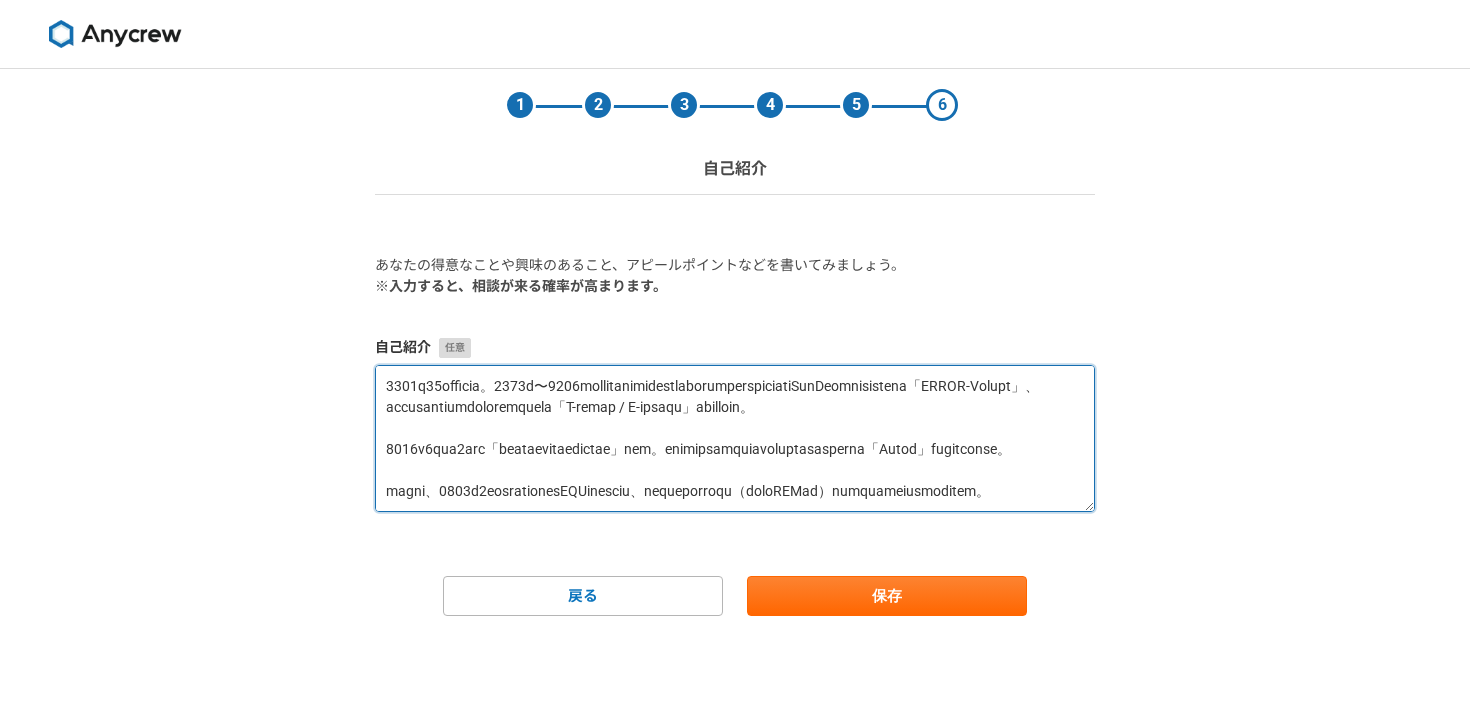 click at bounding box center [735, 438] 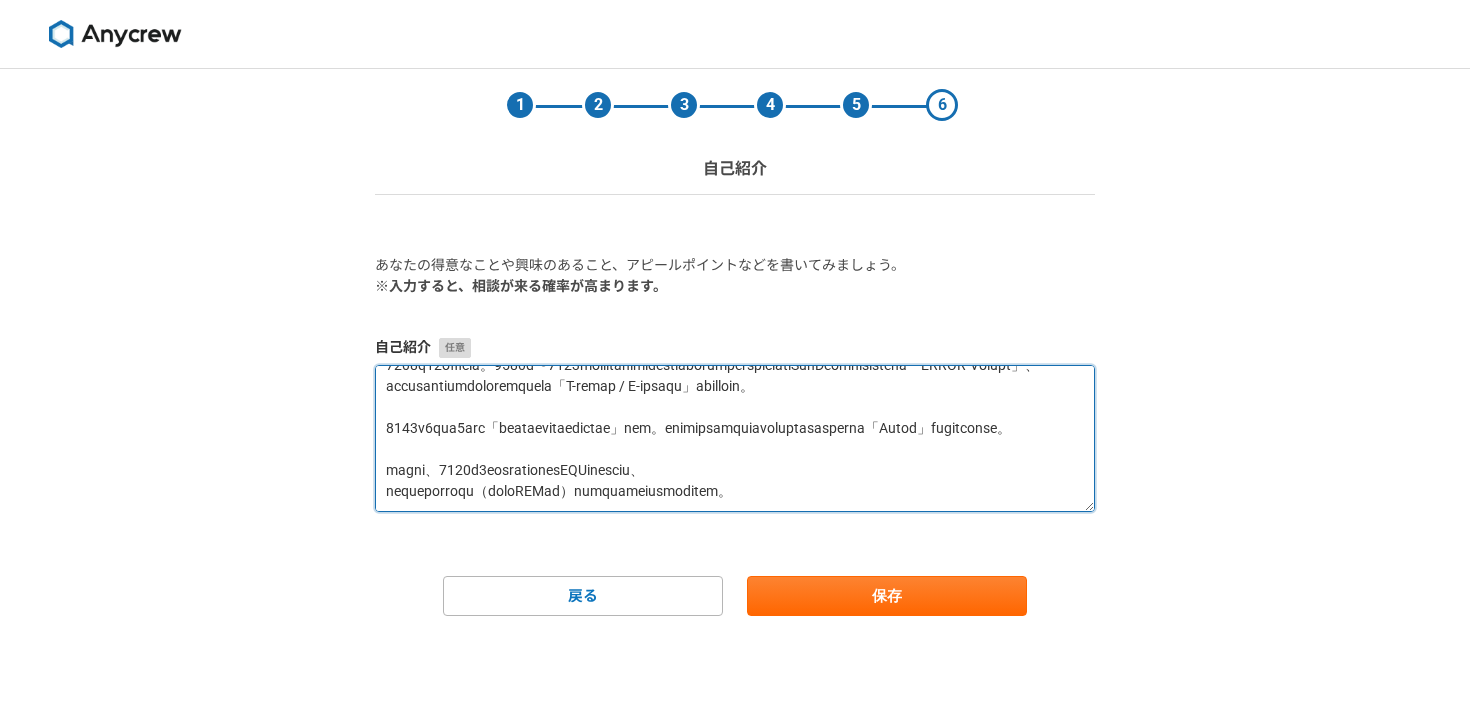 scroll, scrollTop: 0, scrollLeft: 0, axis: both 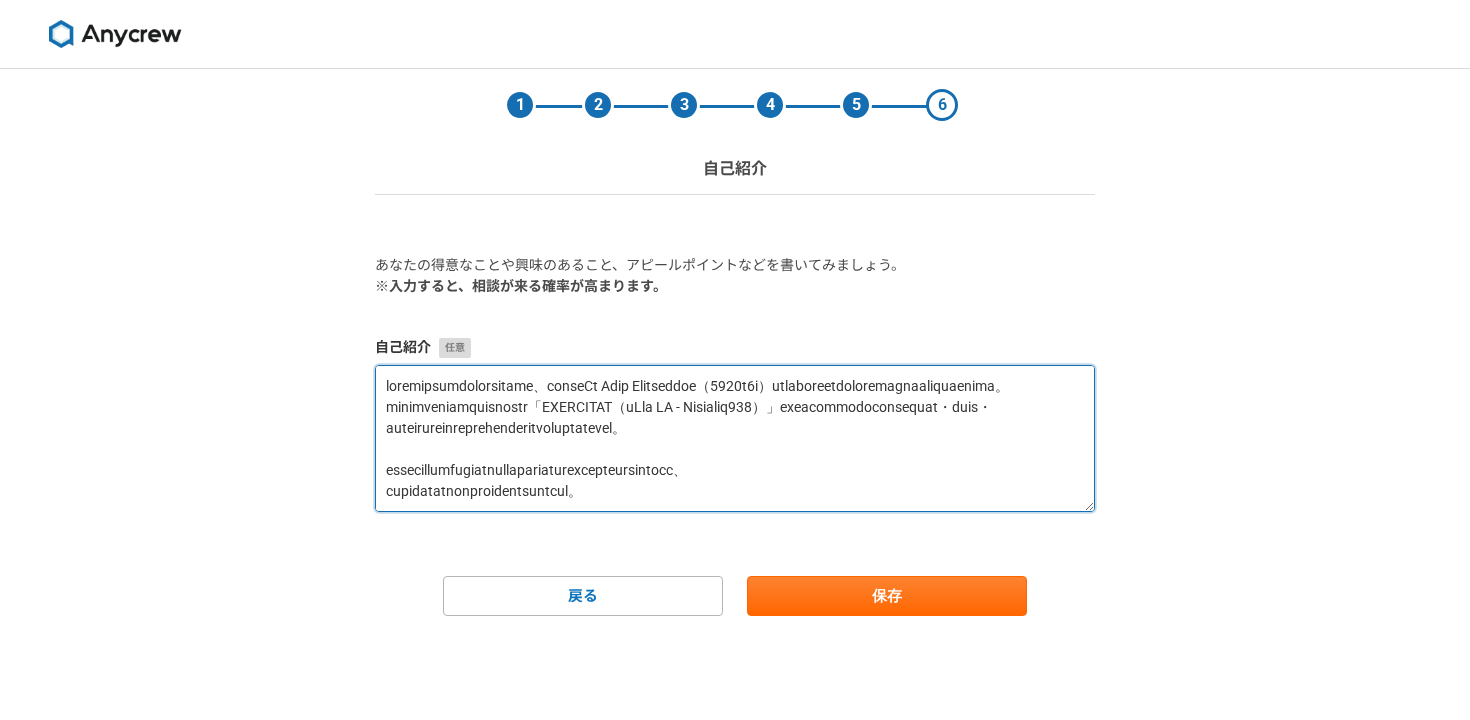 click at bounding box center (735, 438) 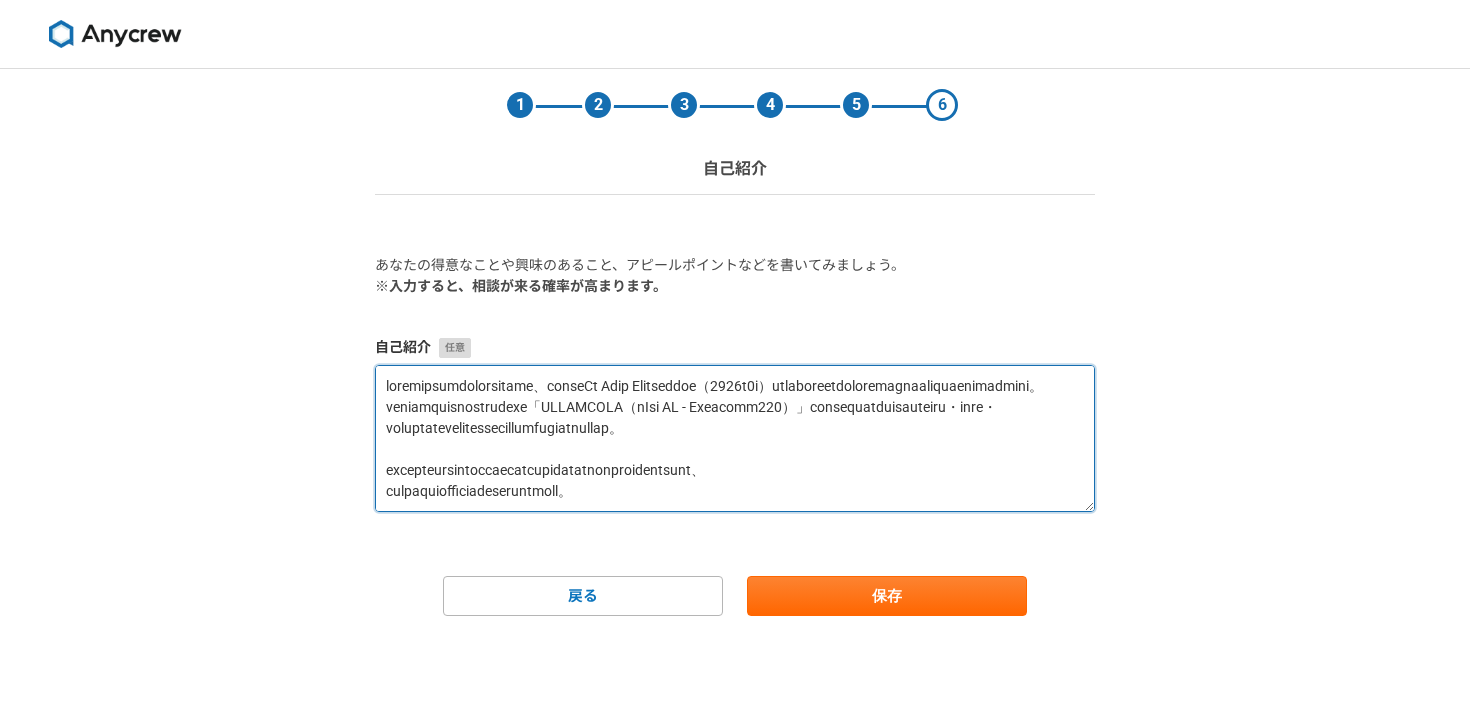 click at bounding box center [735, 438] 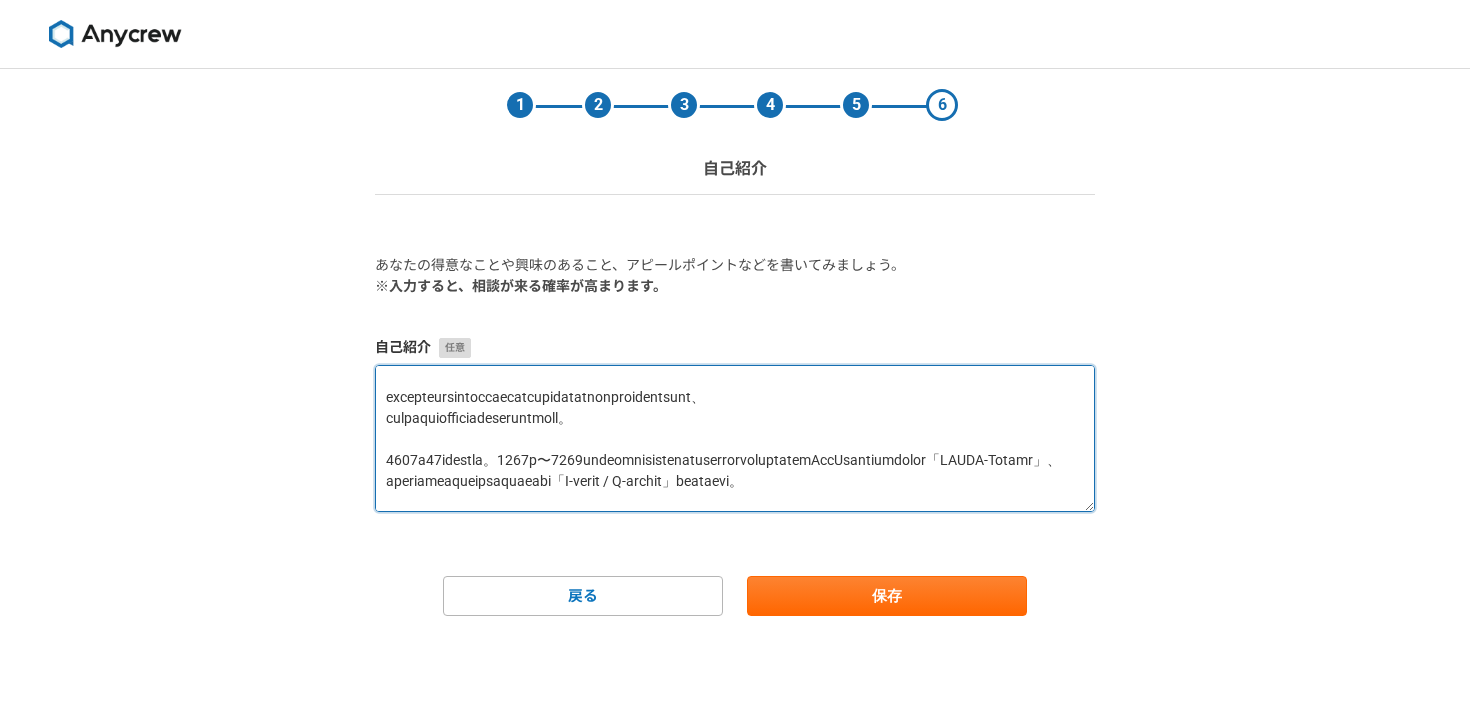 scroll, scrollTop: 194, scrollLeft: 0, axis: vertical 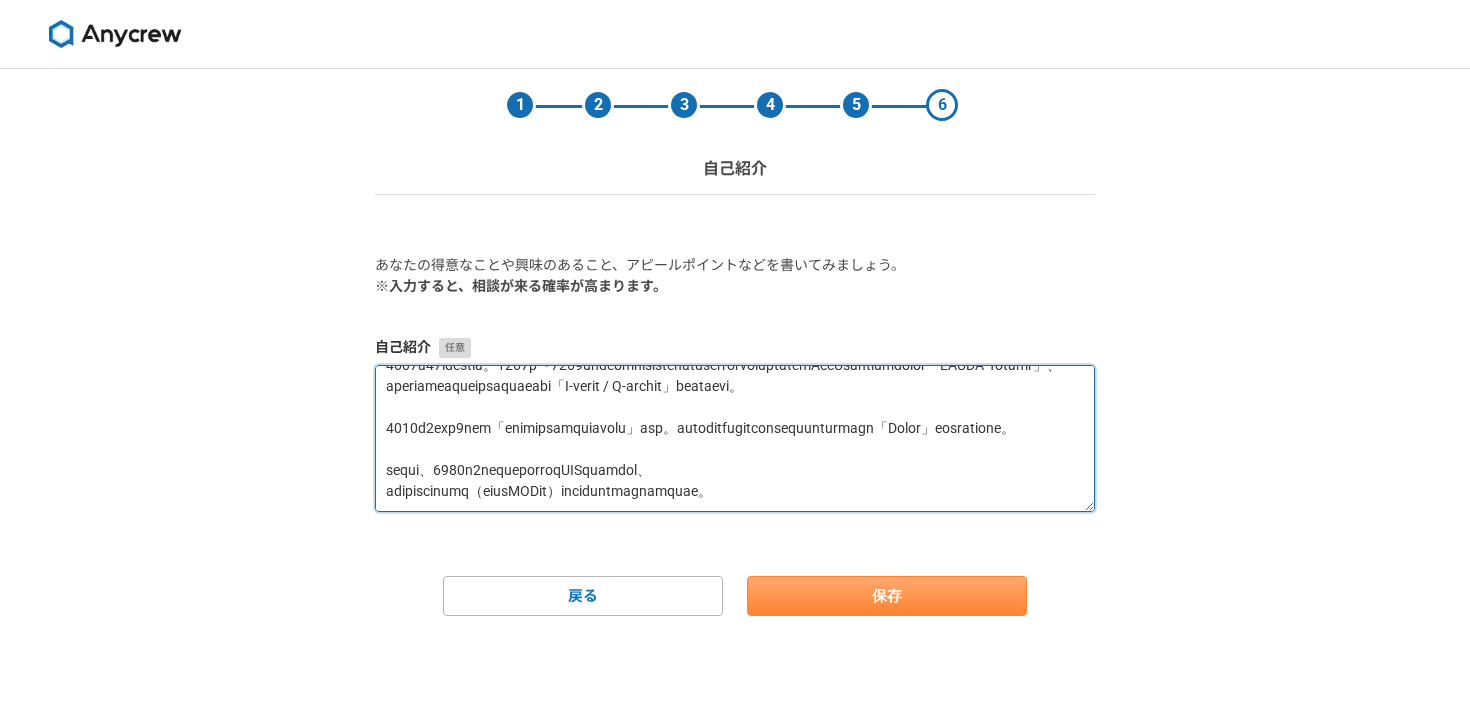 type on "東海大学を卒業後に米国シリコンバレーに渡米、現地の短大De Anza College在学中（2015年8月）にベンチャー特化の専門誌を運営するイシン株式会社の米国法人の立ち上げに参画。
海外オープンイノベーション特化のメディア「TECHBLITZ（旧The SV - Startups100）」の立ち上げにおけるスタートアップ取材調整・取材実施・管理業務における日系企業とのマッチングのスタートアップ側の窓口全般を担当。
その他にも記事の編集や日系企業の事業開発における海外パートナー探索支援のマッチングサポート、
カンファレンス実施におけるスタートアップ対応窓口を兼務。
2018年11月に日本に帰国。2019年〜2021年まで日本国内における当該事業部にてアカウントエグゼクティブとしてSaaS型ベンチャーデータベース「BLITZ-Portal」、事業開発担当者向け協業先データベース構築ツール「Q-scout / Q-ideate」の事業運営に従事。
2023年4月より8月まで「ムーディーズアナリティクスジャパン」に所属。データソリューションスペシャリストとしてデータプロダクト「Orbis」新規の法人営業に従事。
同社退職後、2023年9月より独立して株式会社FFBにて代表取締役、
事業としては現在は飲食業（渋谷でのBAR経営）と日本企業向けに営業支援事業を推進中。..." 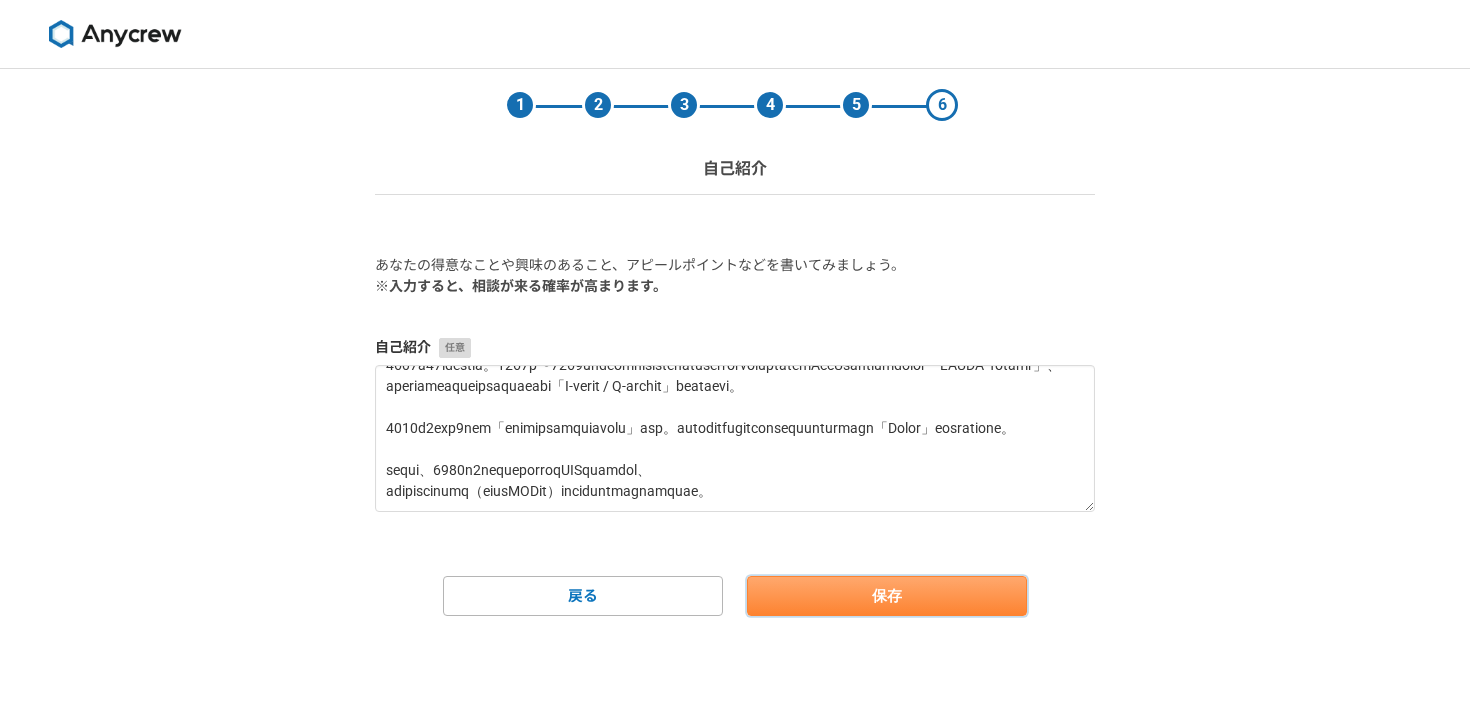 click on "保存" at bounding box center [887, 596] 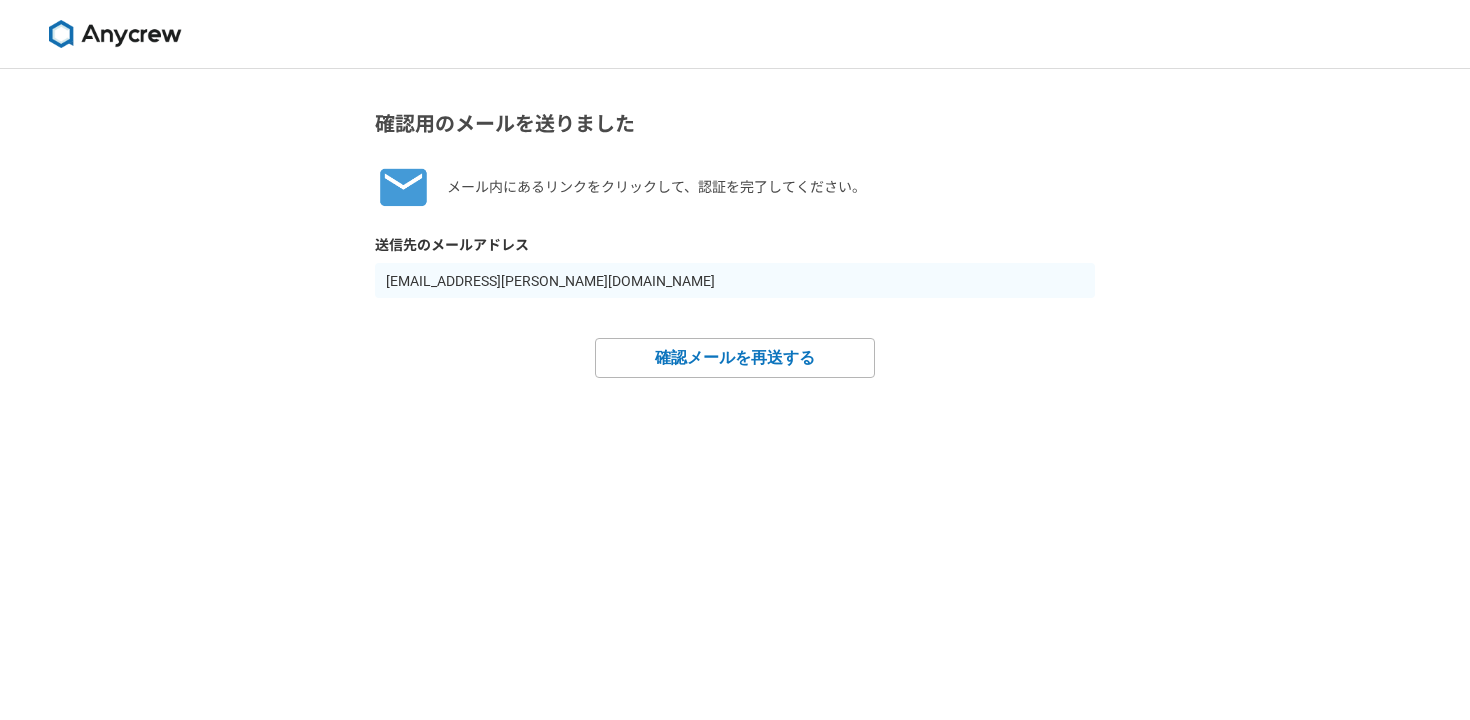 click at bounding box center [115, 34] 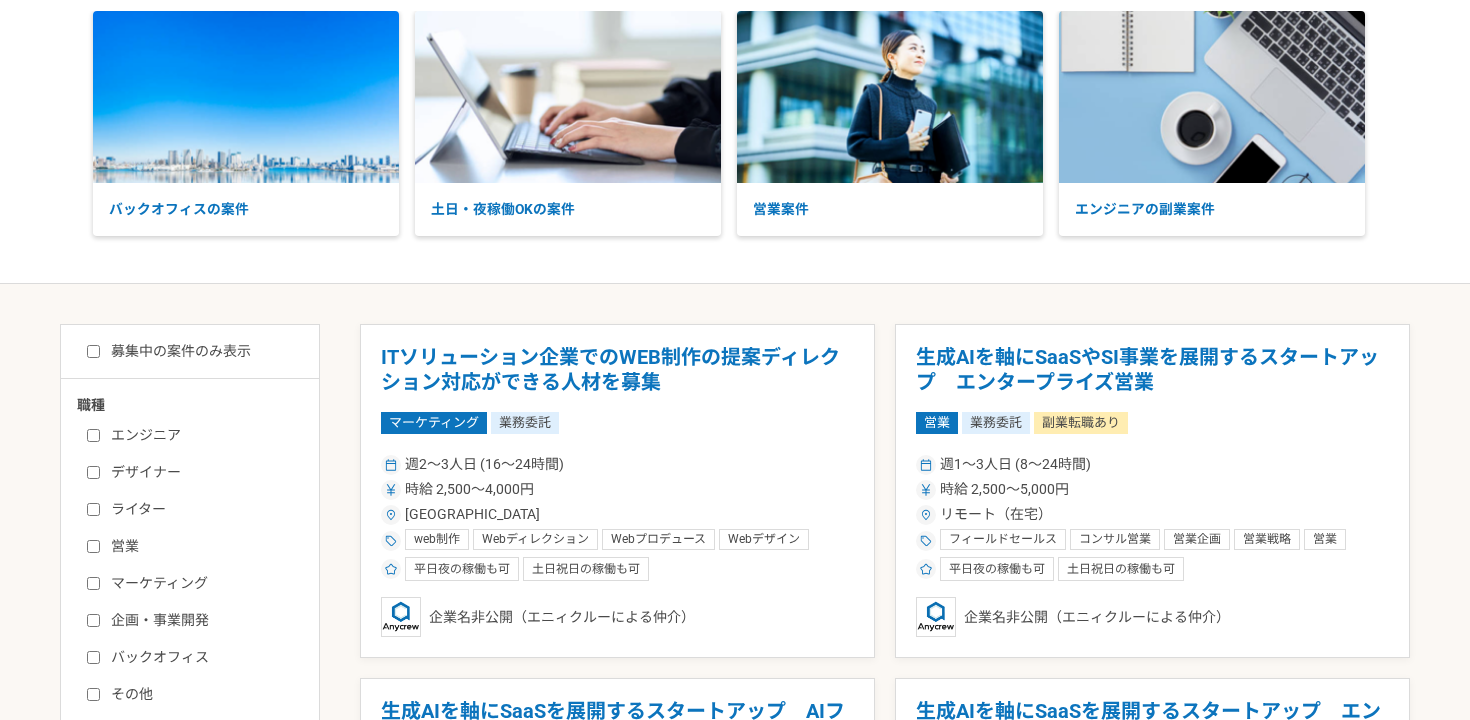 scroll, scrollTop: 111, scrollLeft: 0, axis: vertical 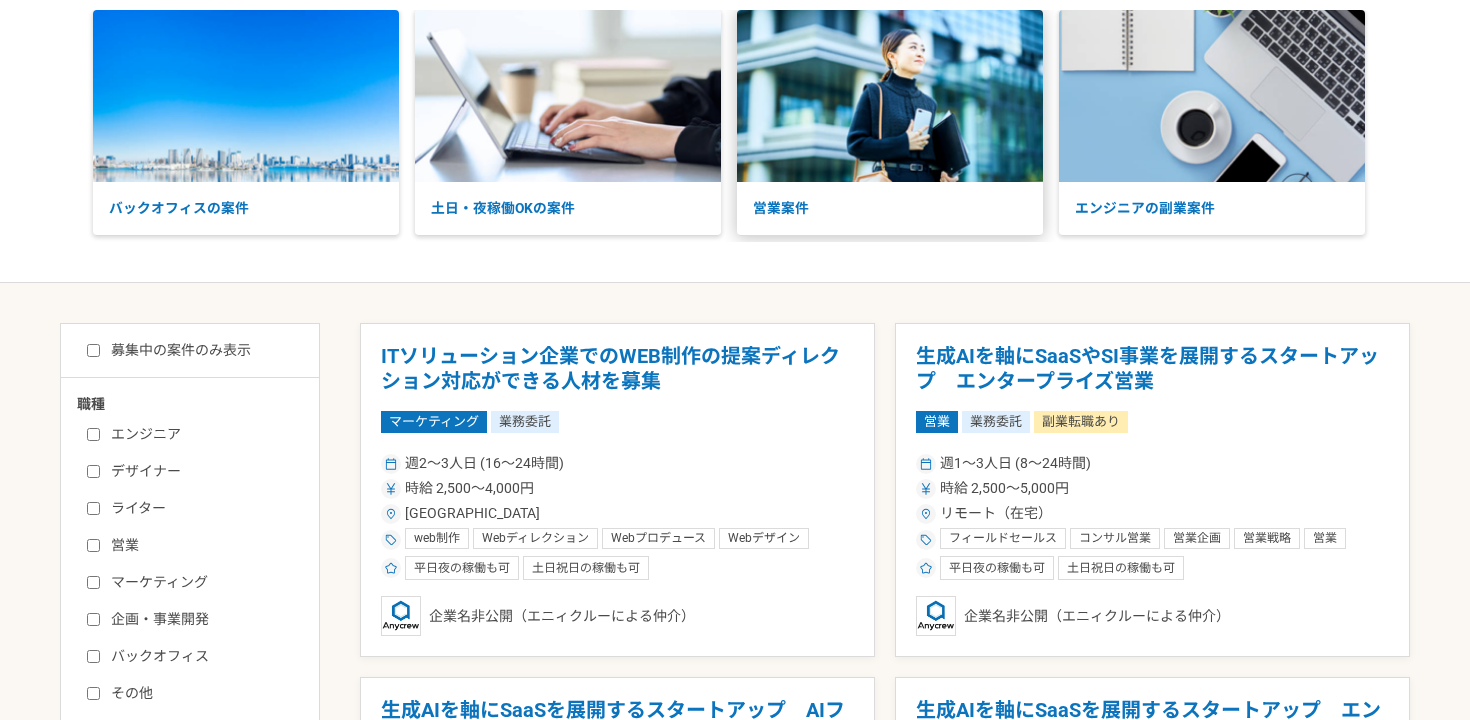 click at bounding box center (890, 96) 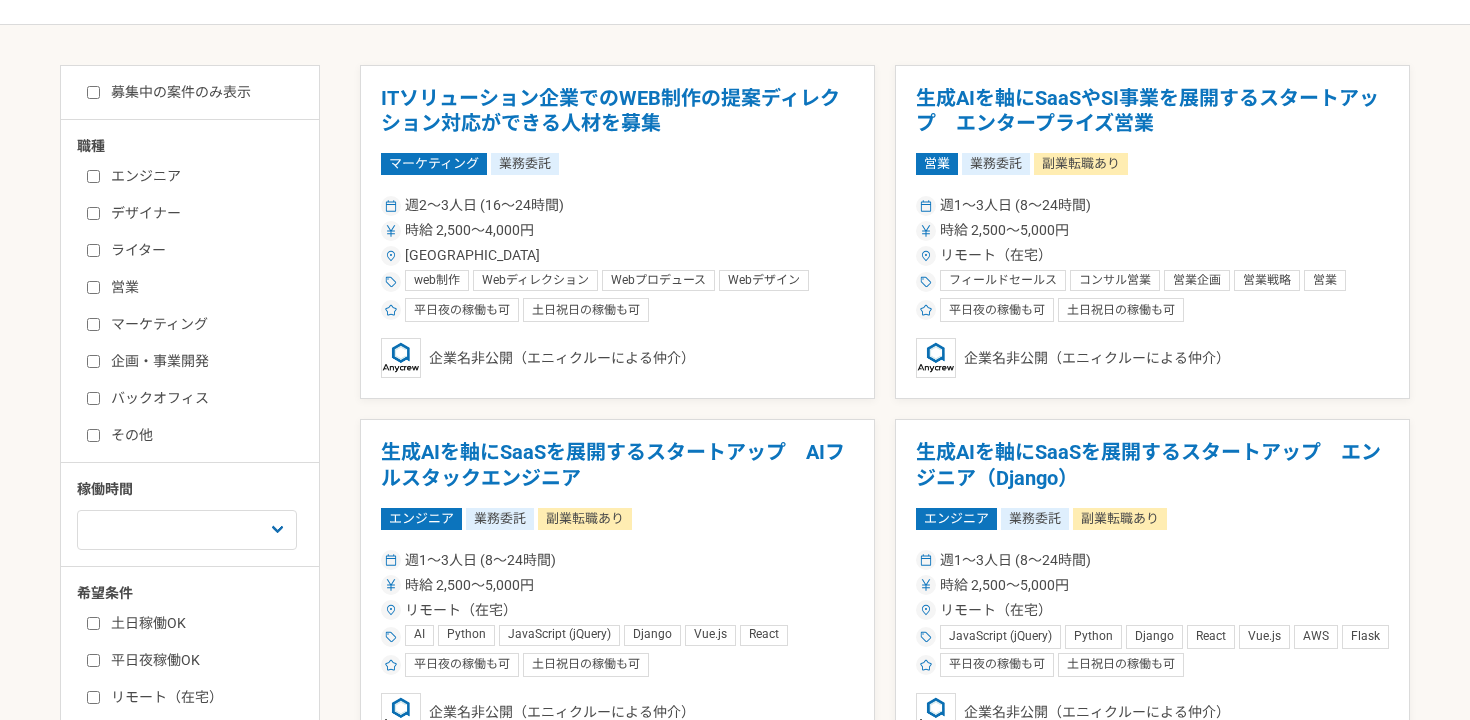 scroll, scrollTop: 374, scrollLeft: 0, axis: vertical 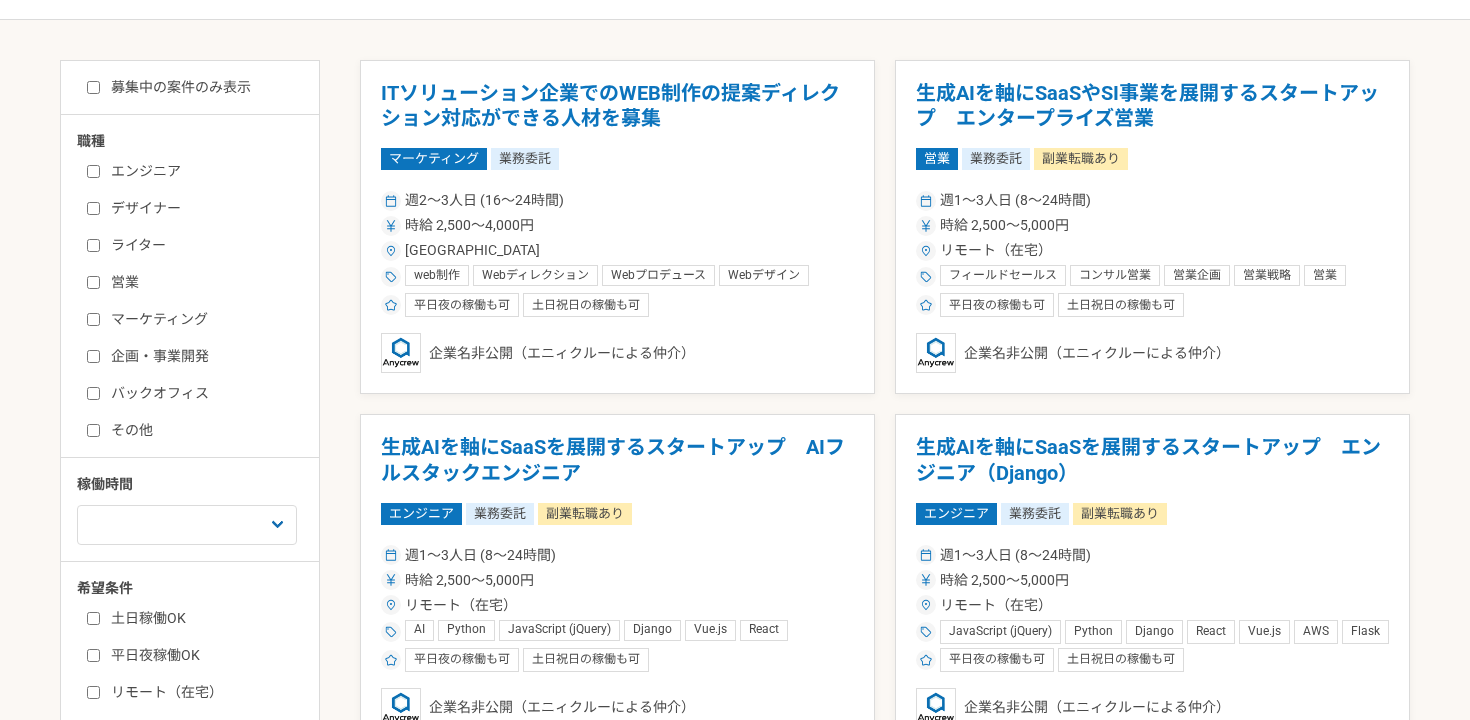 click on "営業" at bounding box center [93, 282] 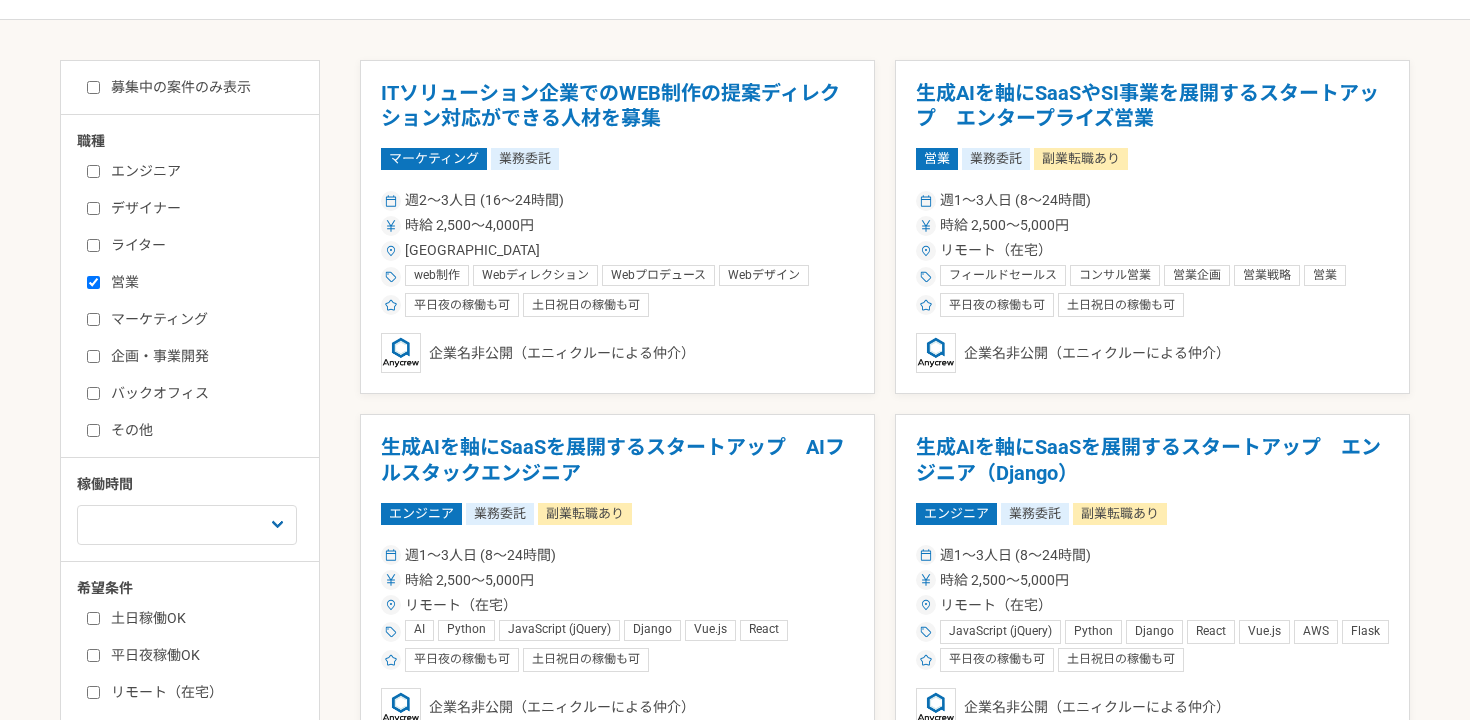 checkbox on "true" 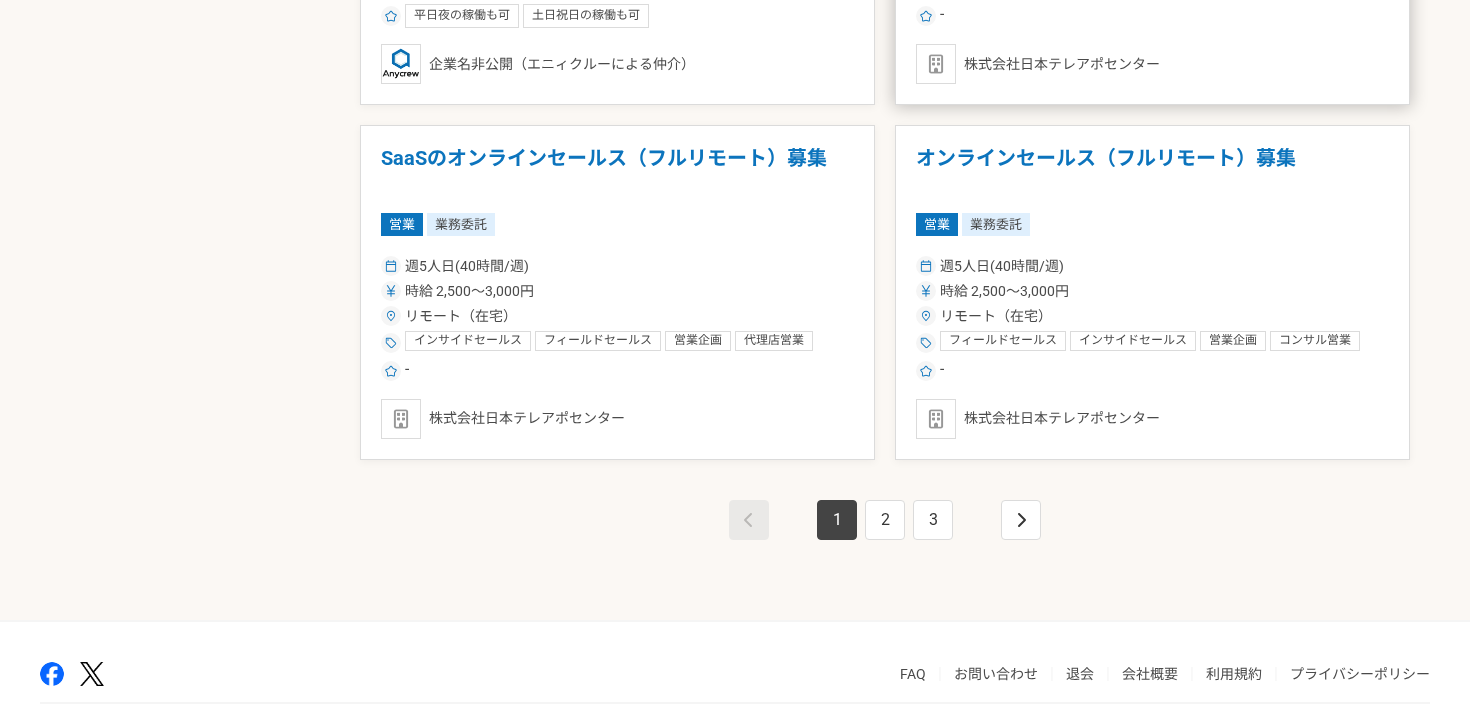 scroll, scrollTop: 3503, scrollLeft: 0, axis: vertical 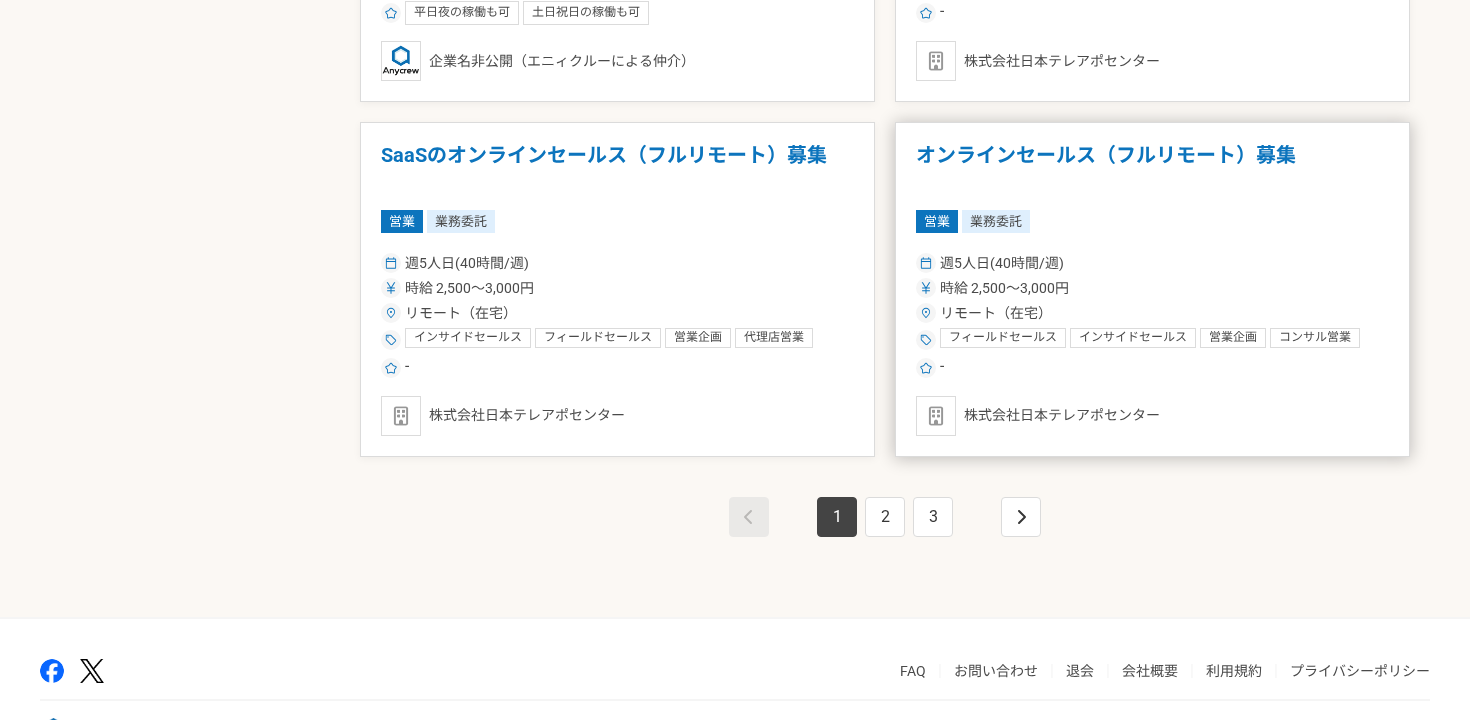 click on "オンラインセールス（フルリモート）募集" at bounding box center [1152, 168] 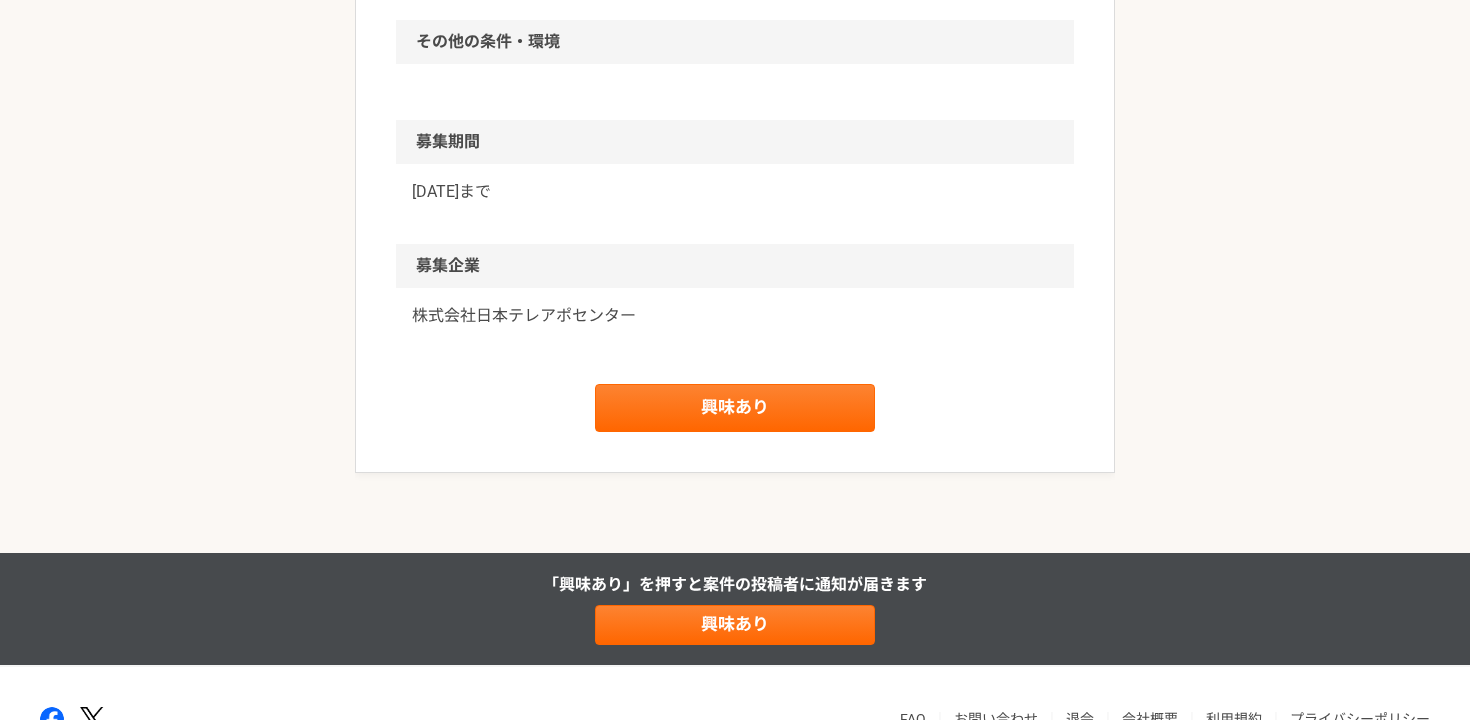 scroll, scrollTop: 1679, scrollLeft: 0, axis: vertical 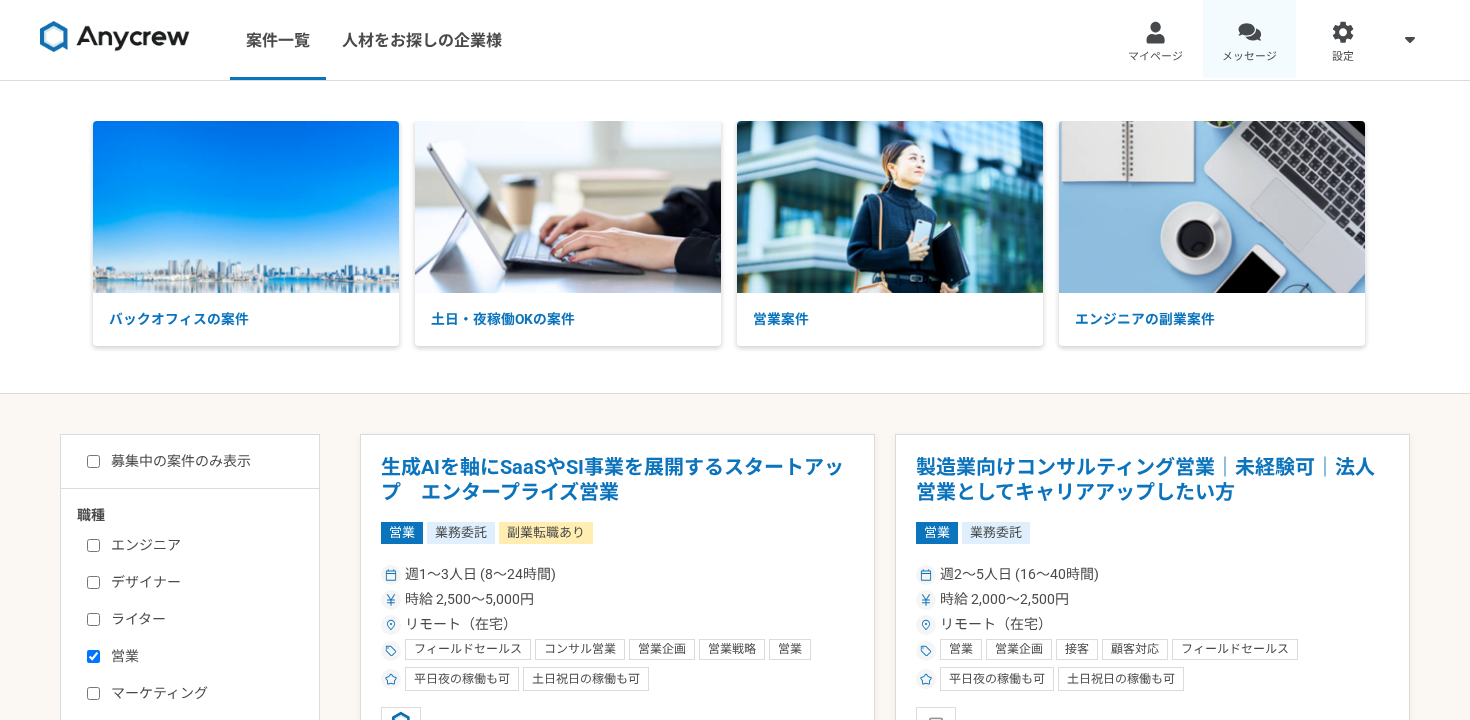 click on "メッセージ" at bounding box center [1250, 40] 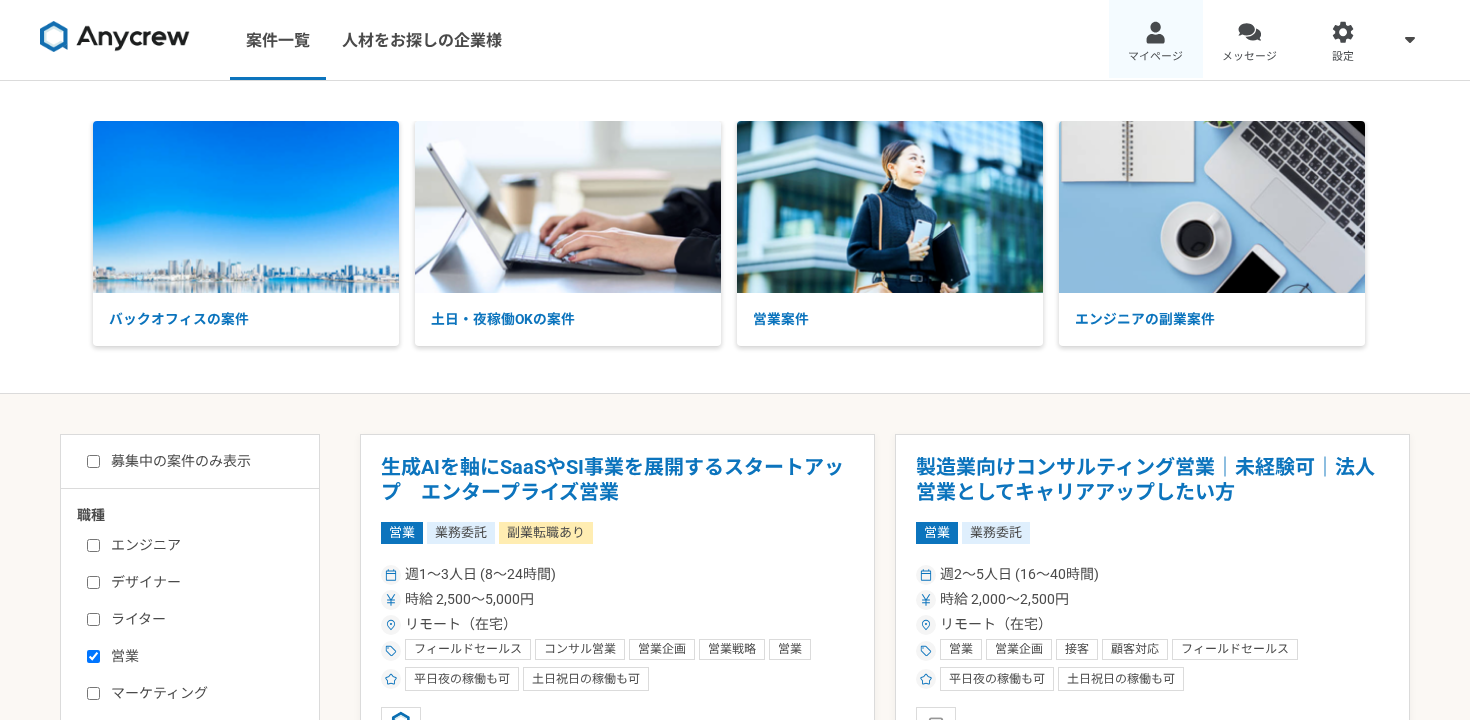 click at bounding box center (1155, 32) 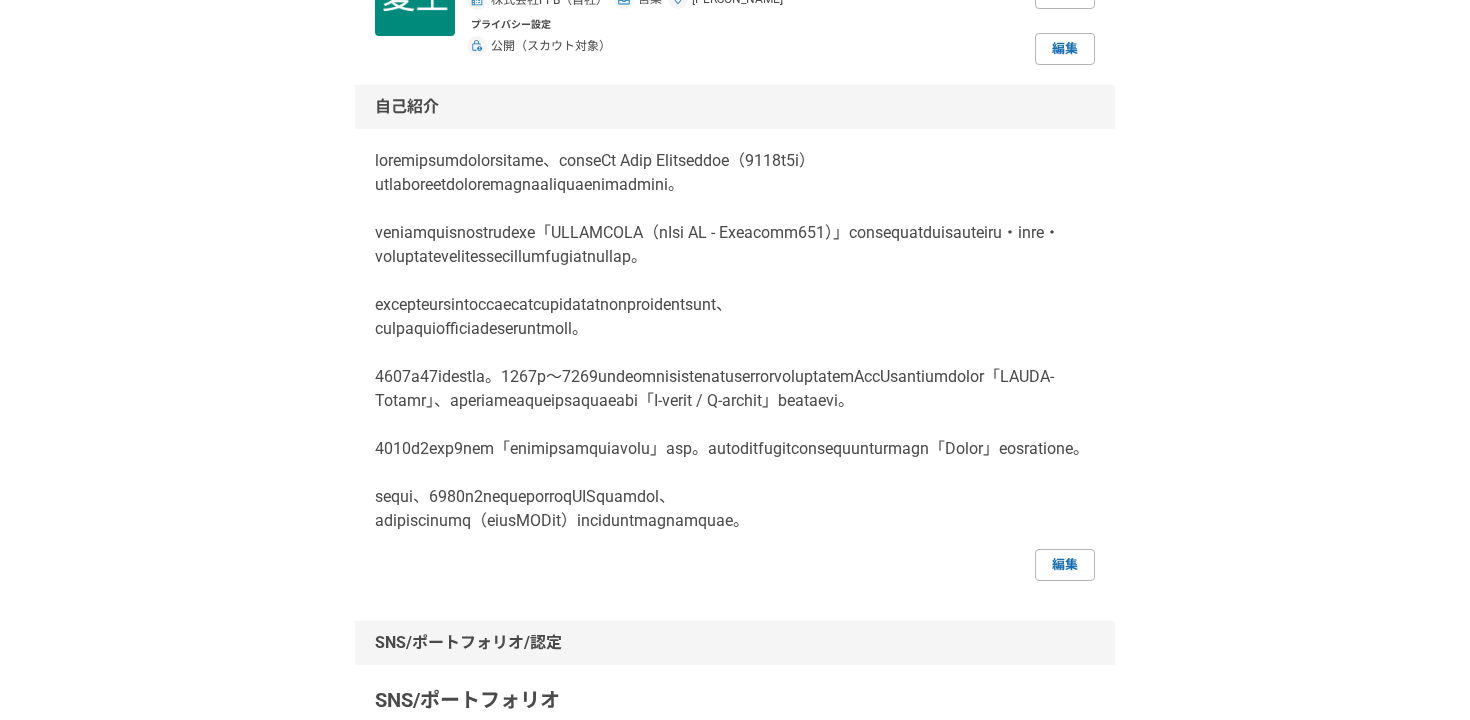scroll, scrollTop: 0, scrollLeft: 0, axis: both 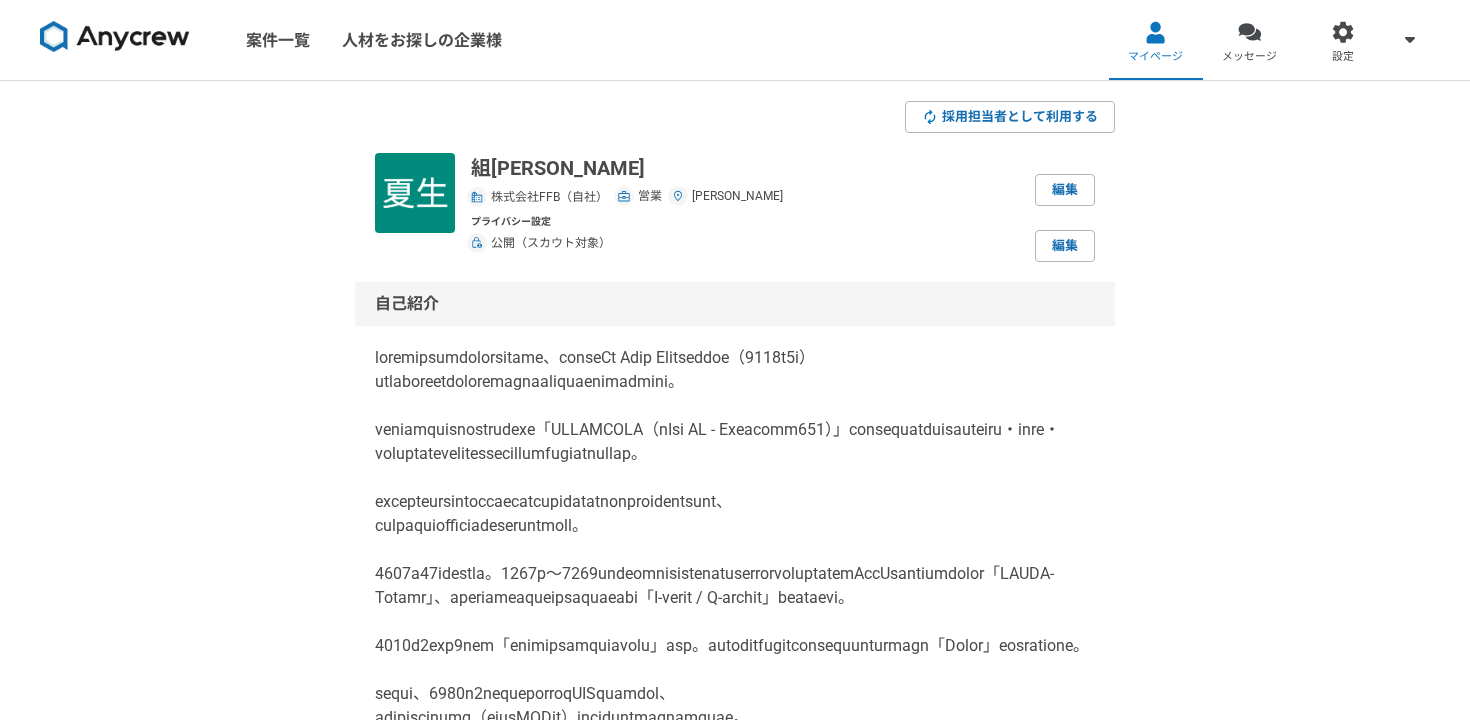 click at bounding box center (115, 37) 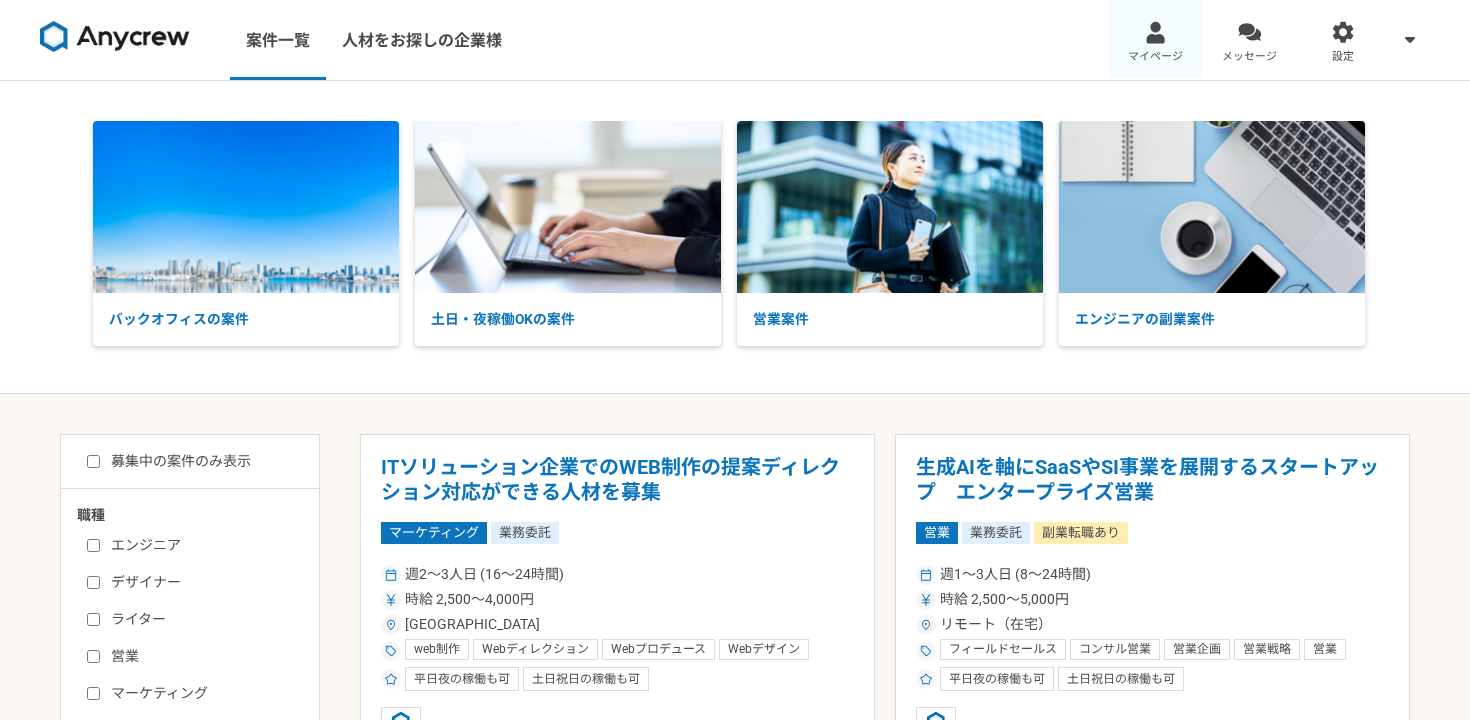 click on "マイページ" at bounding box center (1156, 40) 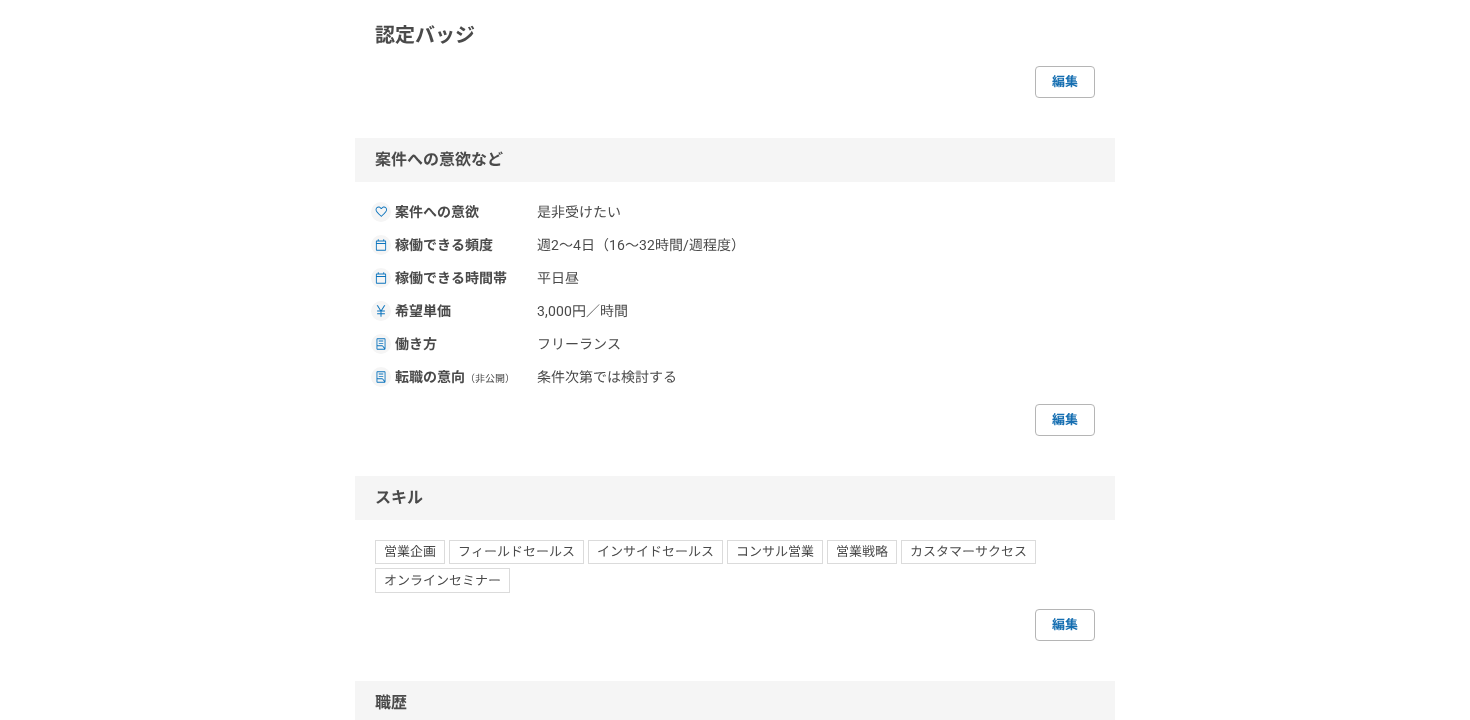 scroll, scrollTop: 0, scrollLeft: 0, axis: both 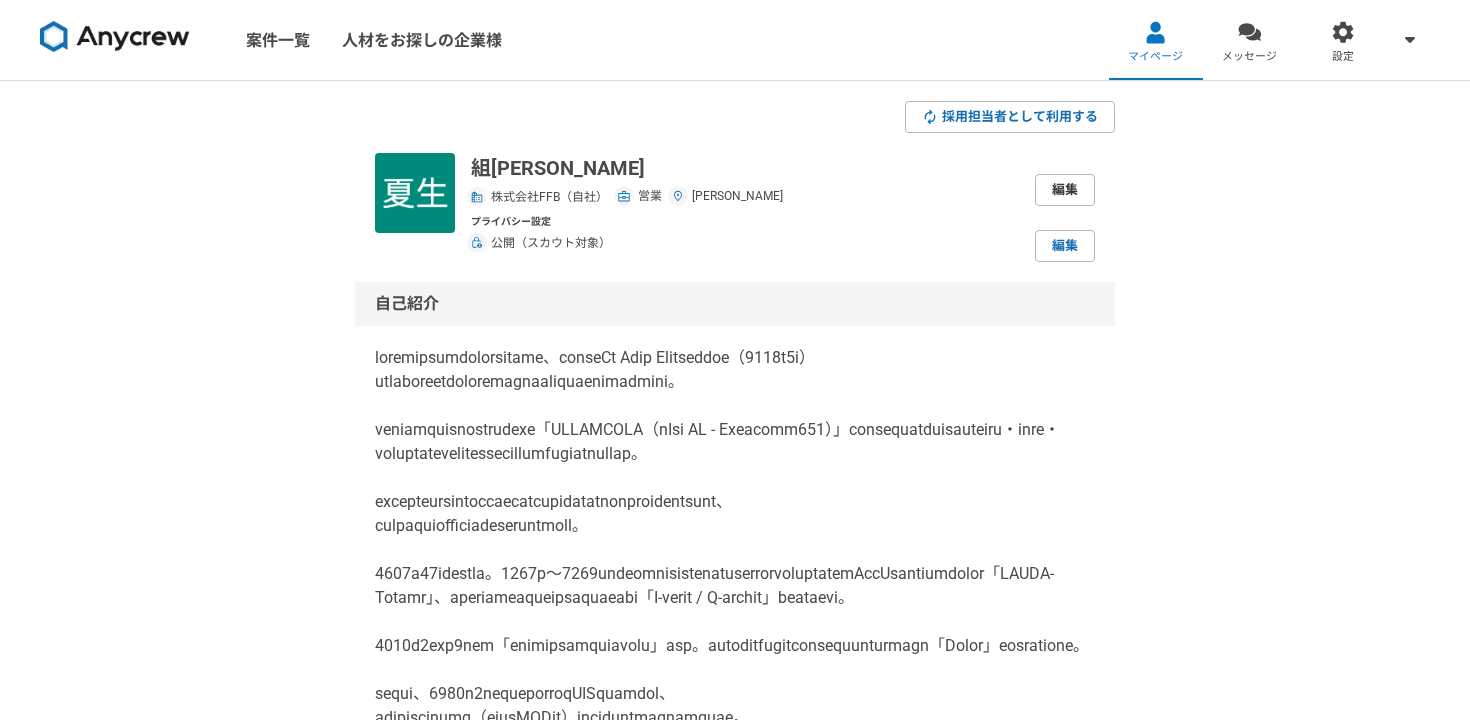 click on "編集" at bounding box center [1065, 190] 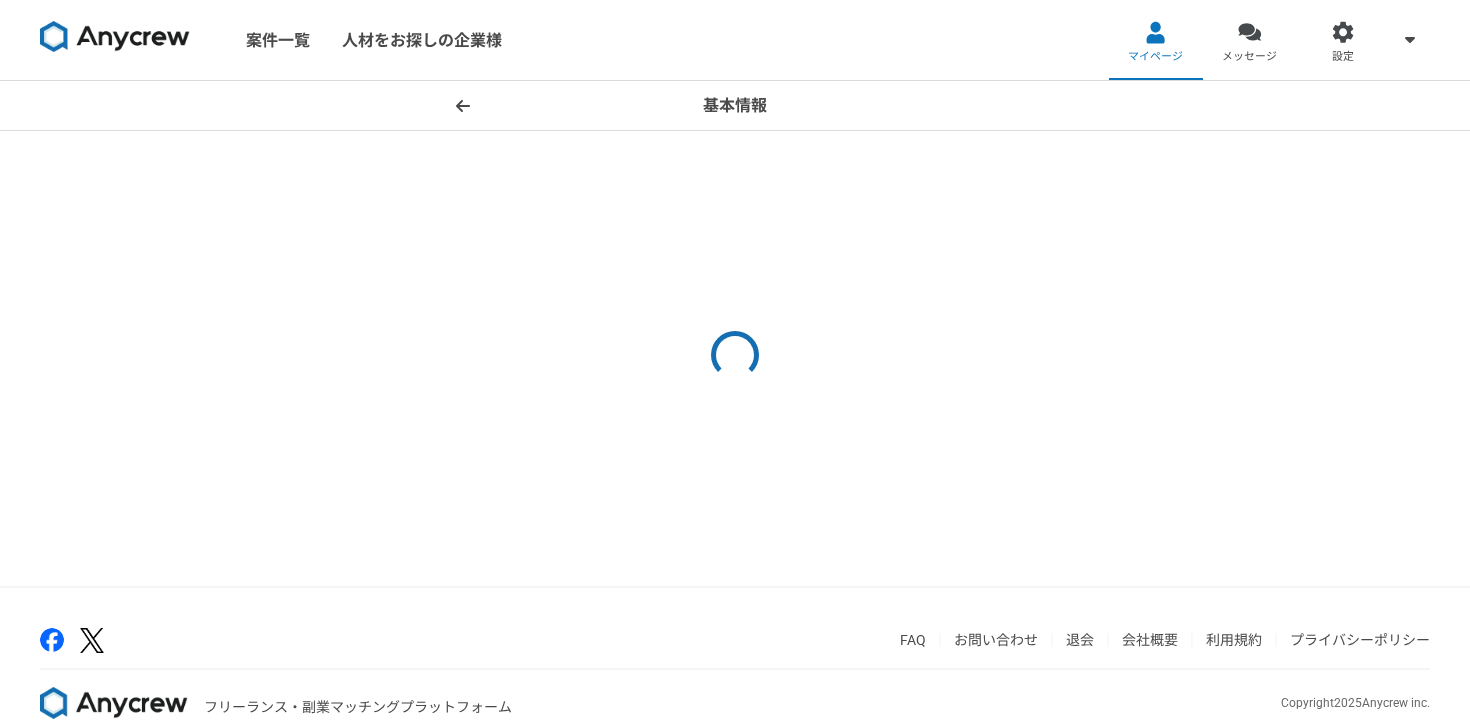select on "4" 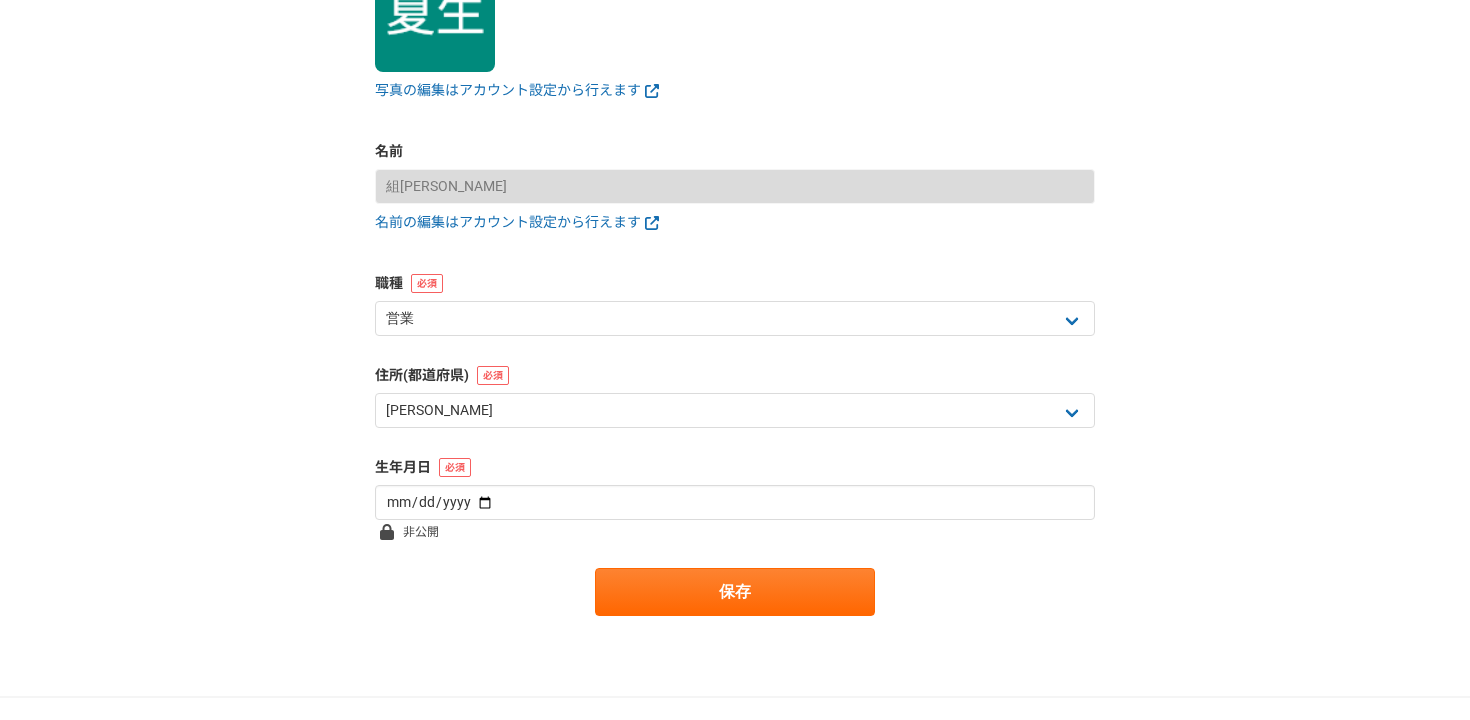 scroll, scrollTop: 382, scrollLeft: 0, axis: vertical 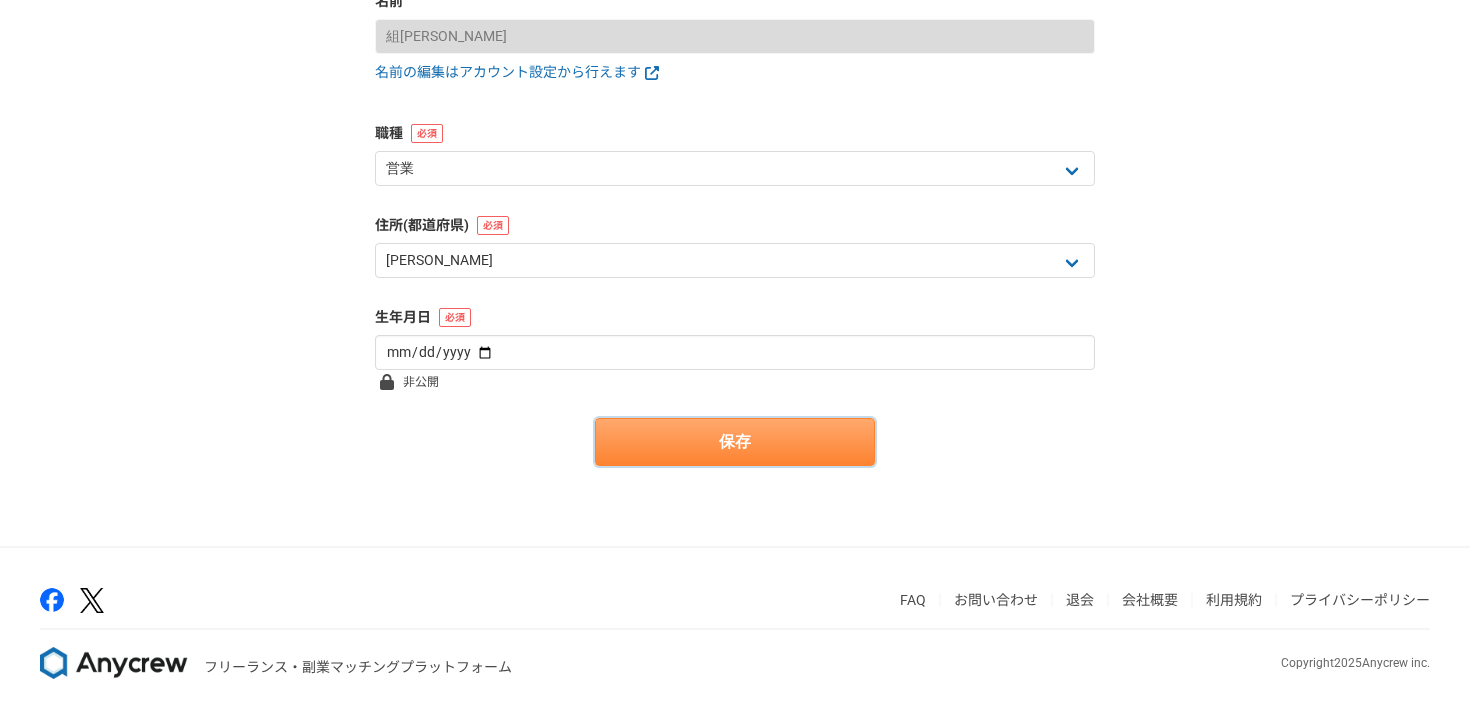 click on "保存" at bounding box center [735, 442] 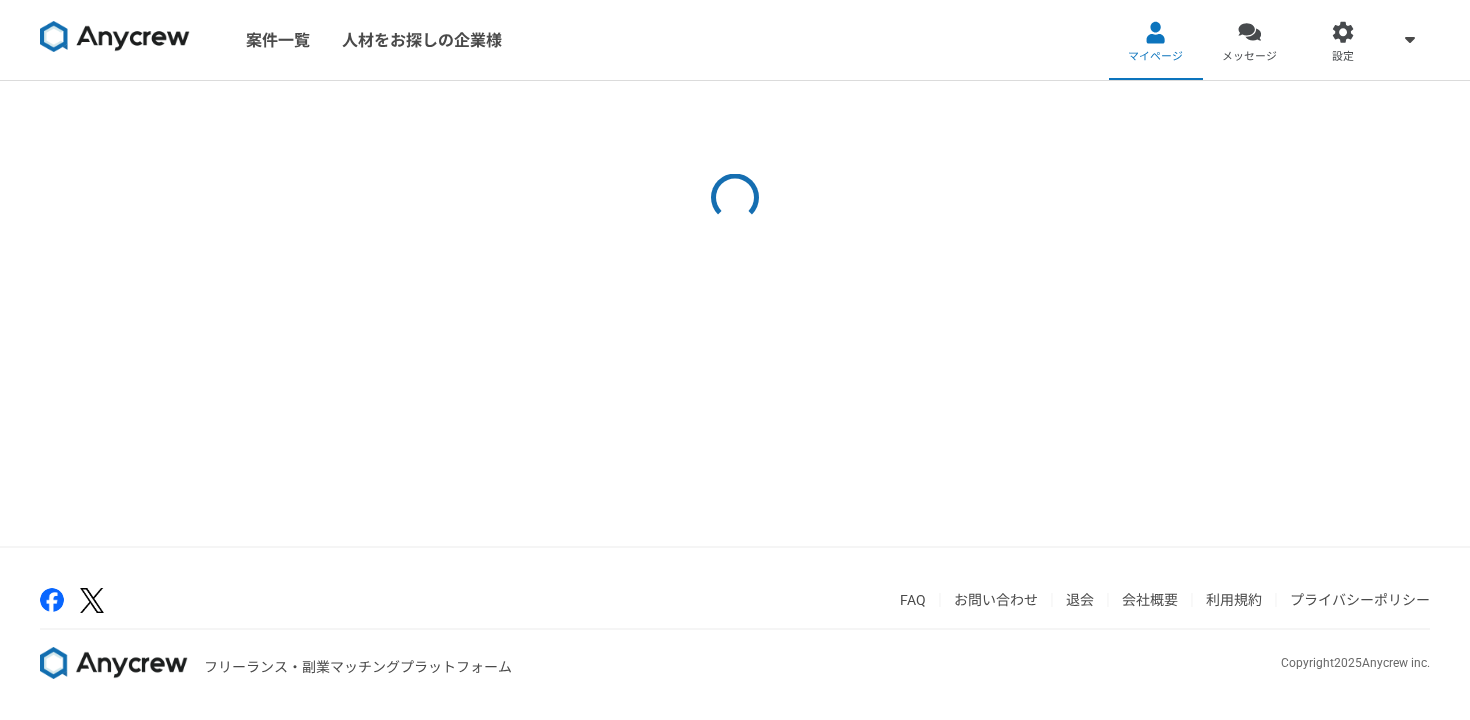 scroll, scrollTop: 0, scrollLeft: 0, axis: both 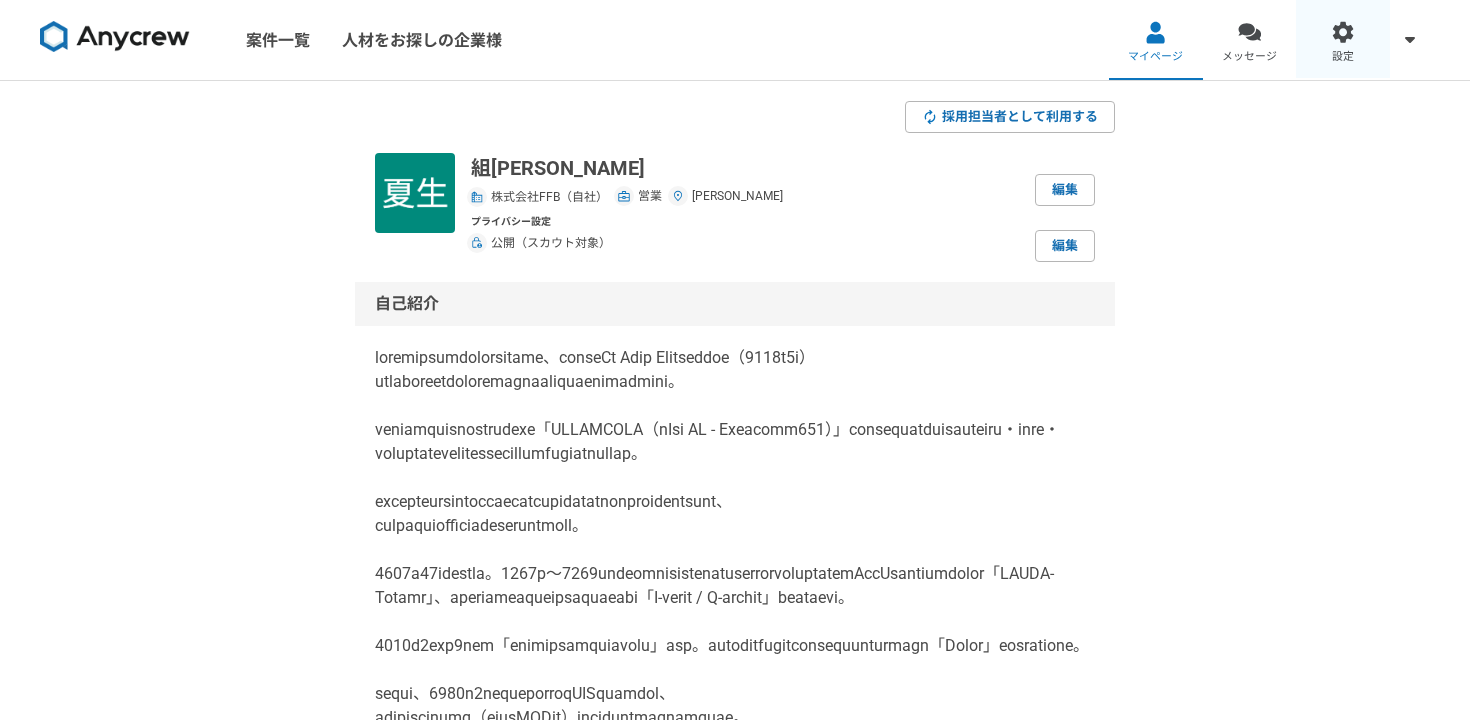 click on "設定" at bounding box center [1343, 57] 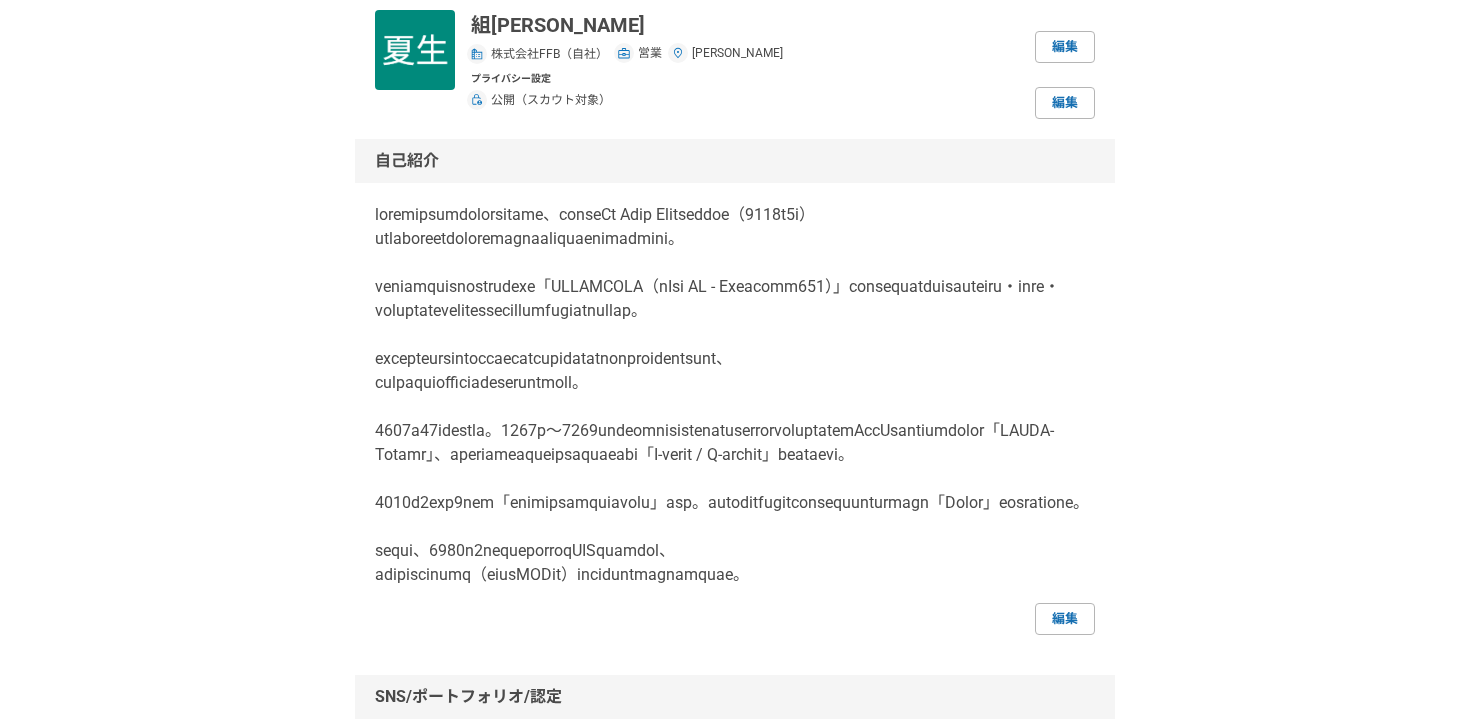 scroll, scrollTop: 0, scrollLeft: 0, axis: both 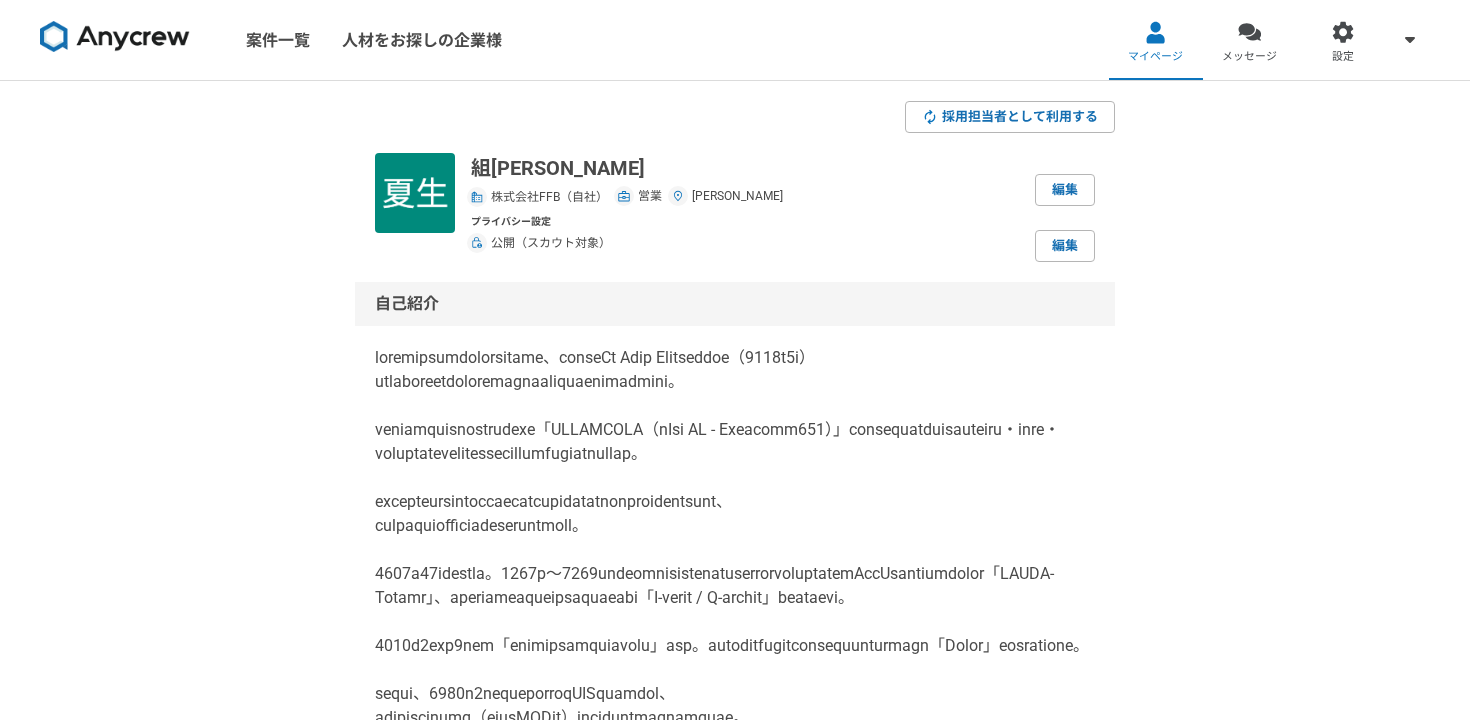 click at bounding box center (115, 37) 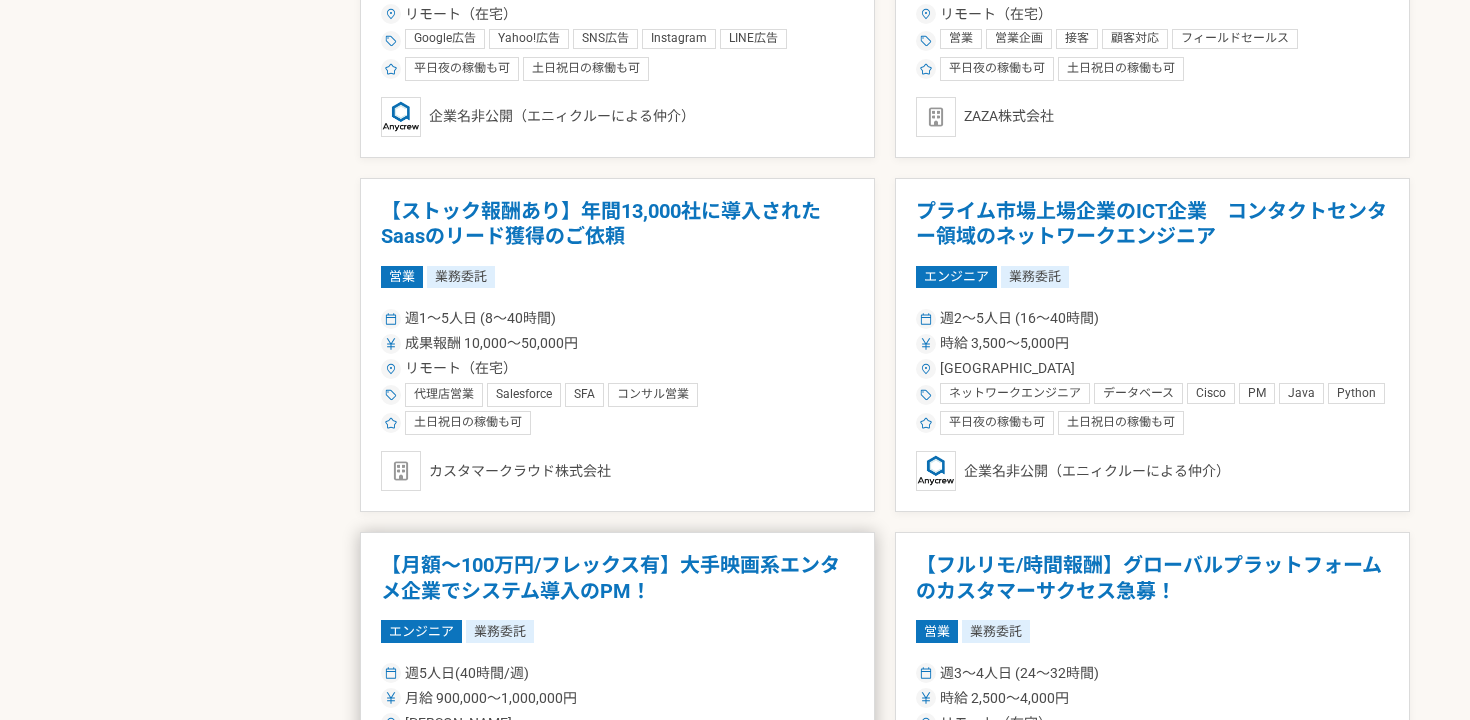 scroll, scrollTop: 1314, scrollLeft: 0, axis: vertical 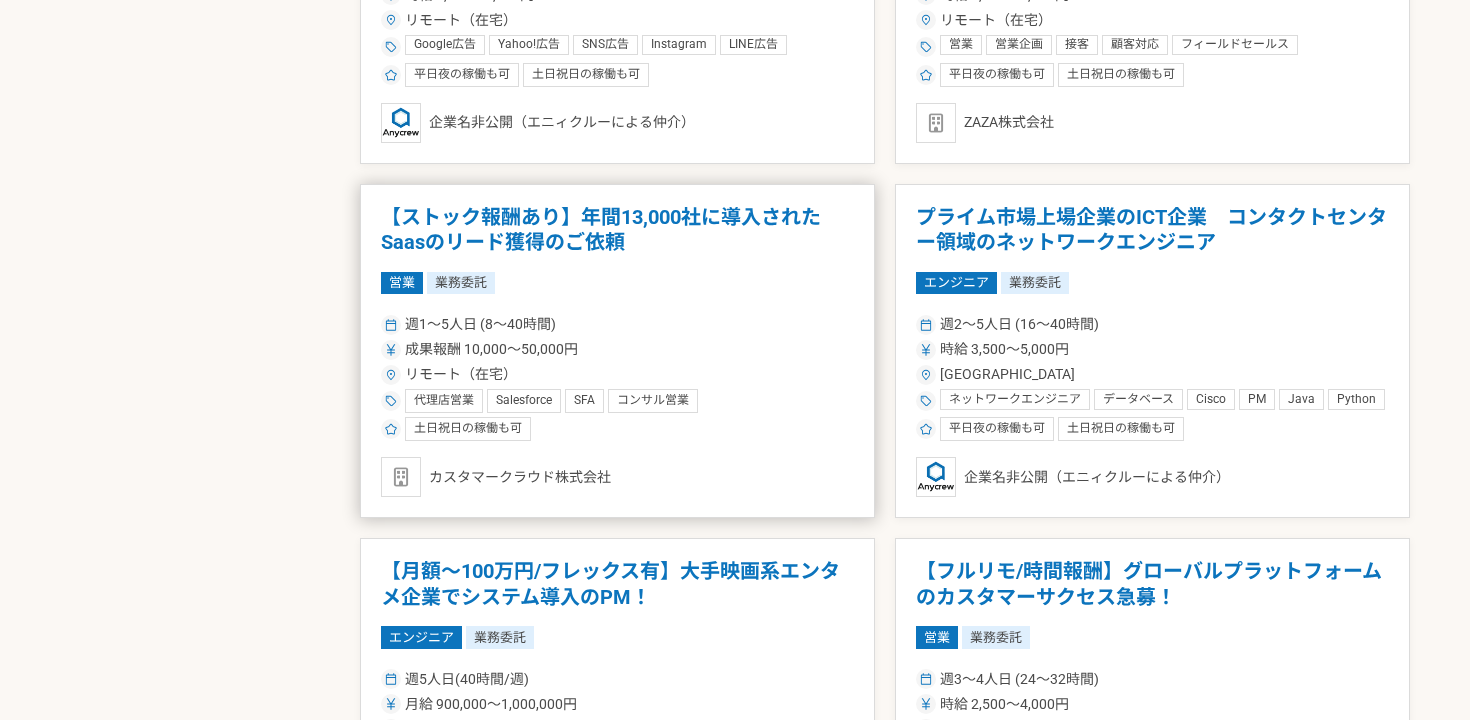 click on "【ストック報酬あり】年間13,000社に導入されたSaasのリード獲得のご依頼 営業 業務委託 週1〜5人日 (8〜40時間) 成果報酬 10,000〜50,000円 リモート（在宅） 代理店営業 Salesforce SFA コンサル営業 土日祝日の稼働も可 カスタマークラウド株式会社" at bounding box center [617, 351] 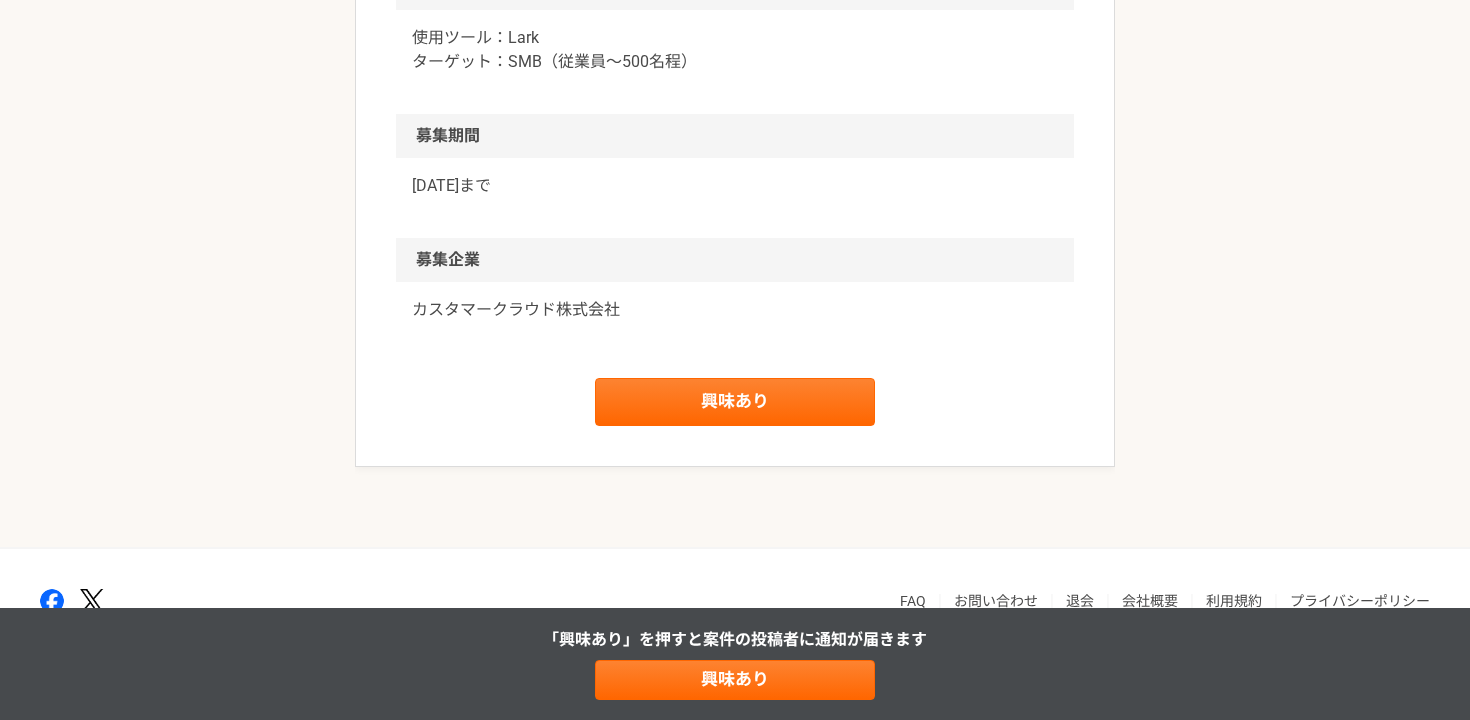 scroll, scrollTop: 1552, scrollLeft: 0, axis: vertical 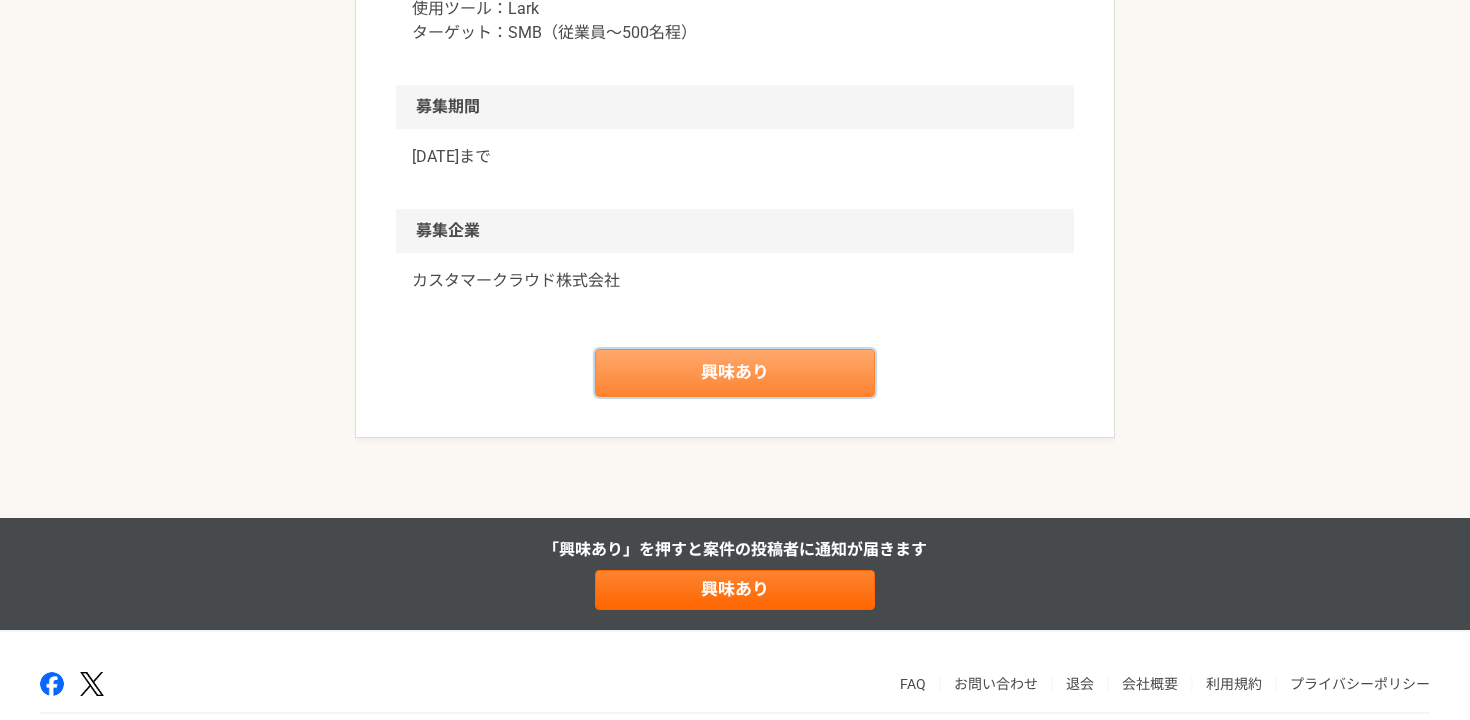 click on "興味あり" at bounding box center [735, 373] 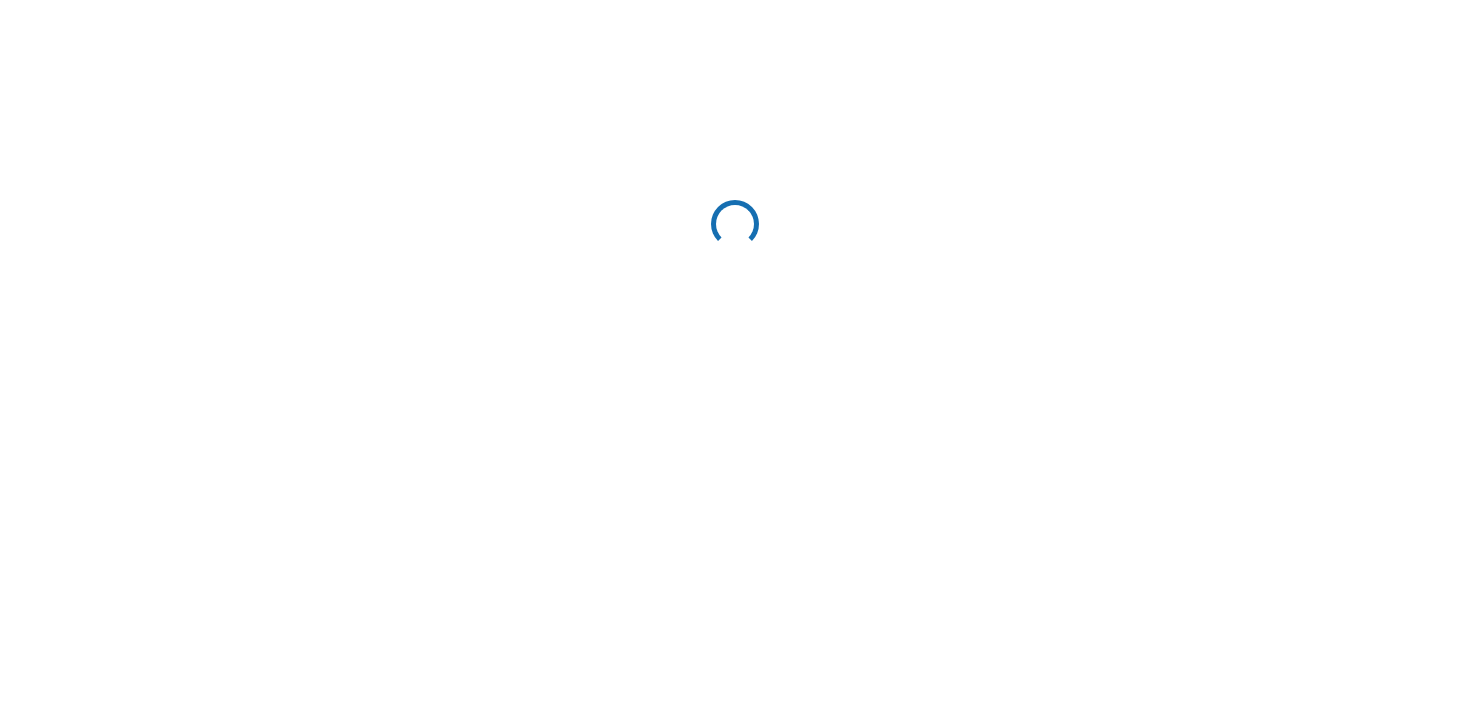 scroll, scrollTop: 0, scrollLeft: 0, axis: both 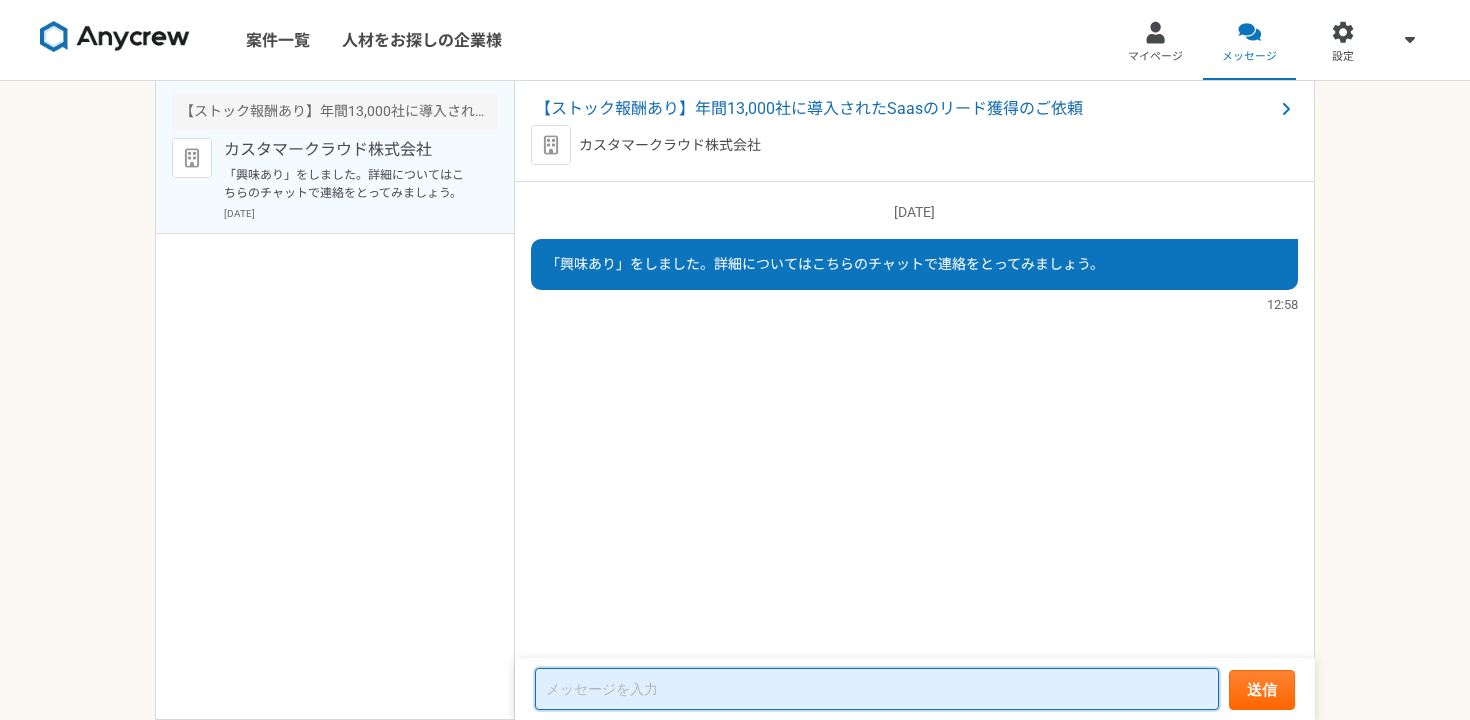 click at bounding box center [877, 689] 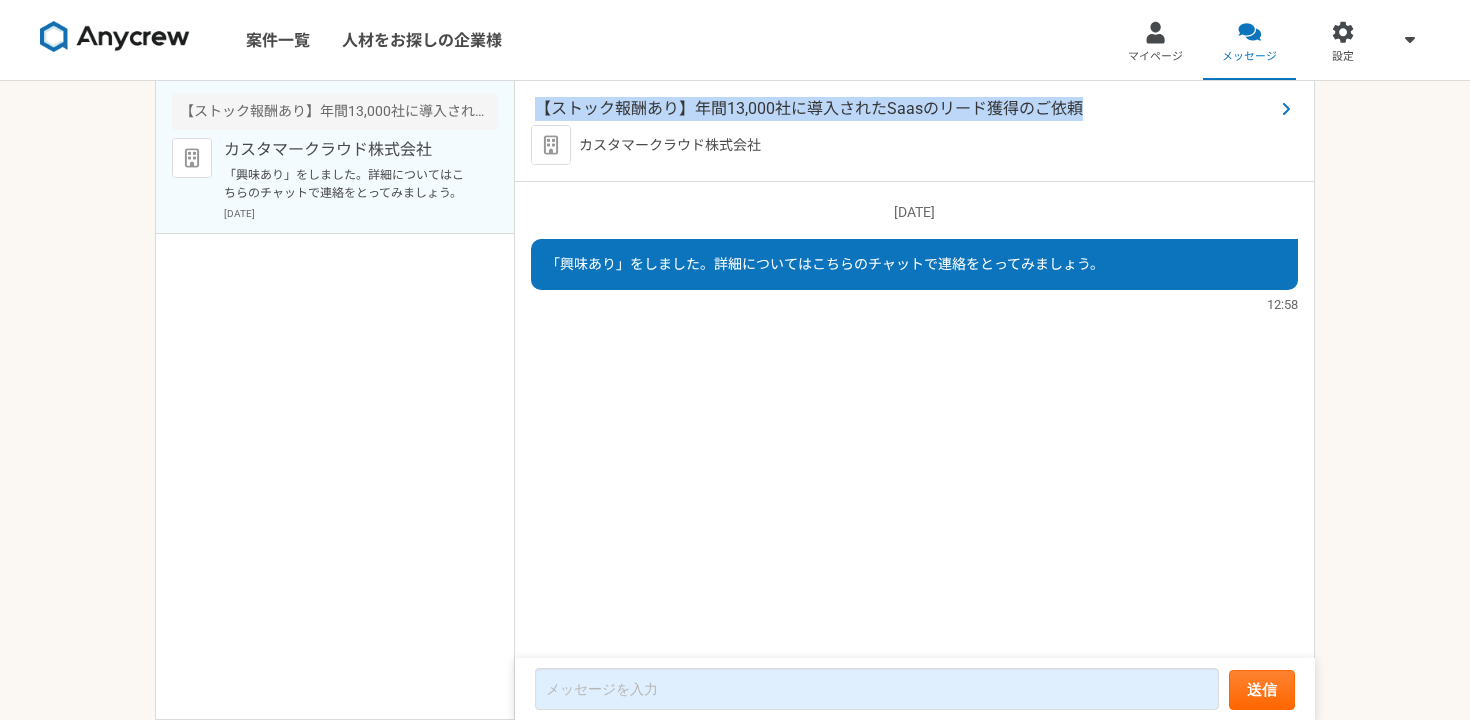 drag, startPoint x: 521, startPoint y: 84, endPoint x: 1091, endPoint y: 113, distance: 570.73724 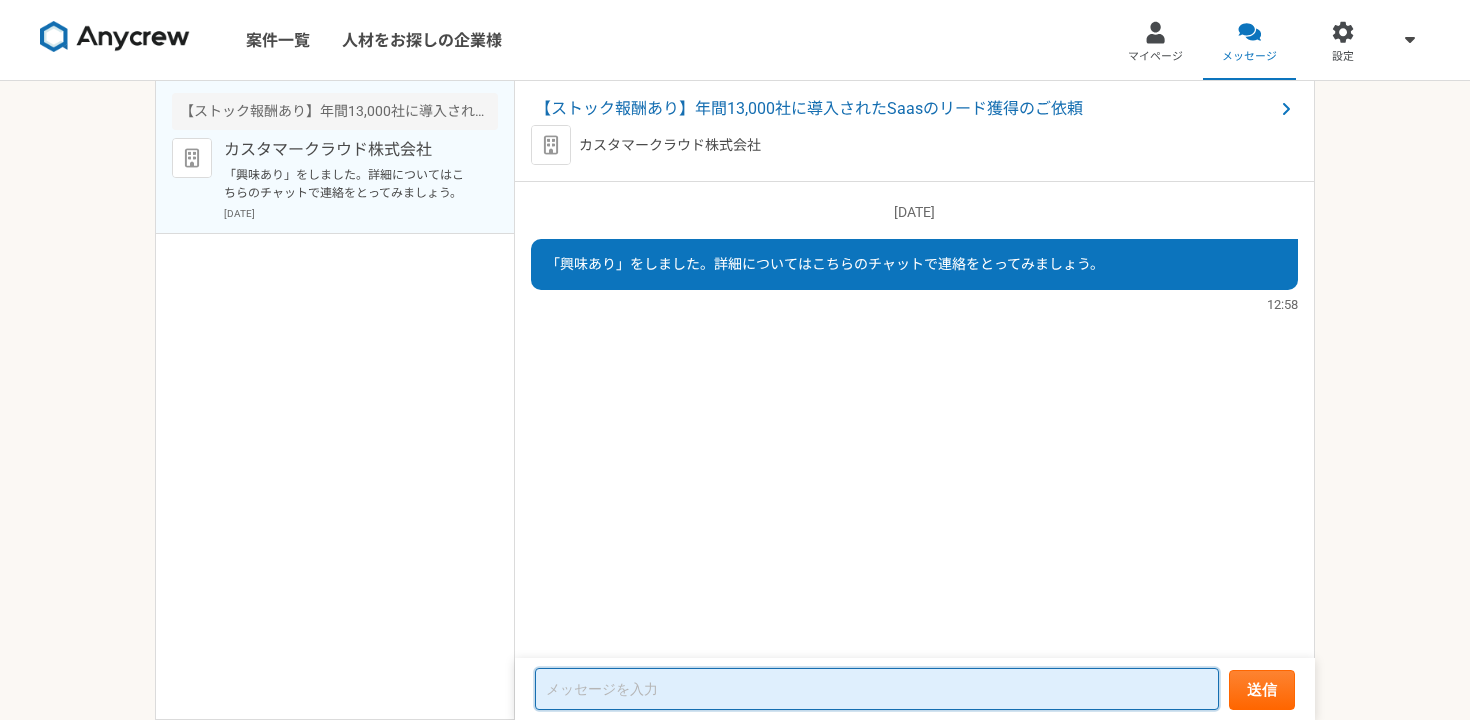 click at bounding box center (877, 689) 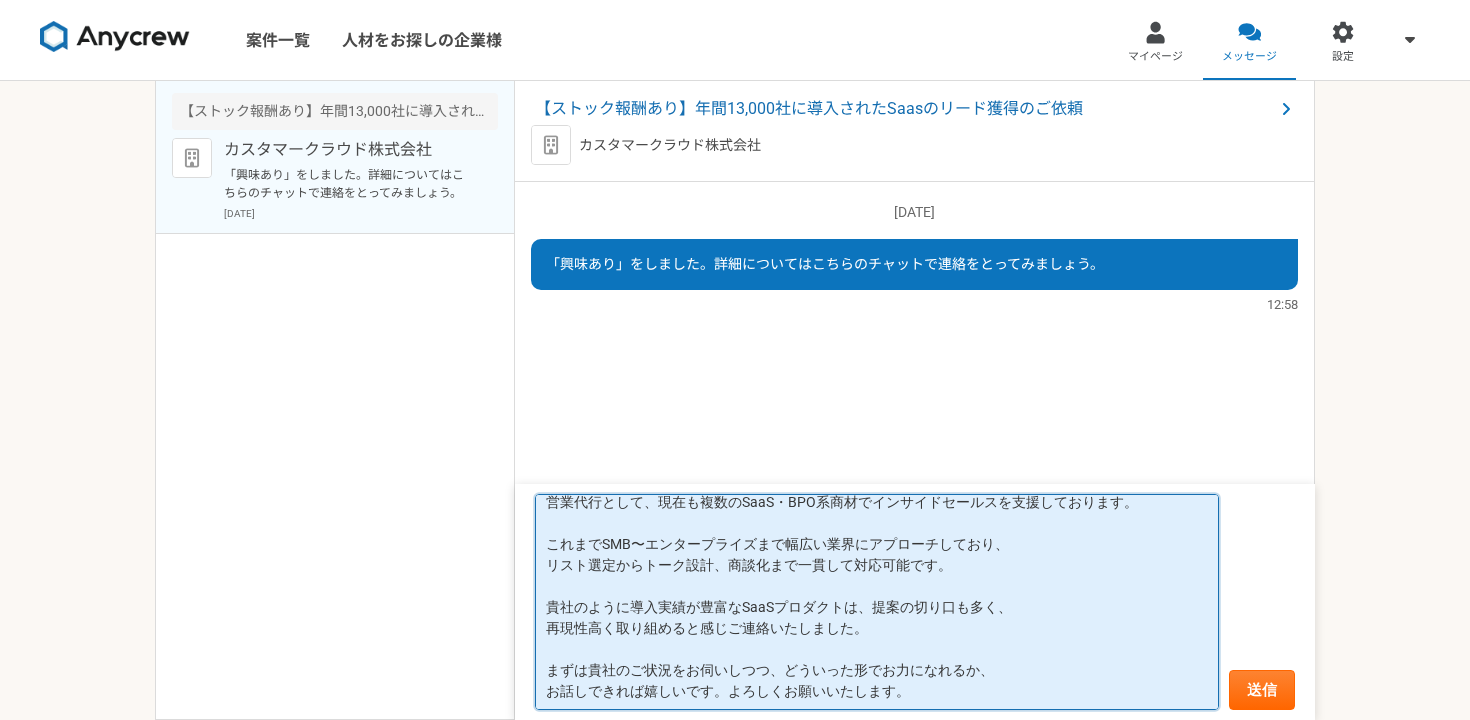 scroll, scrollTop: 36, scrollLeft: 0, axis: vertical 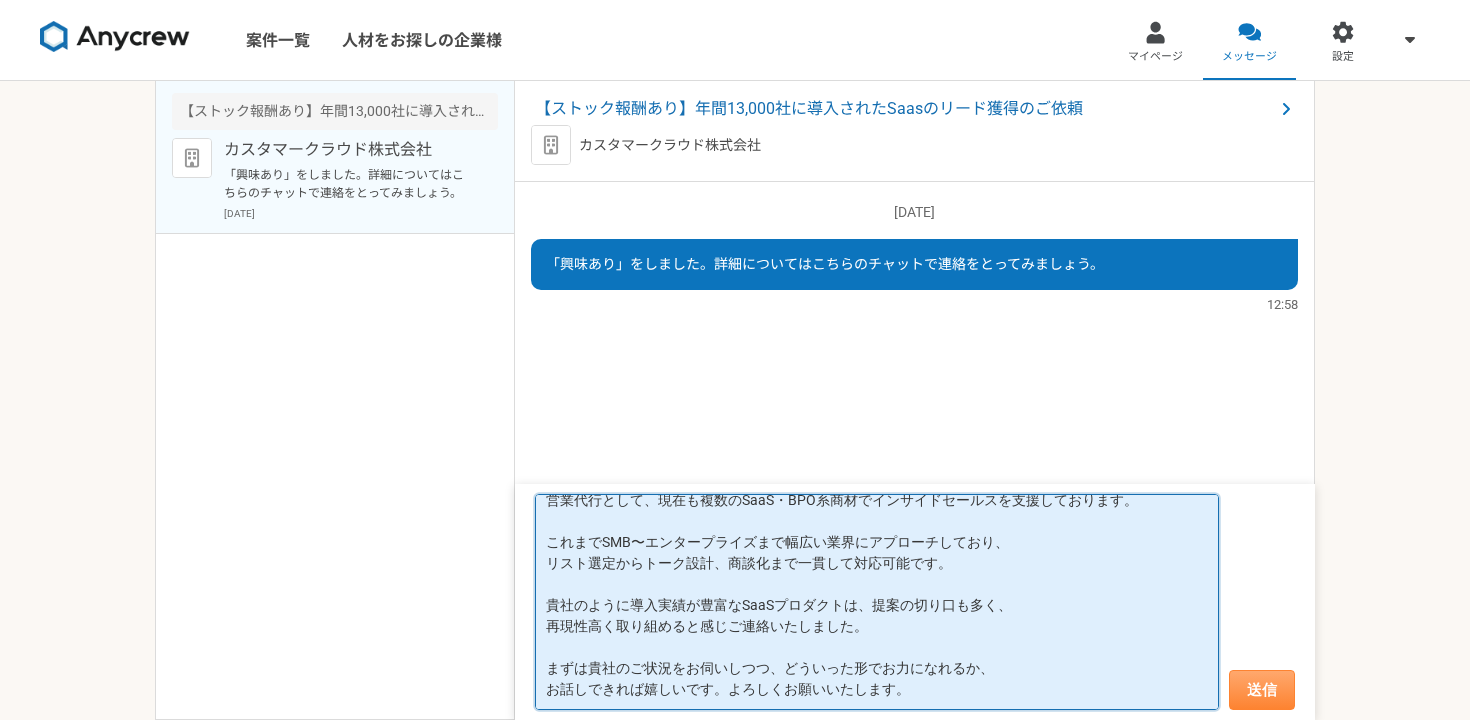 type on "はじめまして。株式会社FFBの組田と申します。
営業代行として、現在も複数のSaaS・BPO系商材でインサイドセールスを支援しております。
これまでSMB〜エンタープライズまで幅広い業界にアプローチしており、
リスト選定からトーク設計、商談化まで一貫して対応可能です。
貴社のように導入実績が豊富なSaaSプロダクトは、提案の切り口も多く、
再現性高く取り組めると感じご連絡いたしました。
まずは貴社のご状況をお伺いしつつ、どういった形でお力になれるか、
お話しできれば嬉しいです。よろしくお願いいたします。" 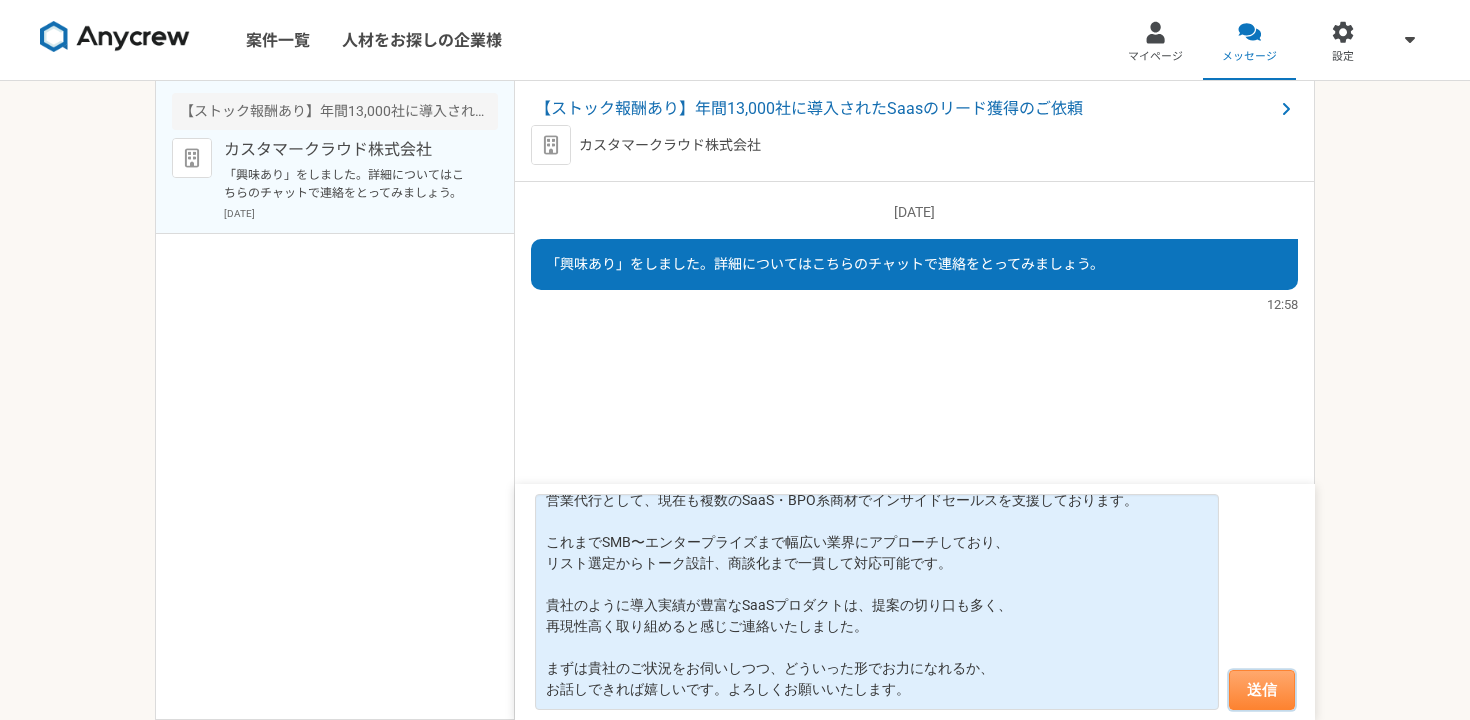 click on "送信" at bounding box center [1262, 690] 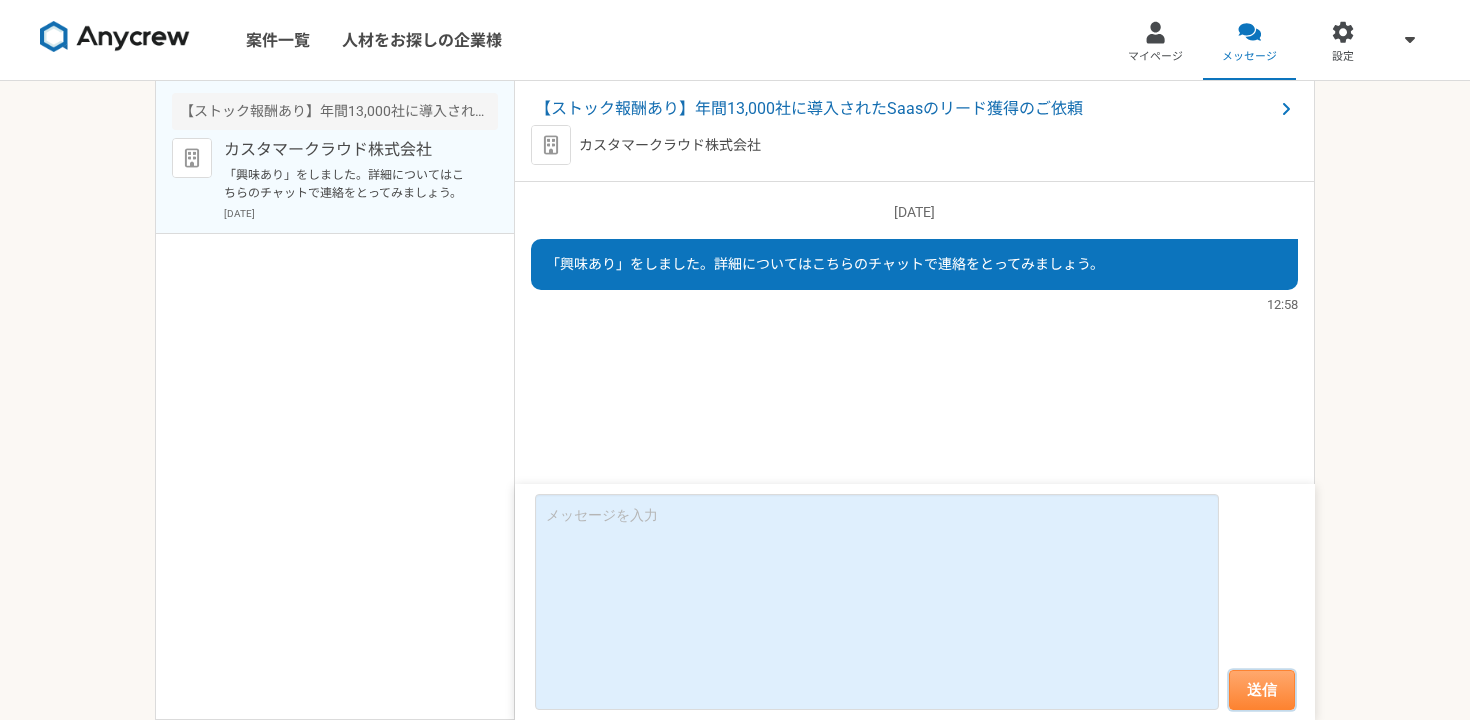 scroll, scrollTop: 0, scrollLeft: 0, axis: both 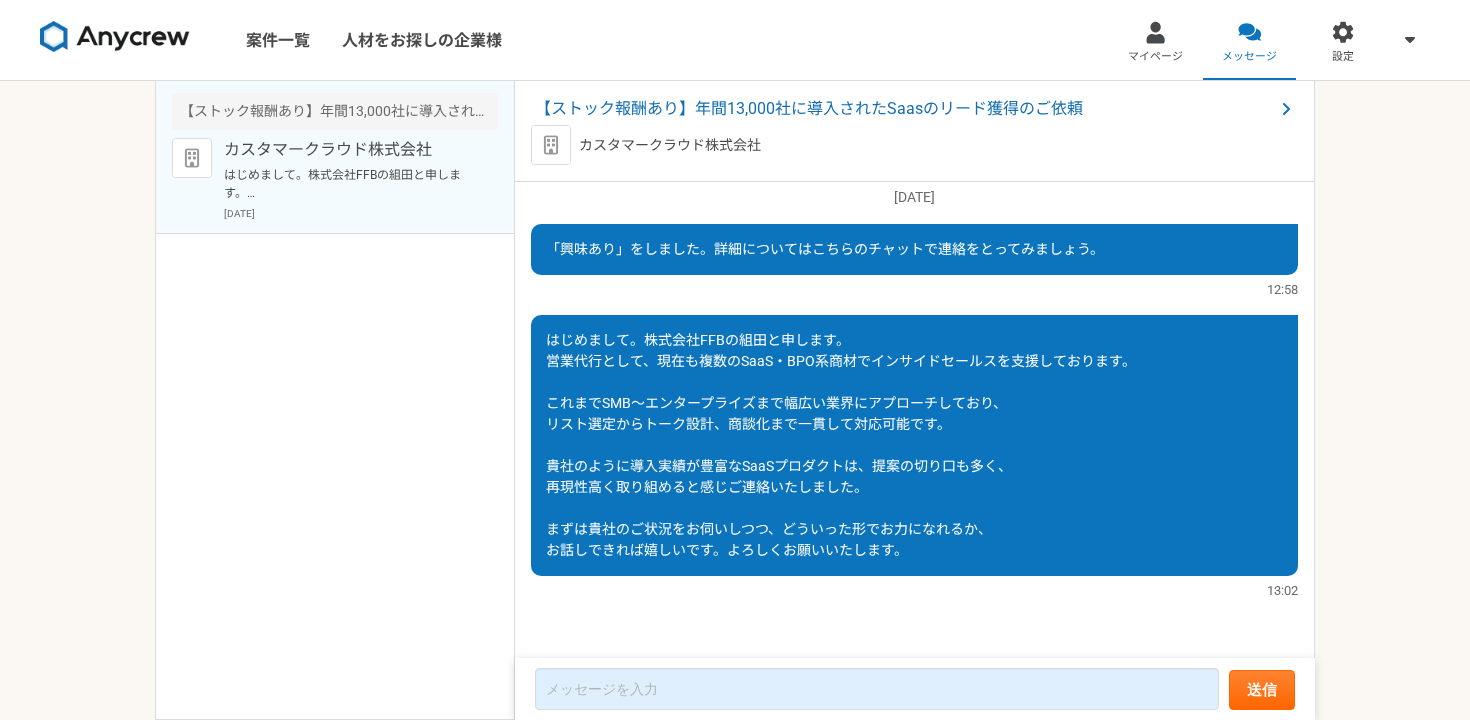 click at bounding box center [115, 37] 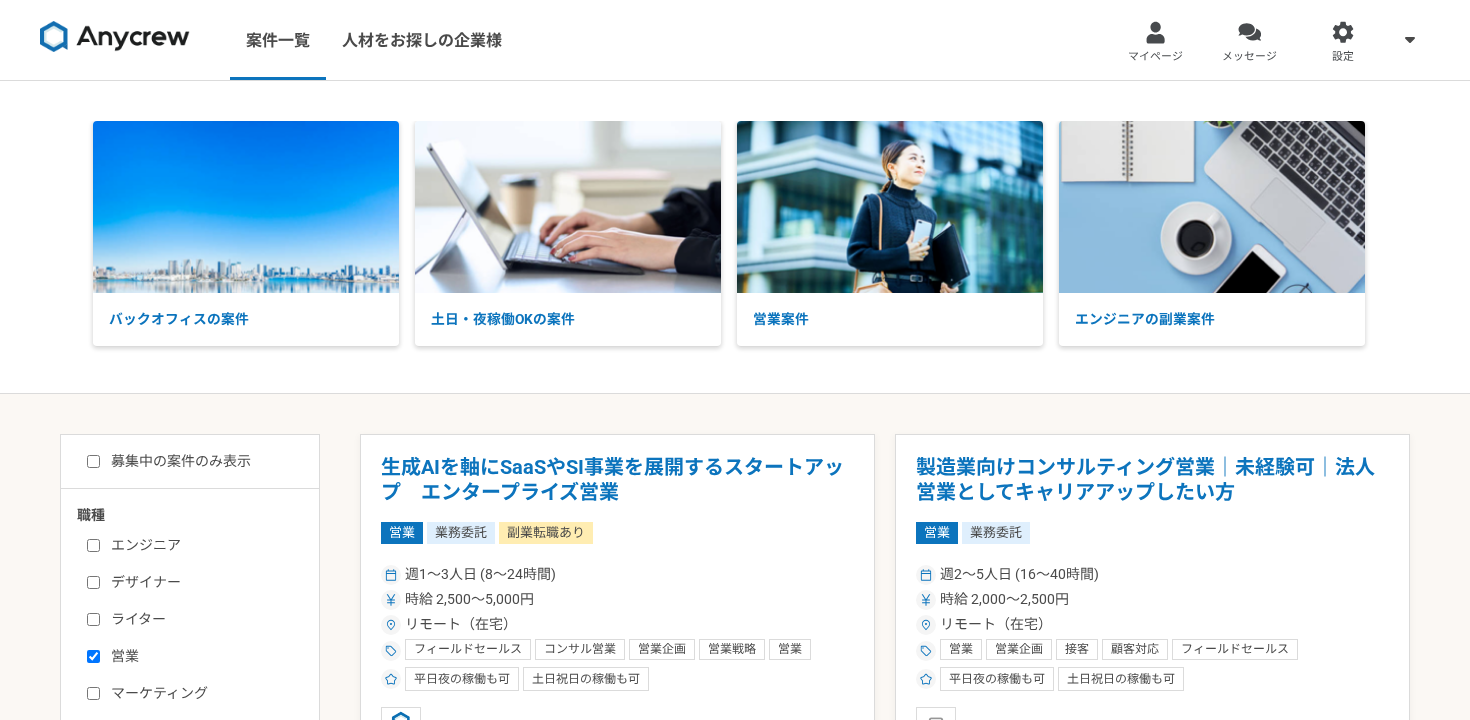 scroll, scrollTop: 0, scrollLeft: 0, axis: both 